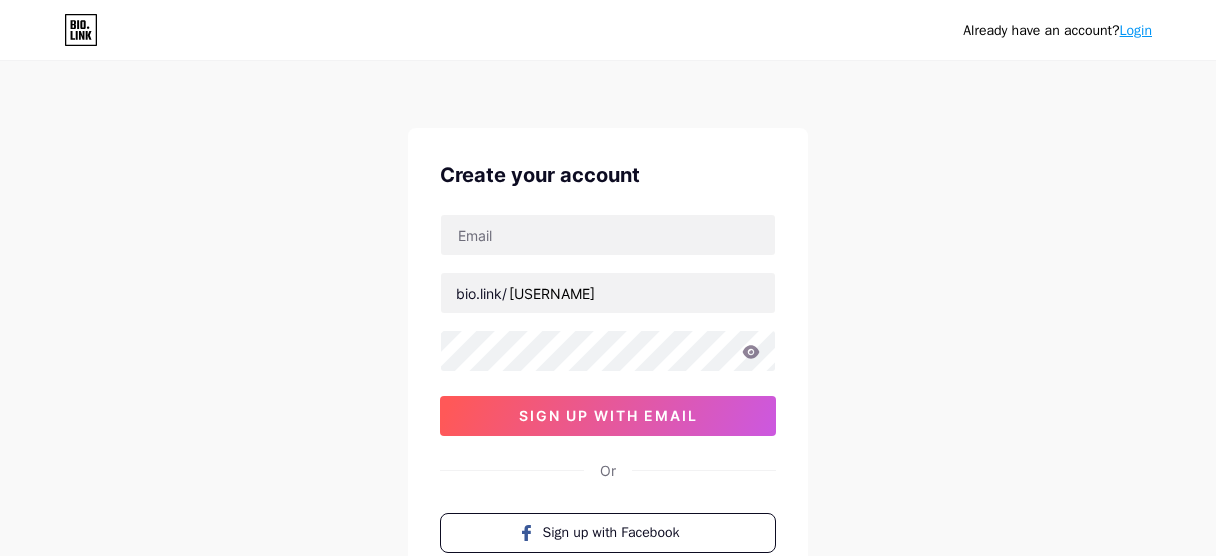 scroll, scrollTop: 0, scrollLeft: 0, axis: both 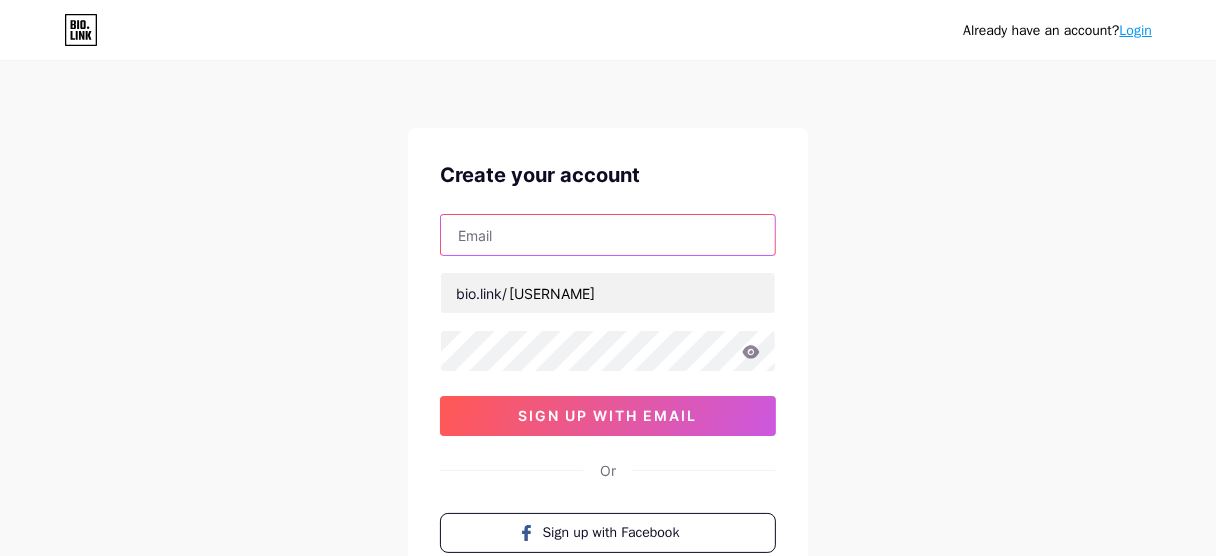 click at bounding box center (608, 235) 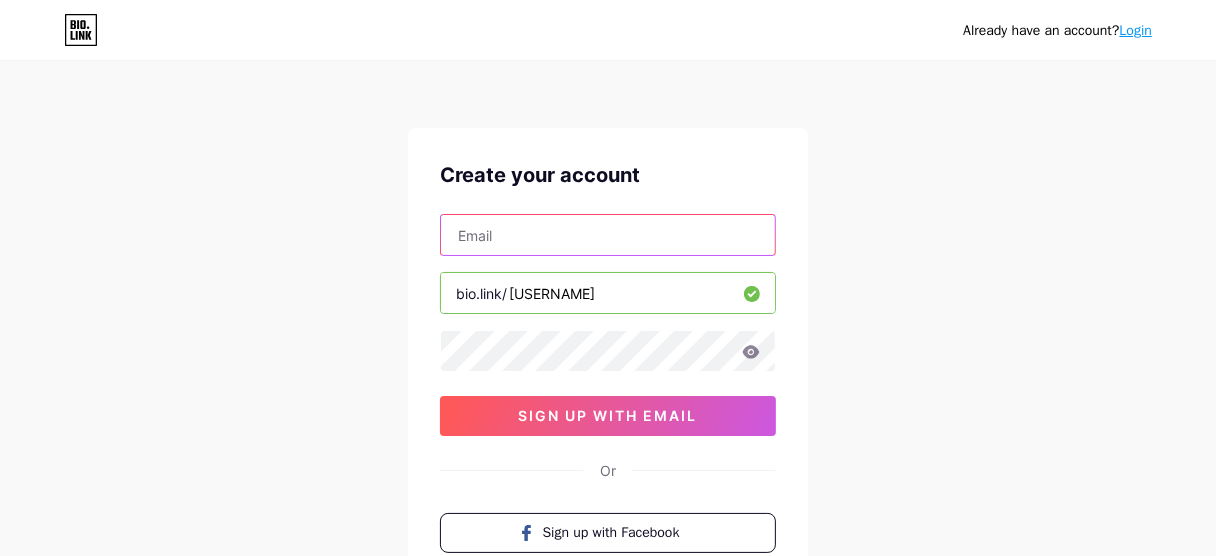 type on "[USERNAME]@[DOMAIN]" 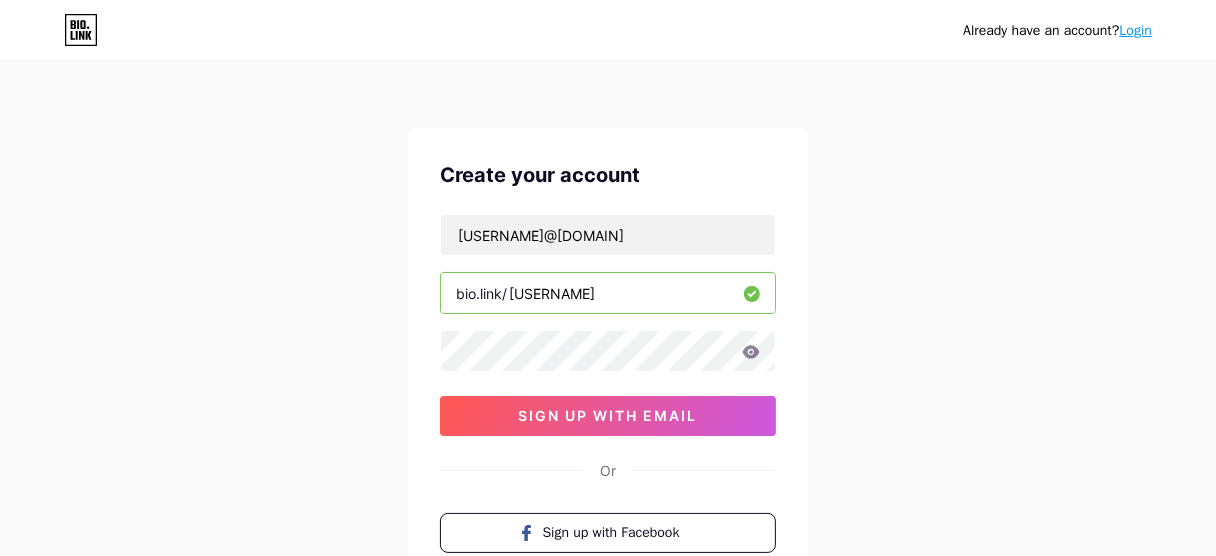scroll, scrollTop: 200, scrollLeft: 0, axis: vertical 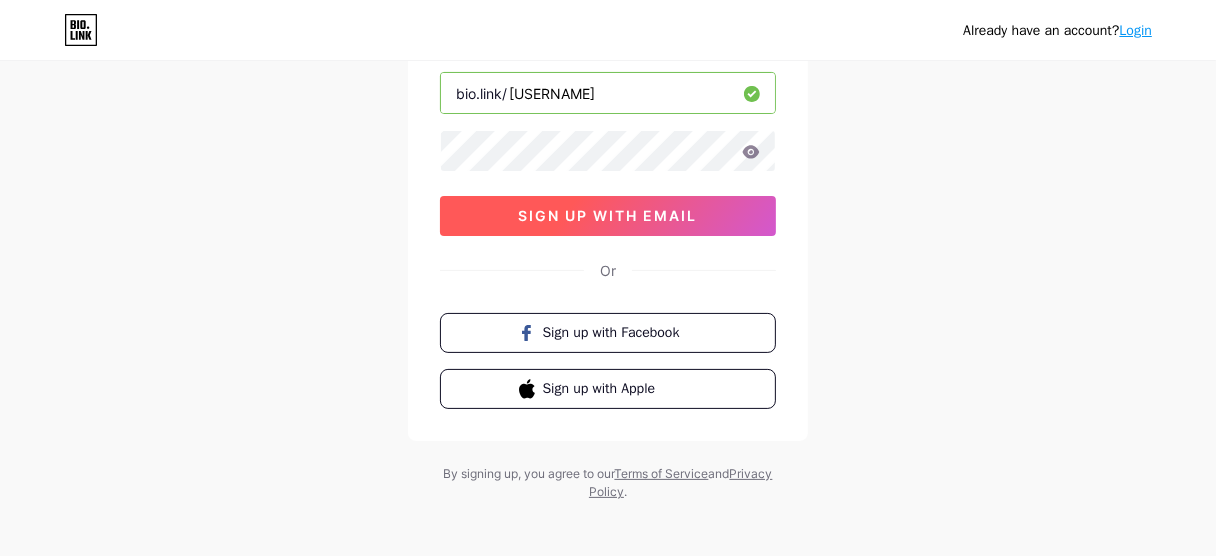 click on "sign up with email" at bounding box center (608, 215) 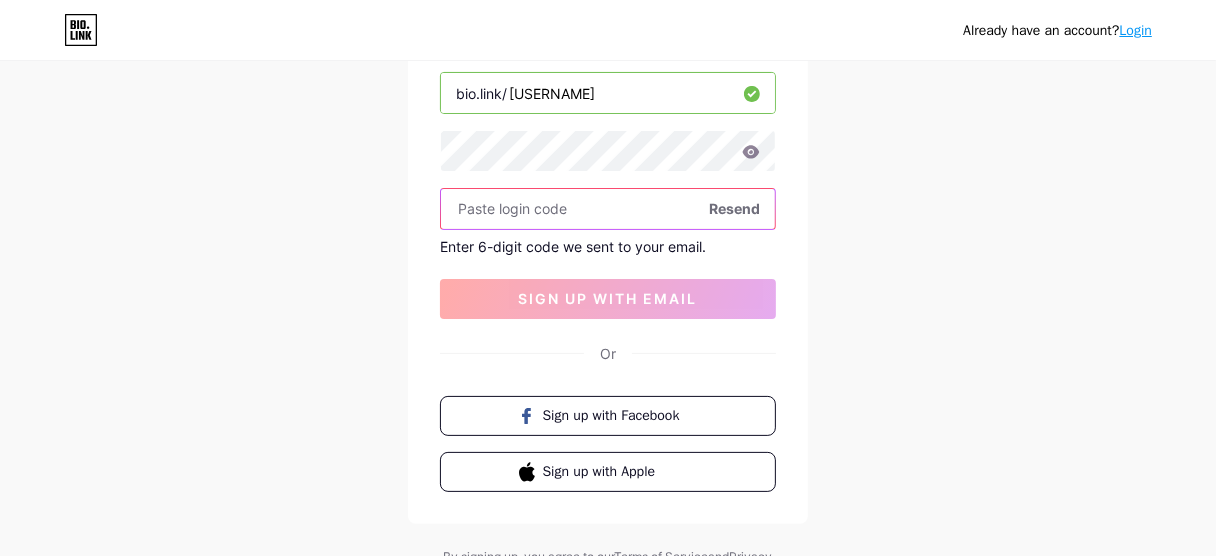 click at bounding box center [608, 209] 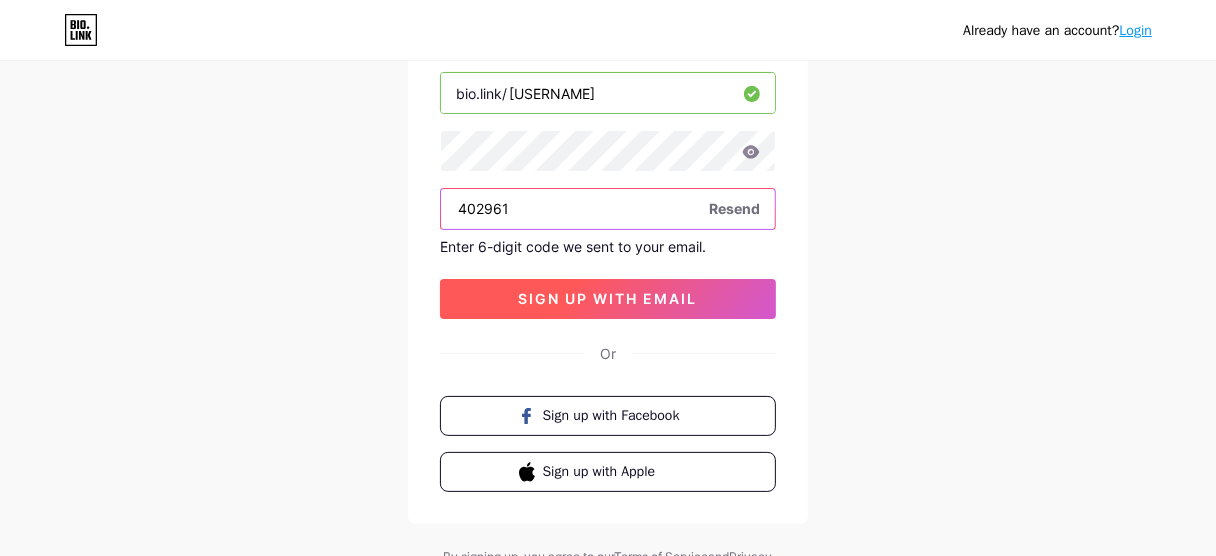 type on "402961" 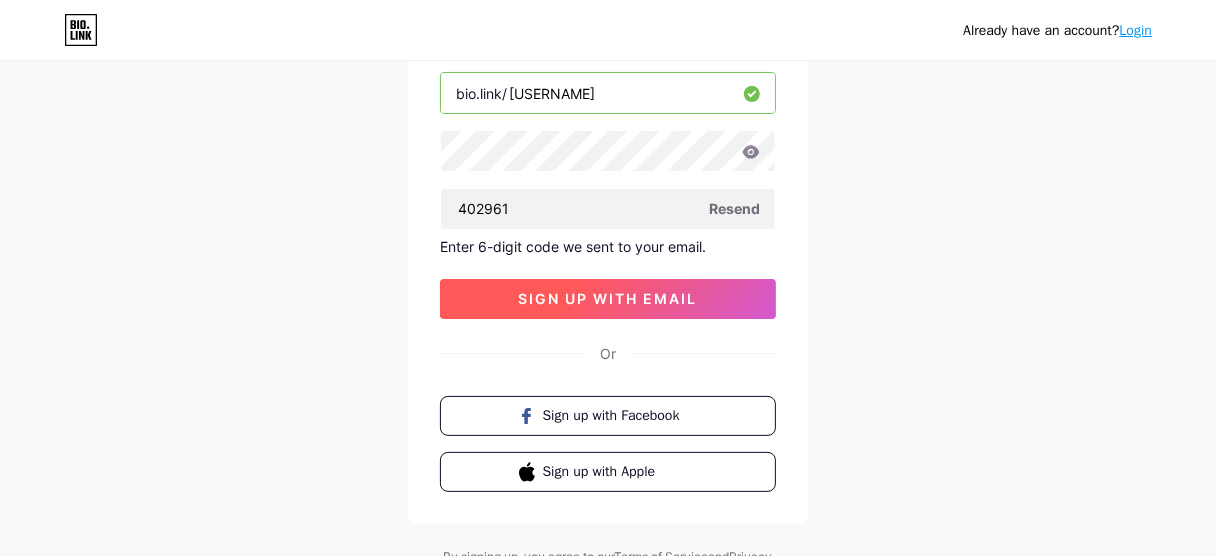 click on "sign up with email" at bounding box center [608, 299] 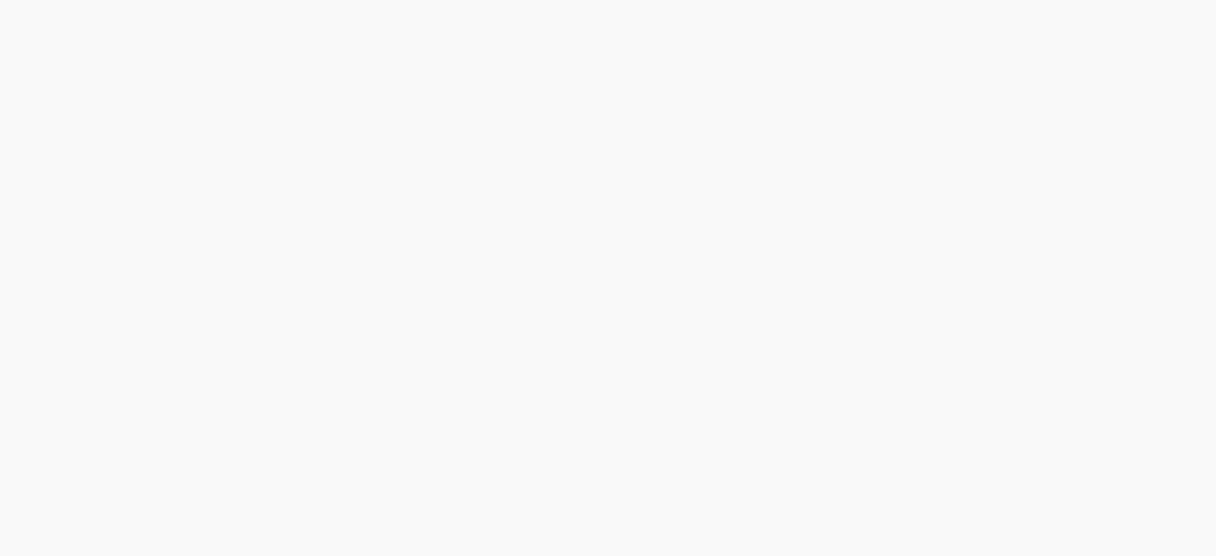 scroll, scrollTop: 0, scrollLeft: 0, axis: both 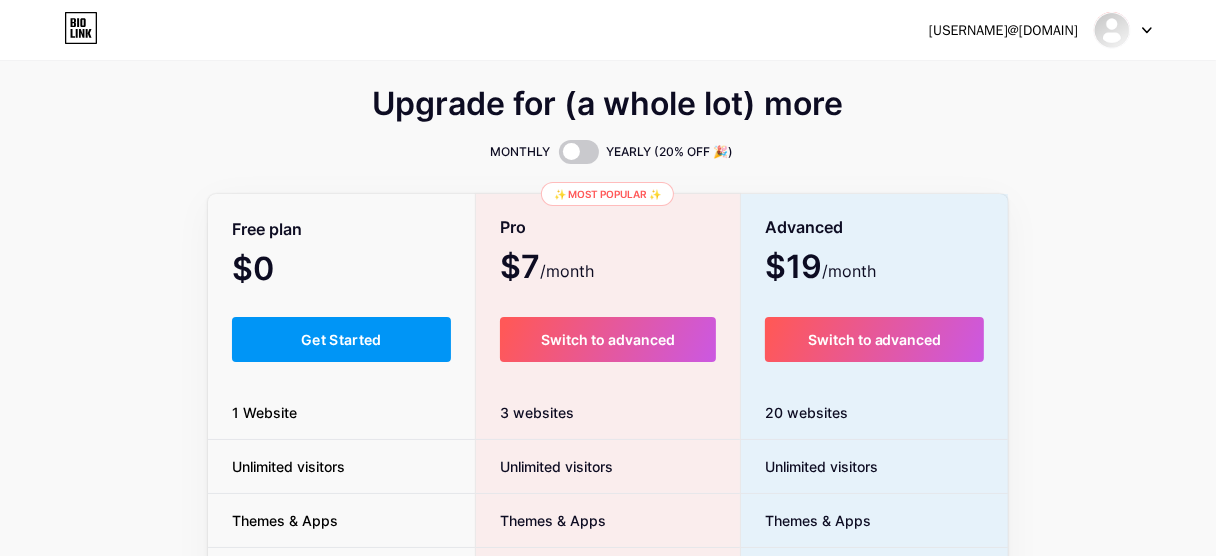 click on "Upgrade for (a whole lot) more
MONTHLY
YEARLY (20% OFF 🎉)
Free plan   $0   /month   Get Started     1 Website Unlimited visitors Themes & Apps Advanced Stats   ✨ Most popular ✨   Pro   $7   /month     Switch to advanced      3 websites
Unlimited visitors     Themes & Apps     Advanced Stats     Custom domain        Host it on your own personal domain    Build email list        Collect emails of your visitors and send them email updates    Publish blog posts        Start a blog in seconds, powered by a powerful editor    Verified badge        Add authenticity by showing a blue checkmark    Remove Bio Link branding        Remove all credits and make it fully white-label      Advanced   $19   /month     Switch to advanced      20 websites
Unlimited visitors     Themes & Apps     Advanced Stats     Custom domain        Host it on your own personal domain    Build email list         Publish blog posts         Verified badge" at bounding box center [608, 497] 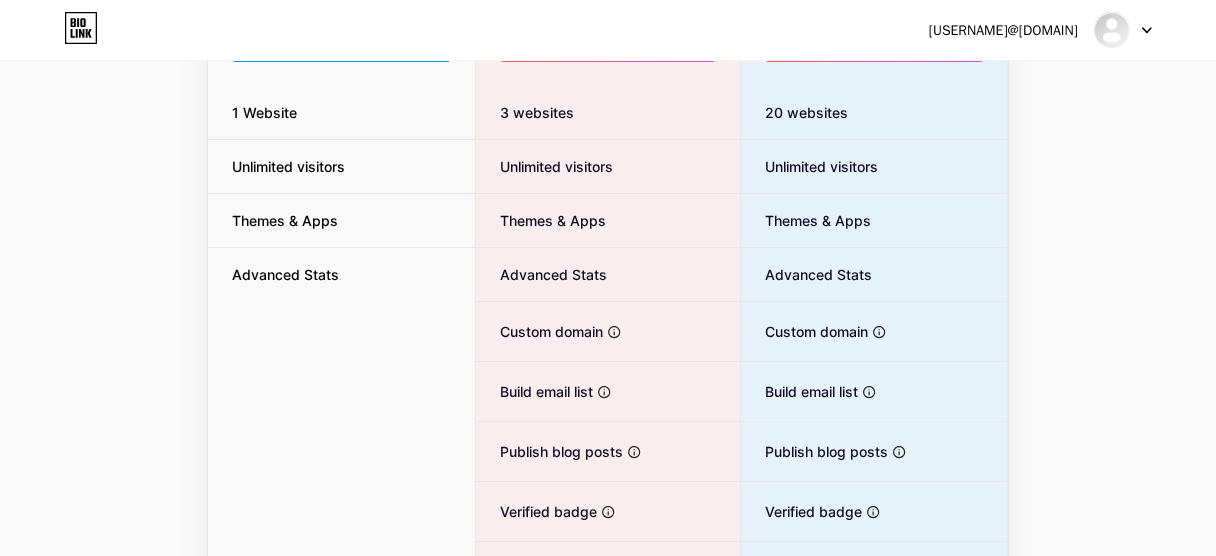 scroll, scrollTop: 100, scrollLeft: 0, axis: vertical 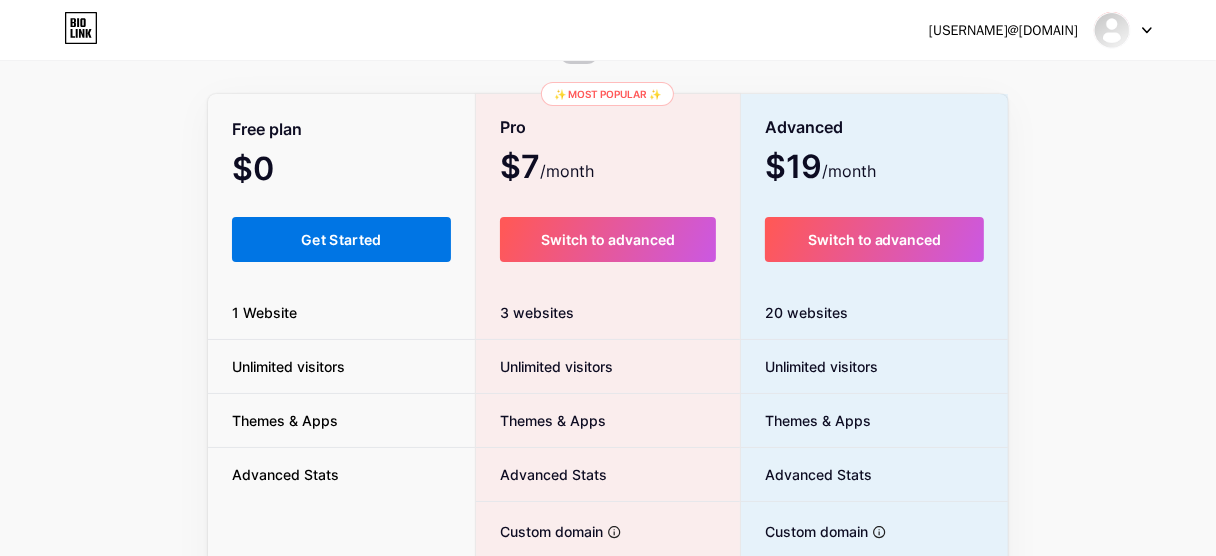 click on "Get Started" at bounding box center (341, 239) 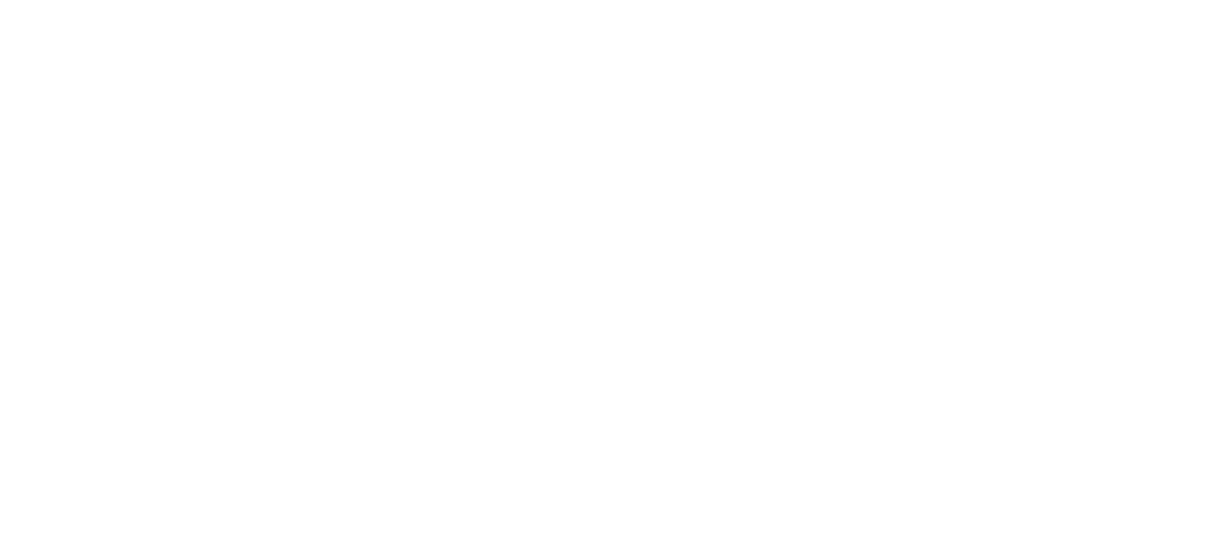 scroll, scrollTop: 0, scrollLeft: 0, axis: both 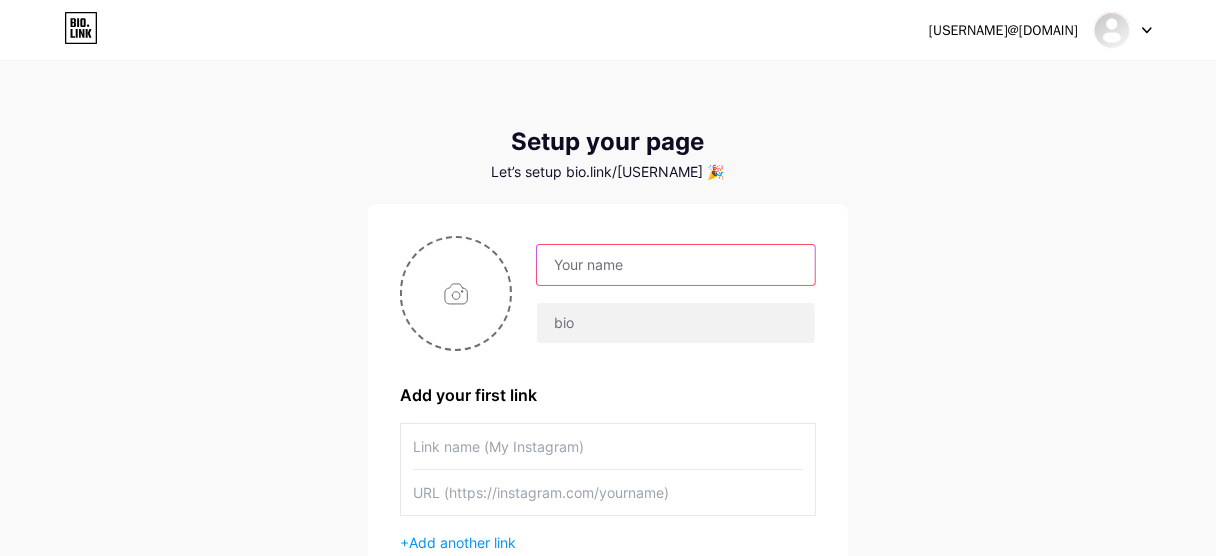 click at bounding box center (676, 265) 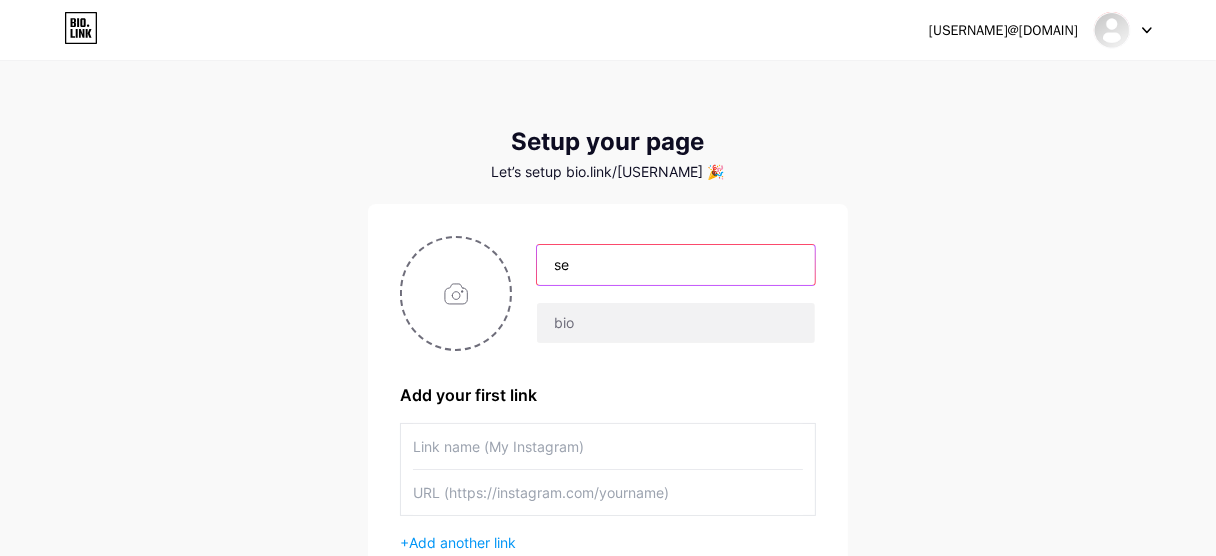 type on "s" 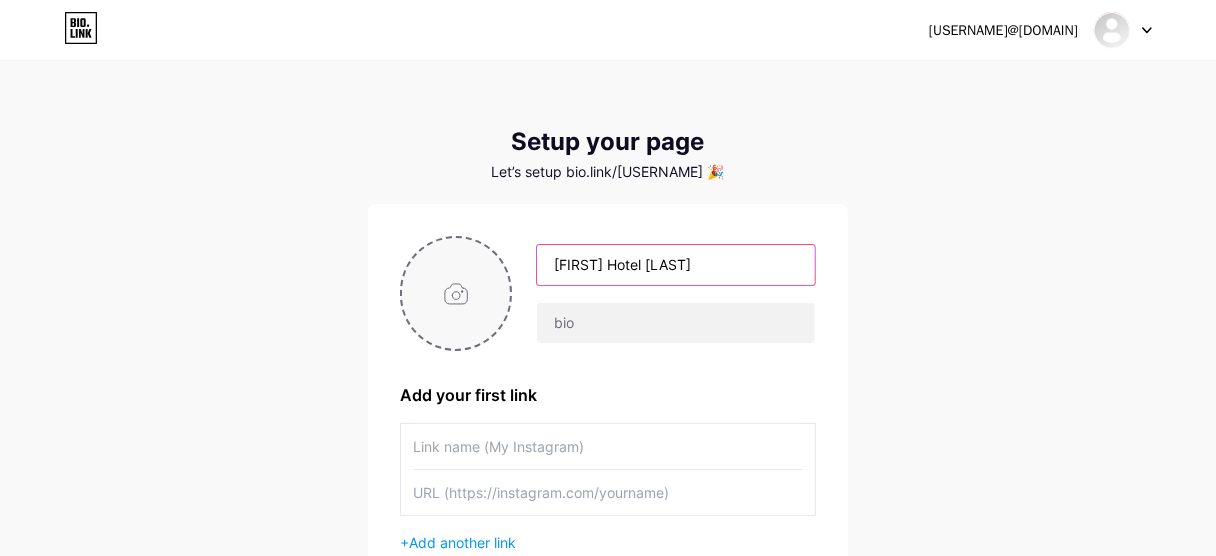 type on "[FIRST] Hotel [LAST]" 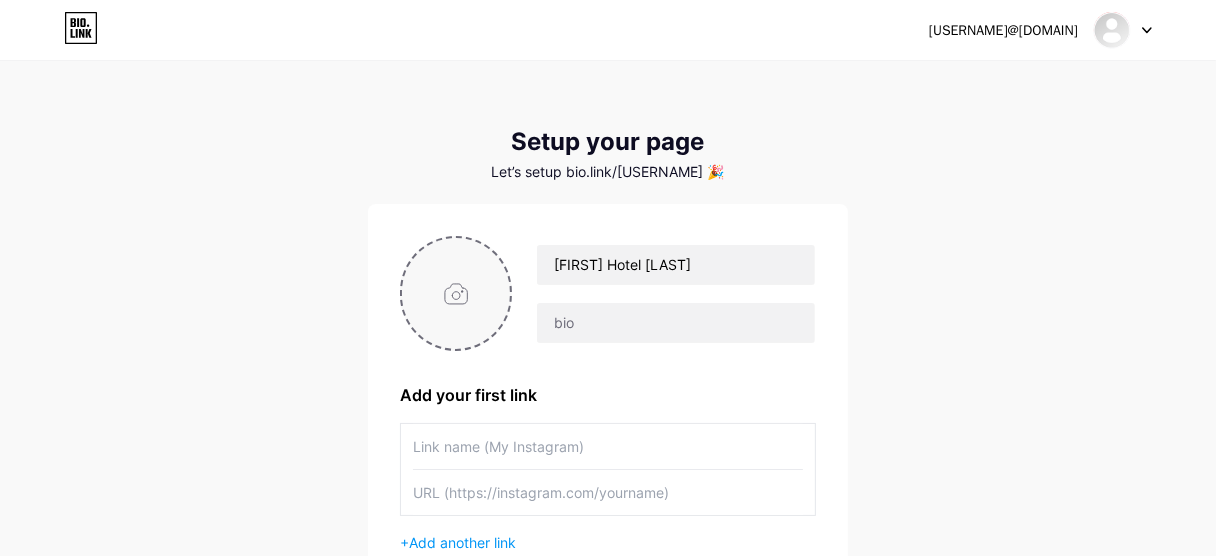 click at bounding box center (456, 293) 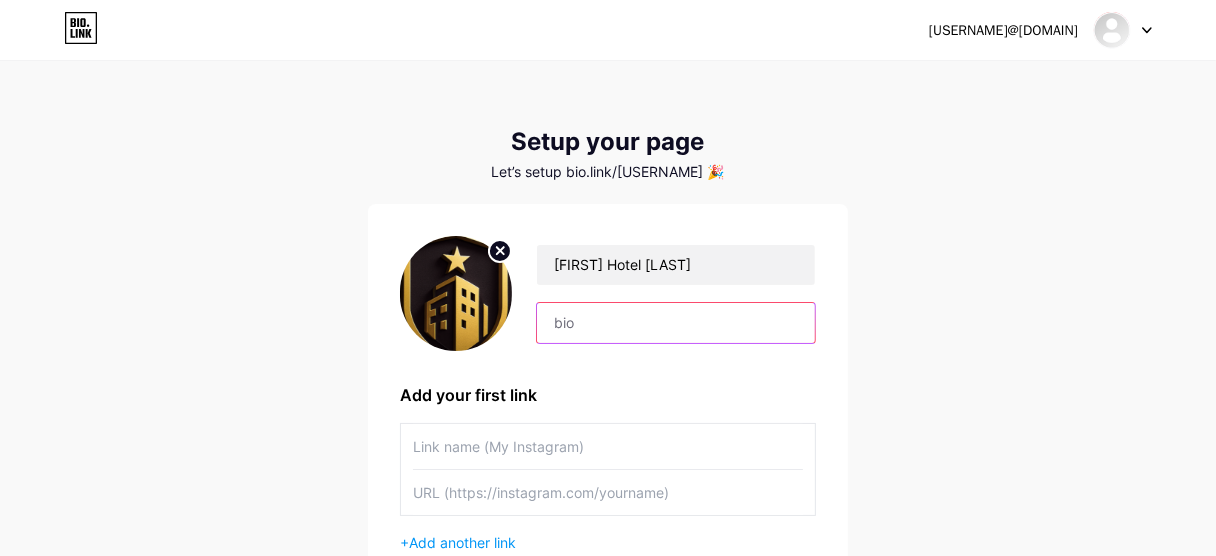 click at bounding box center (676, 323) 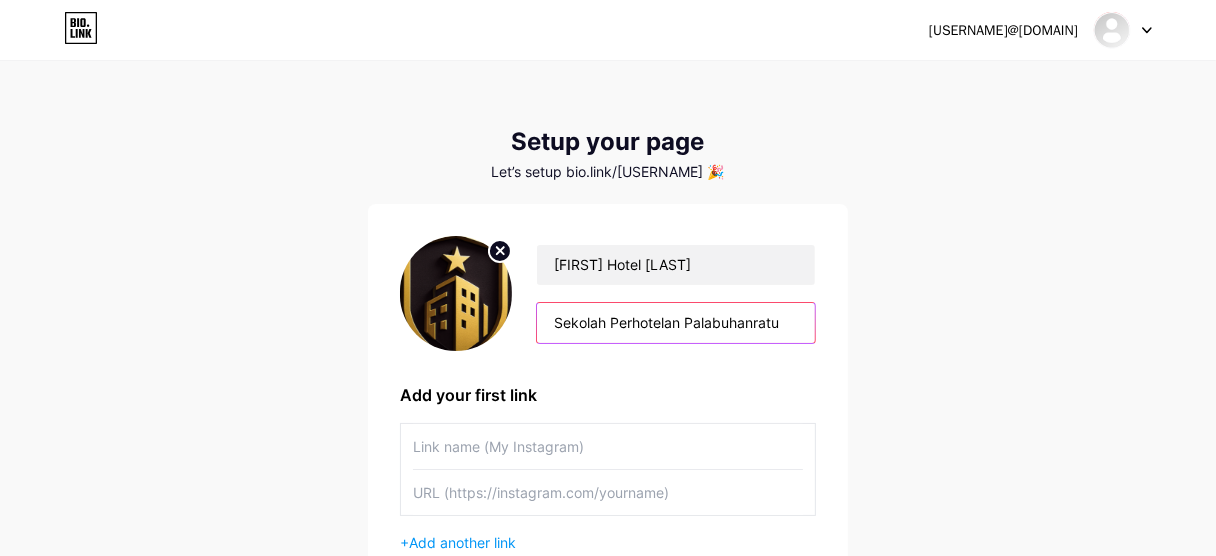 scroll, scrollTop: 200, scrollLeft: 0, axis: vertical 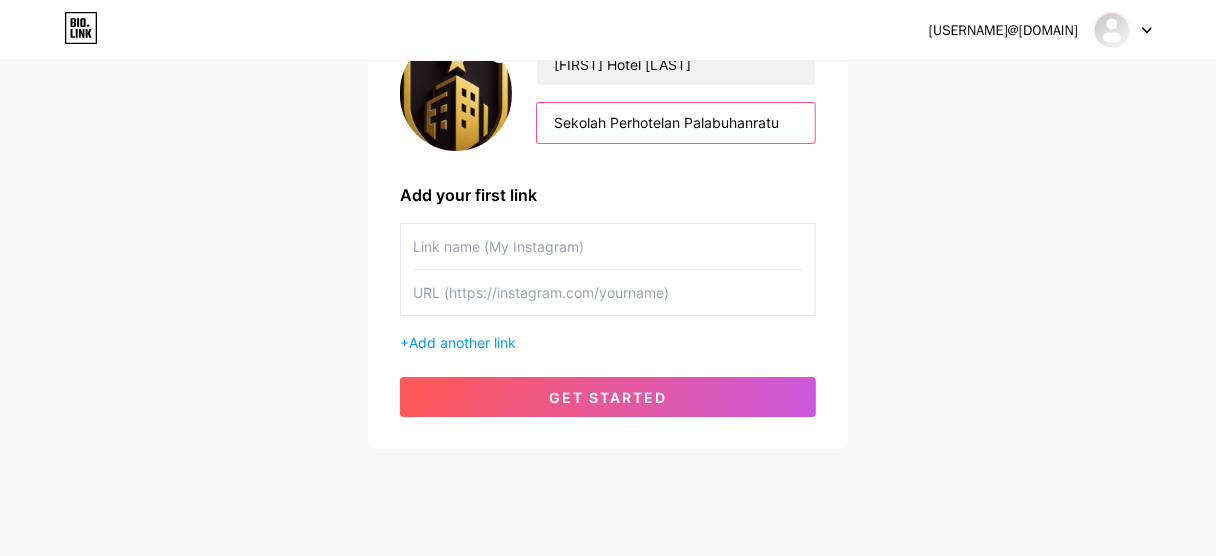type on "Sekolah Perhotelan Palabuhanratu" 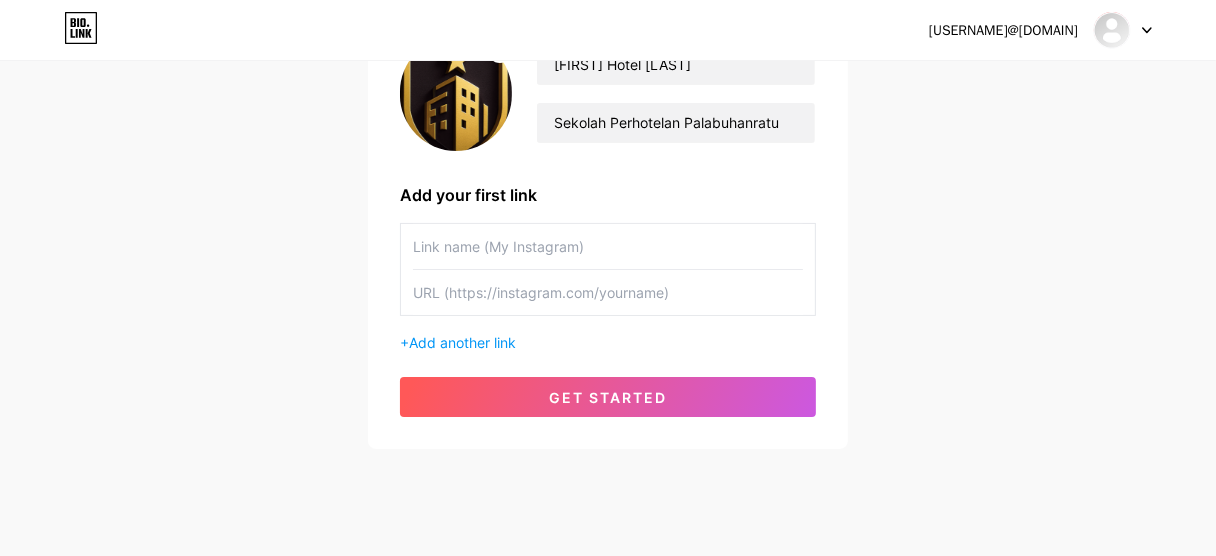 click at bounding box center (608, 246) 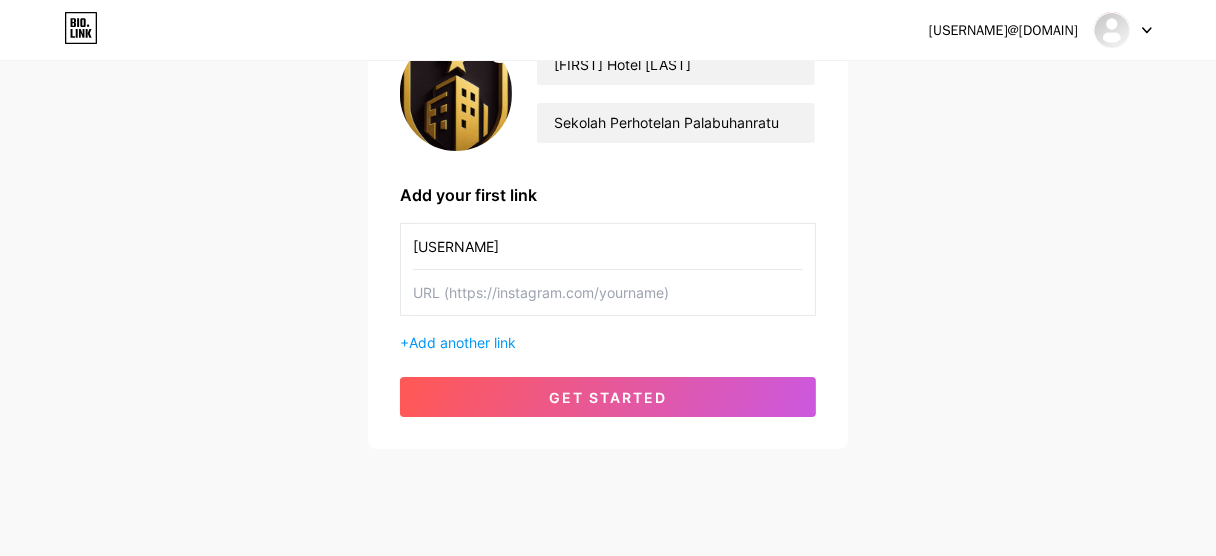 type on "[USERNAME]" 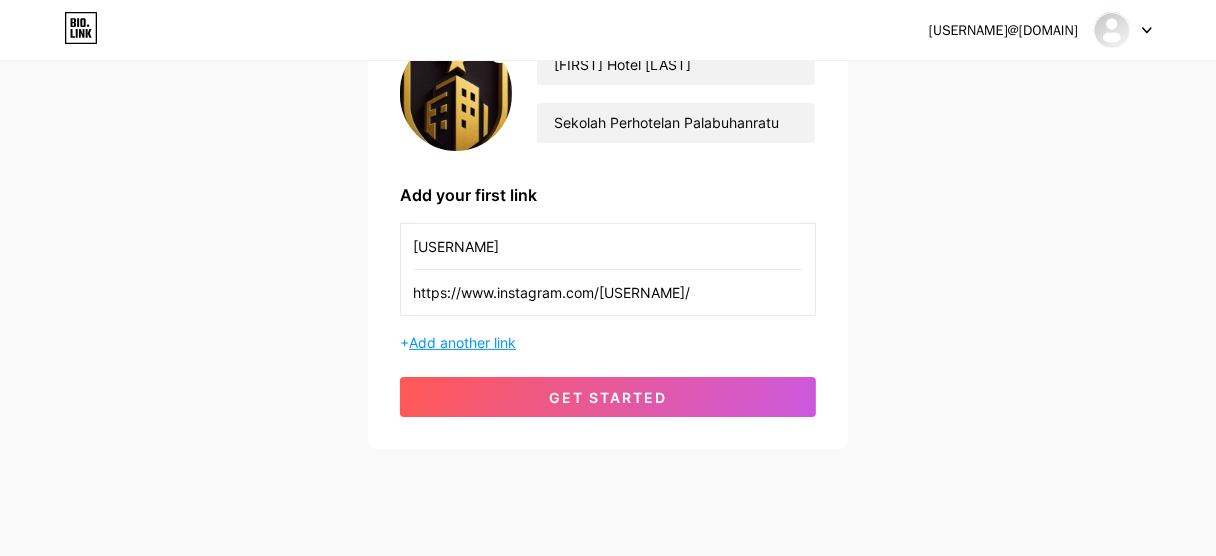 type on "https://www.instagram.com/[USERNAME]/" 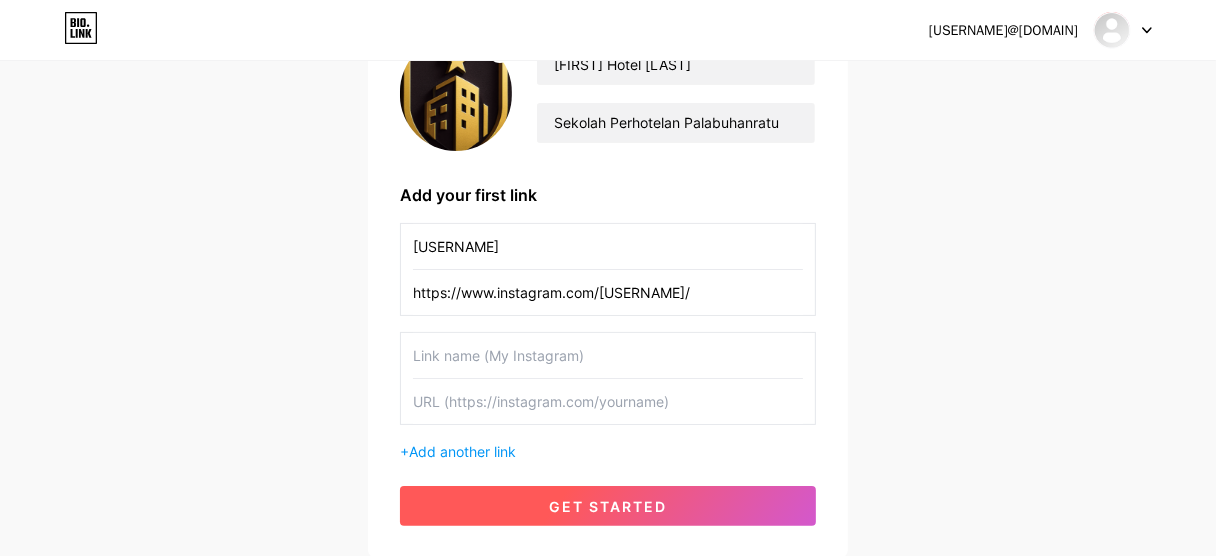click on "get started" at bounding box center [608, 506] 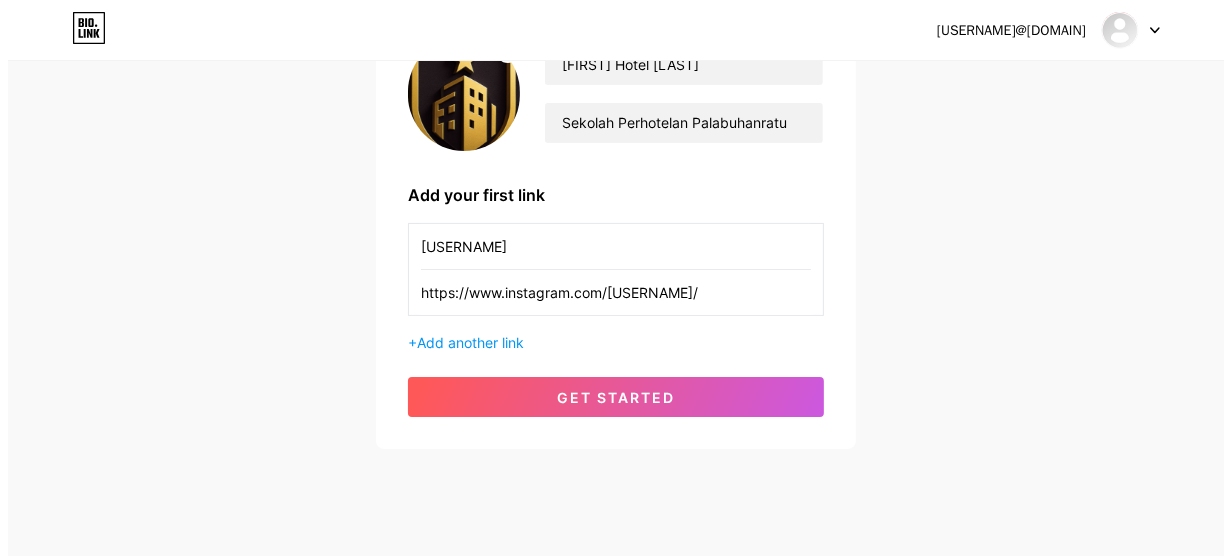 scroll, scrollTop: 0, scrollLeft: 0, axis: both 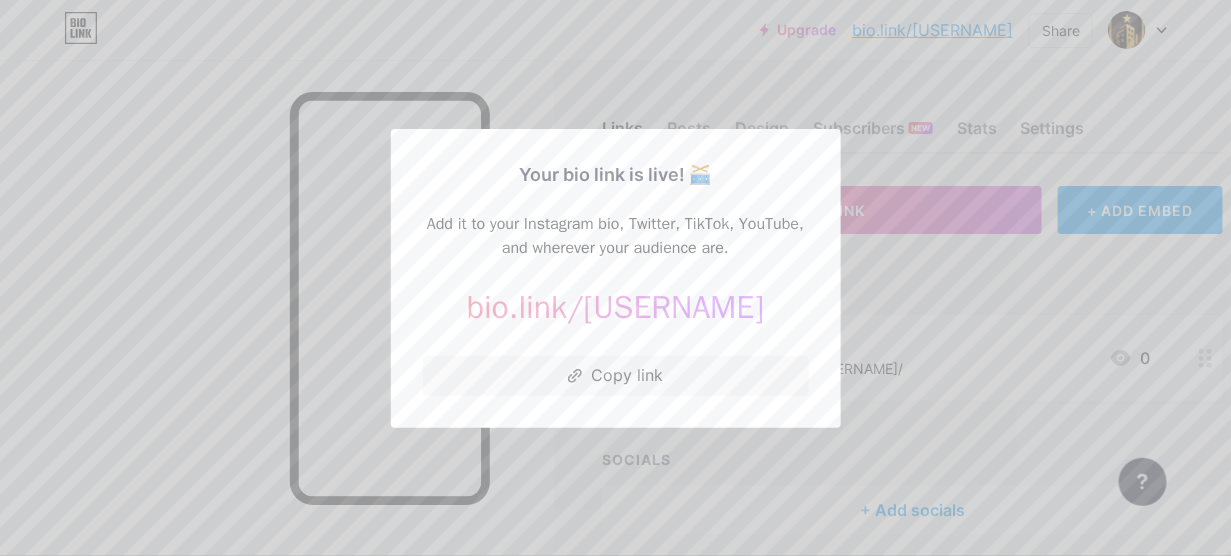 click at bounding box center [615, 278] 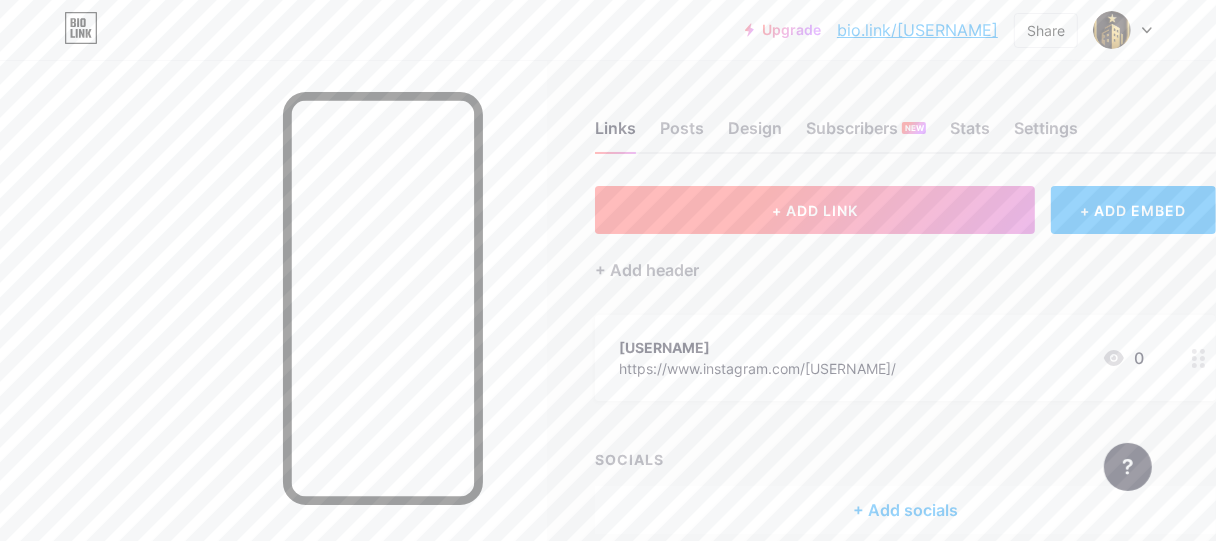 click on "+ ADD LINK" at bounding box center (815, 210) 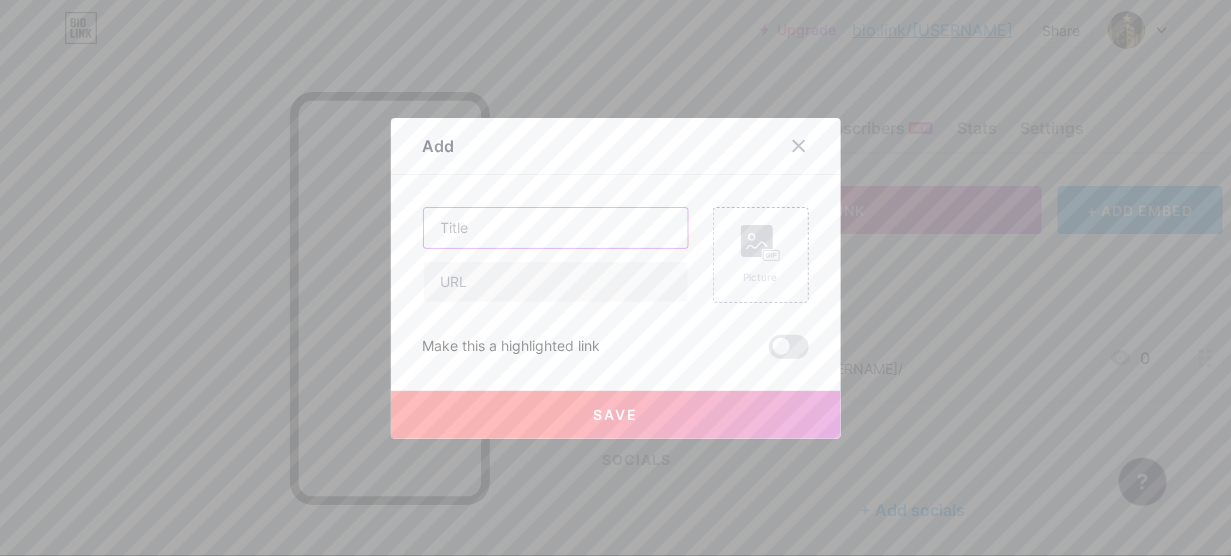 click at bounding box center (556, 228) 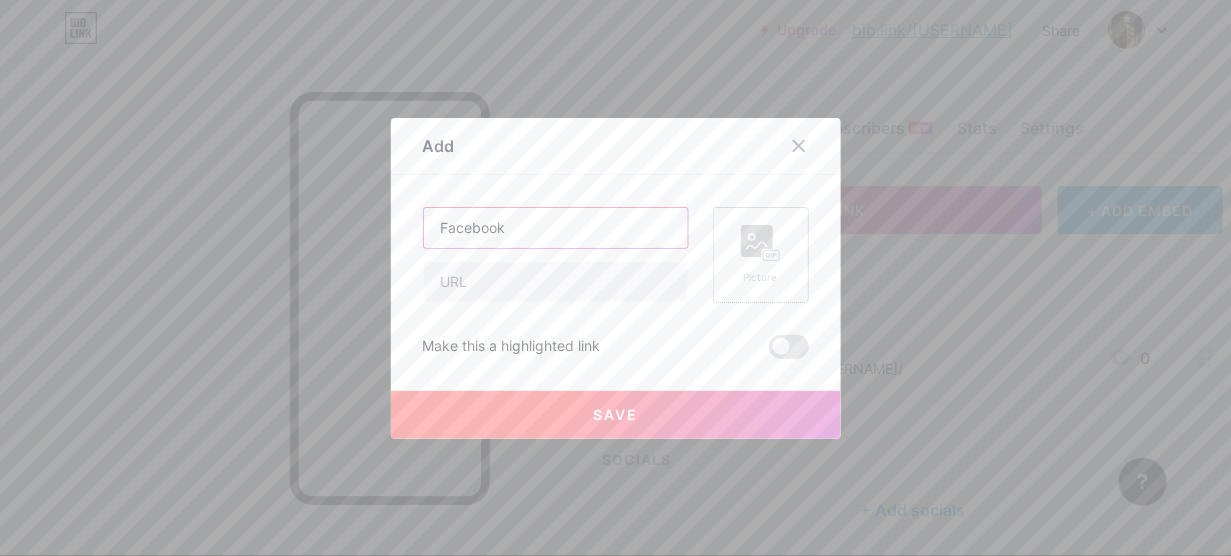 type on "Facebook" 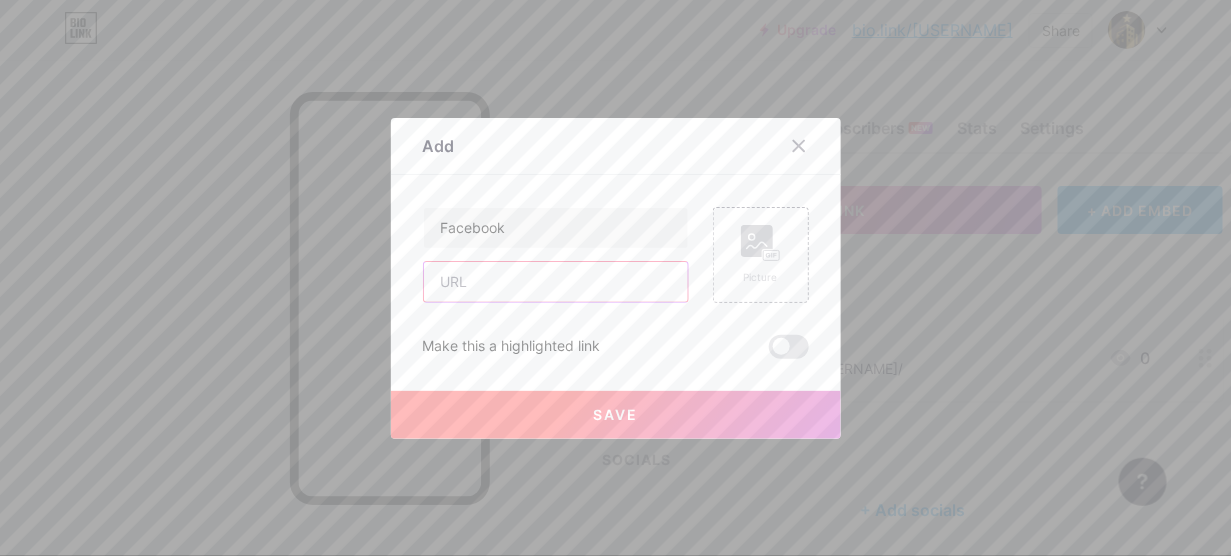 paste on "https://www.facebook.com/profile.php?id=[ID]" 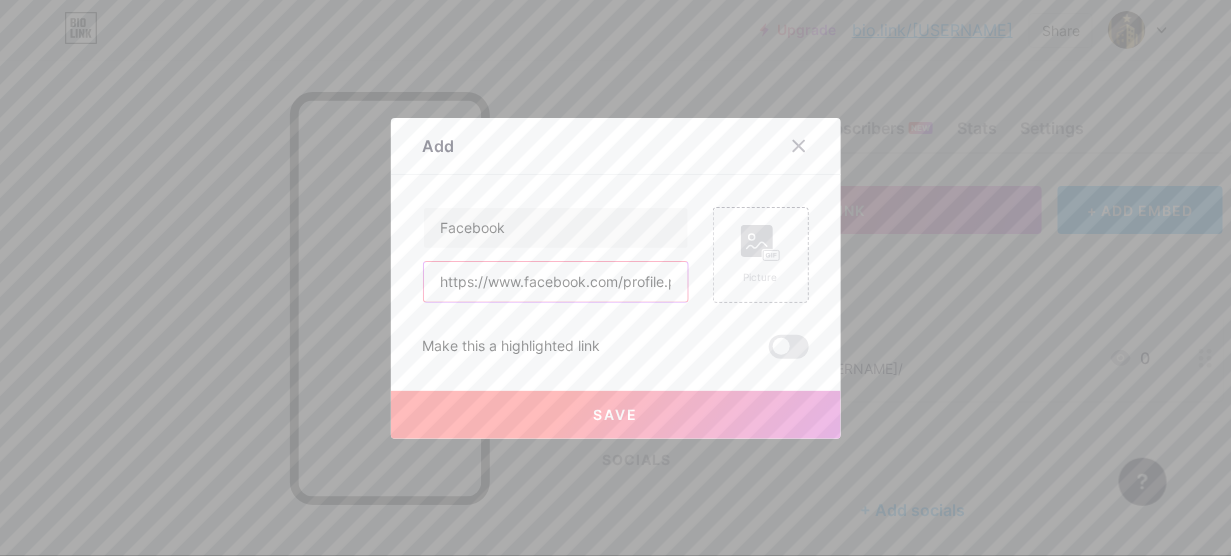 scroll, scrollTop: 0, scrollLeft: 168, axis: horizontal 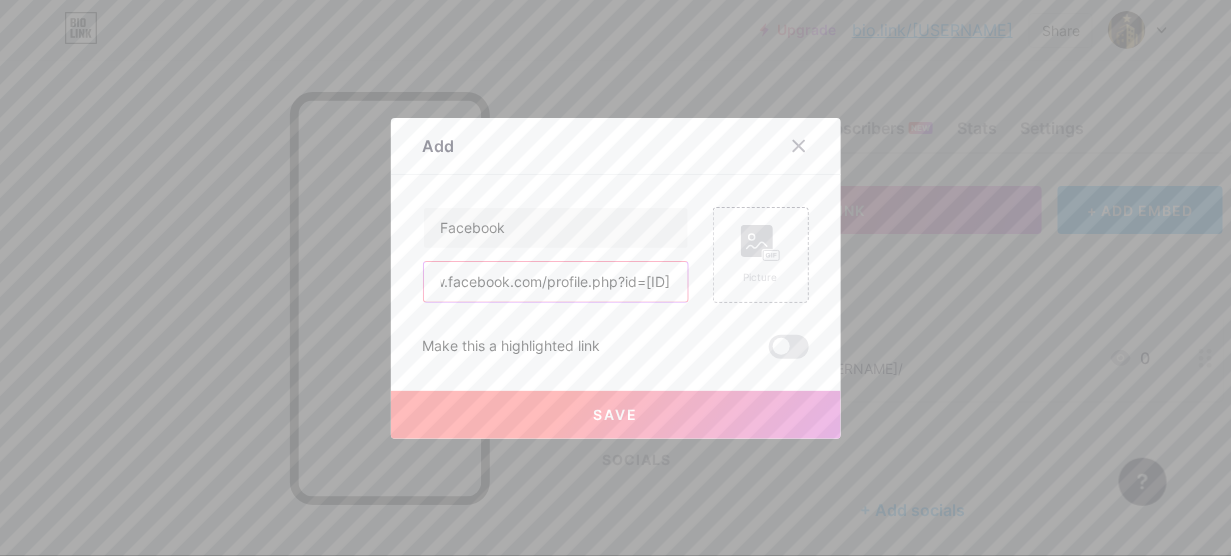 type on "https://www.facebook.com/profile.php?id=[ID]" 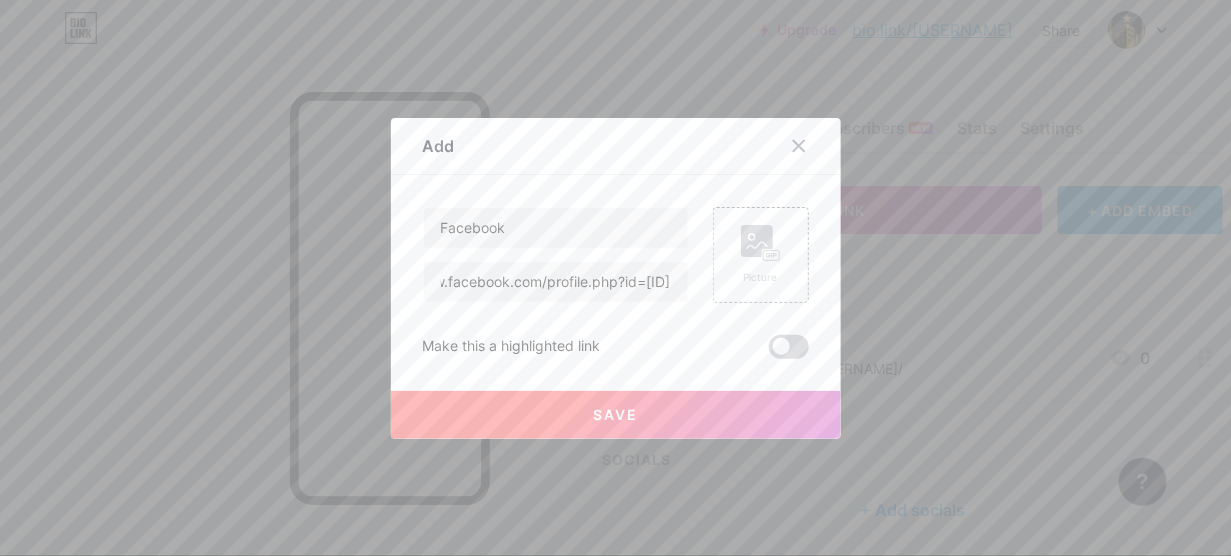 click on "Facebook www.facebook.com/profile.php?id=[ID] Picture Make this a highlighted link Save" at bounding box center (616, 283) 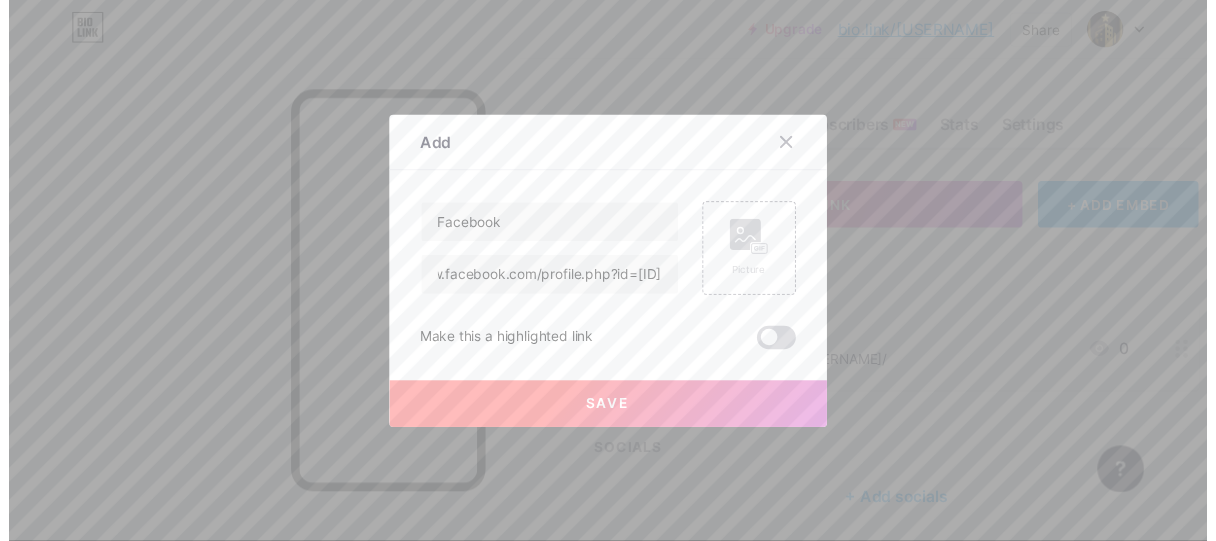 scroll, scrollTop: 0, scrollLeft: 0, axis: both 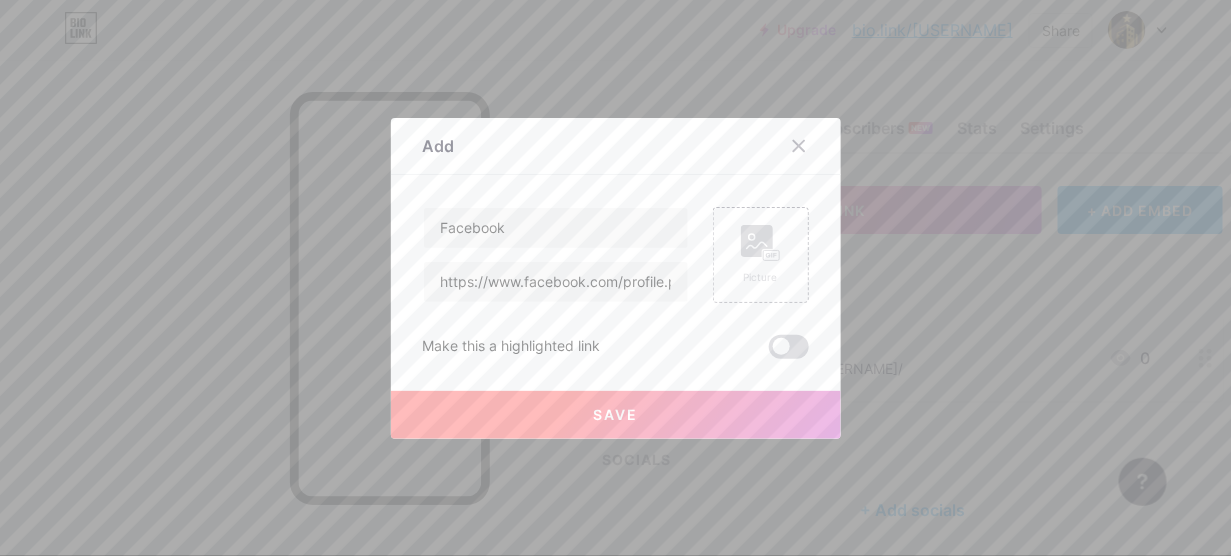 click at bounding box center [789, 347] 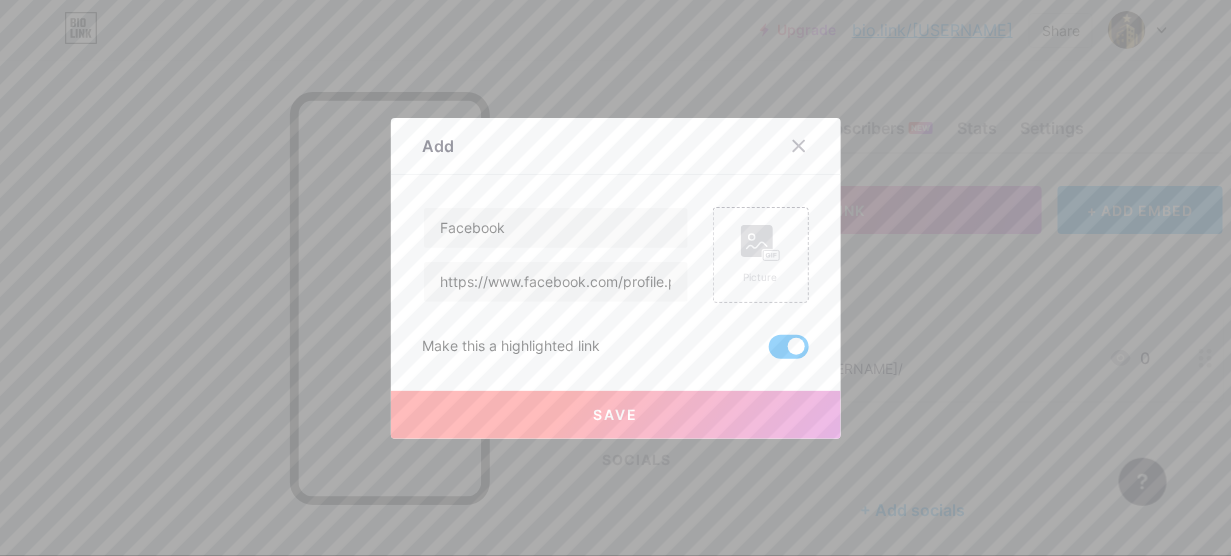 click on "Save" at bounding box center [616, 415] 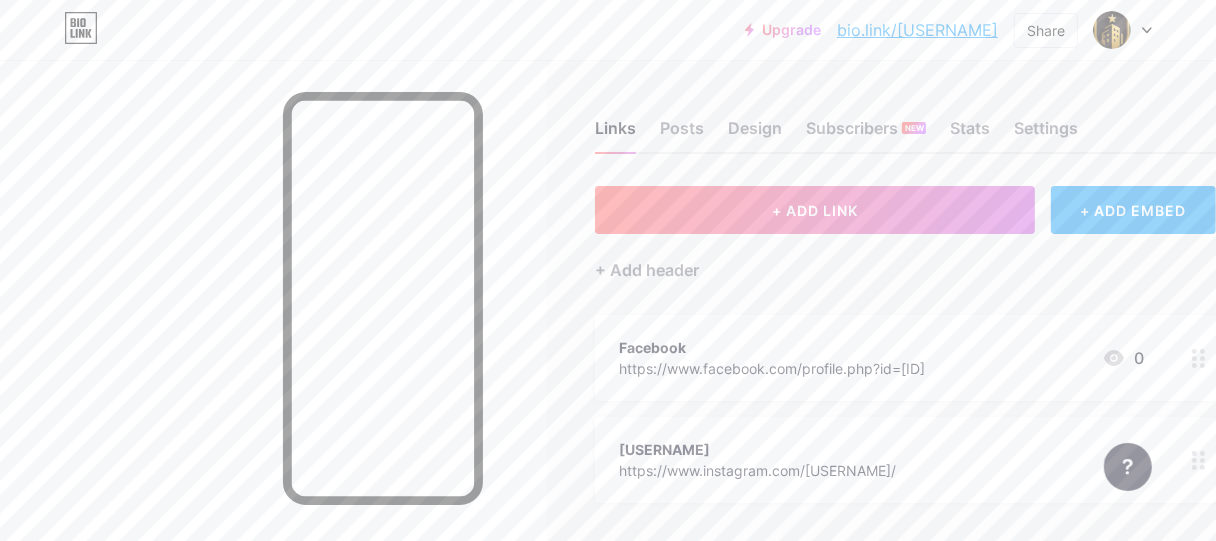 scroll, scrollTop: 100, scrollLeft: 0, axis: vertical 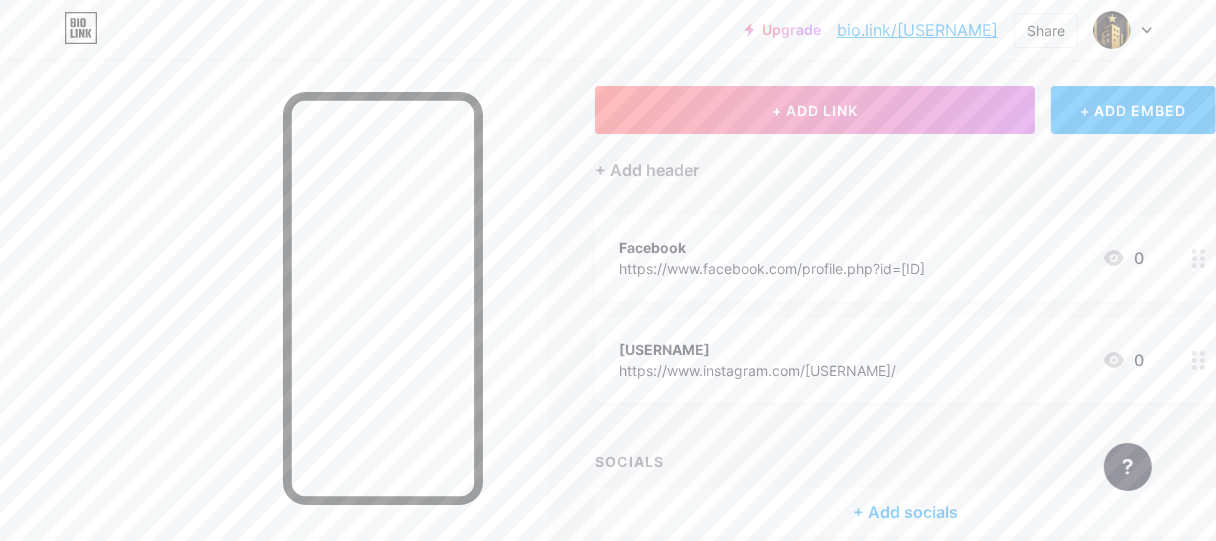 click 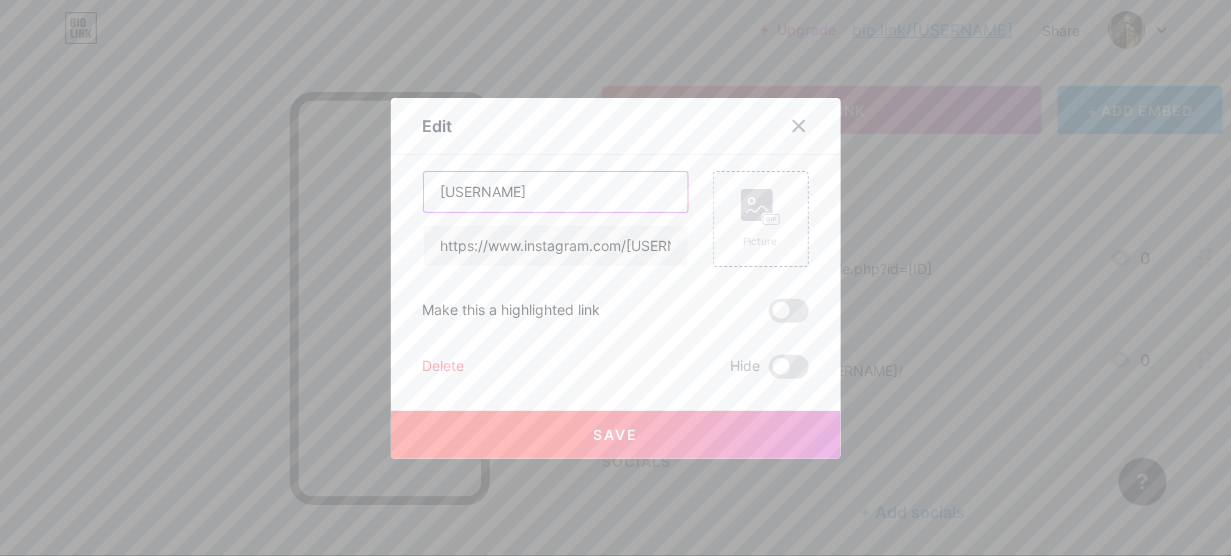 click on "[USERNAME]" at bounding box center [556, 192] 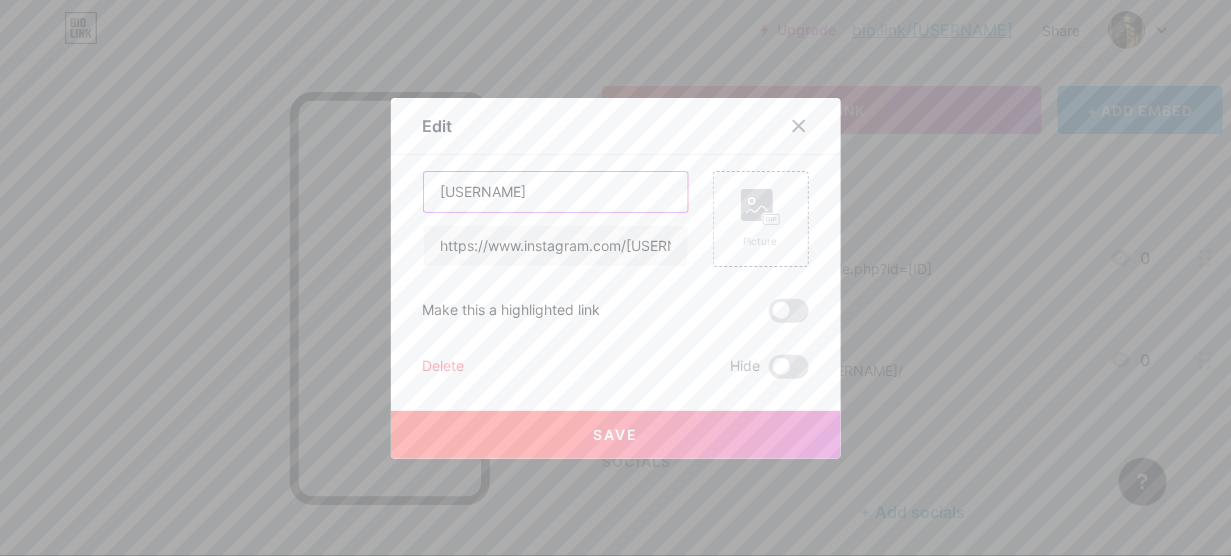 drag, startPoint x: 562, startPoint y: 184, endPoint x: 309, endPoint y: 190, distance: 253.07114 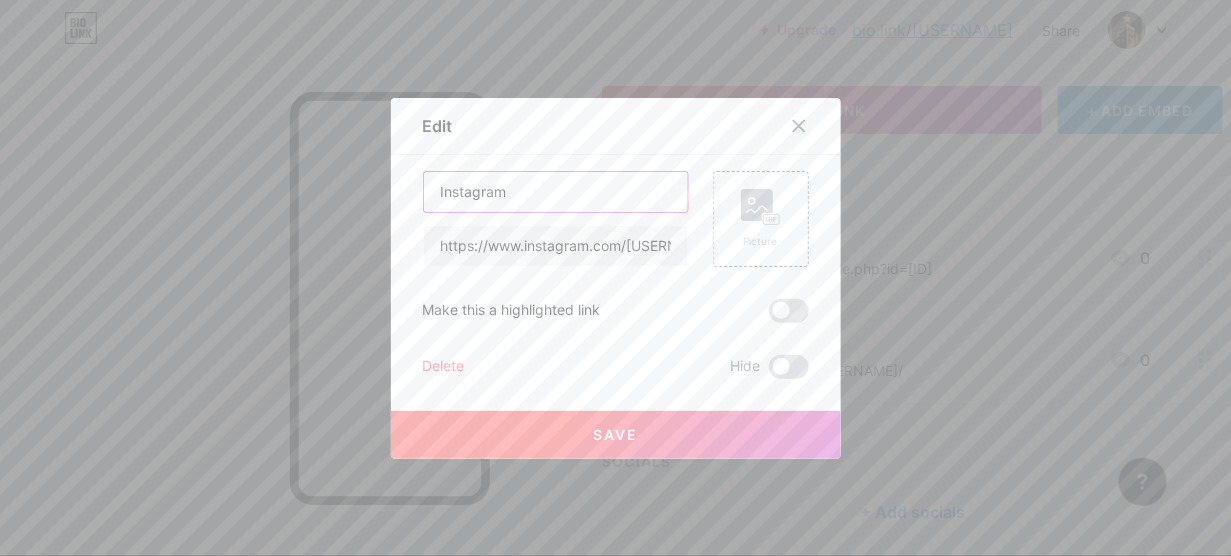 type on "Instagram" 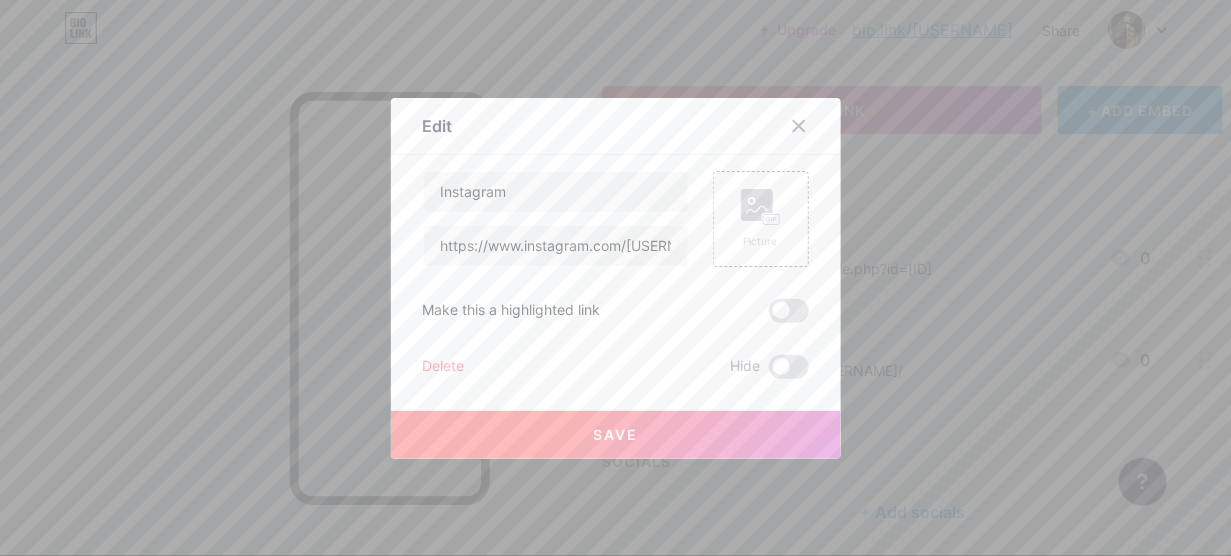 click at bounding box center [789, 311] 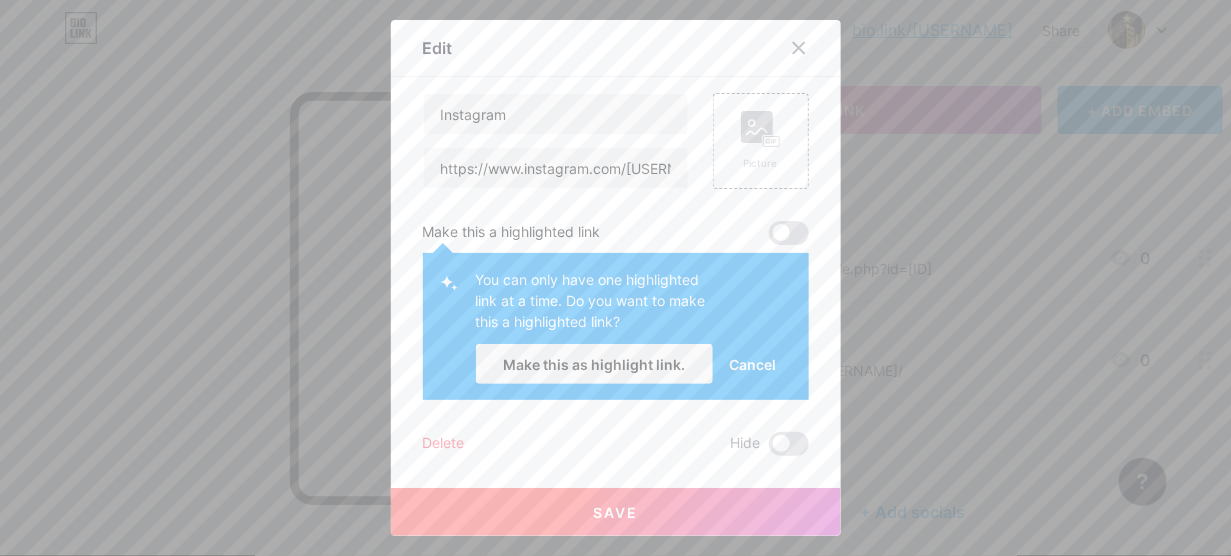 click on "Cancel" at bounding box center (752, 364) 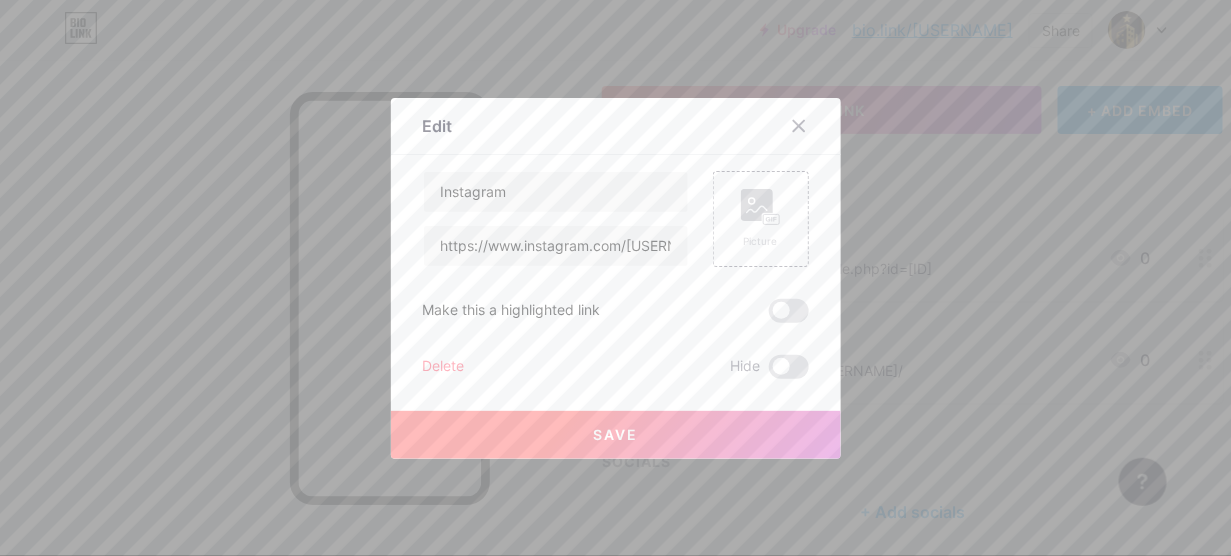 click on "Save" at bounding box center [616, 435] 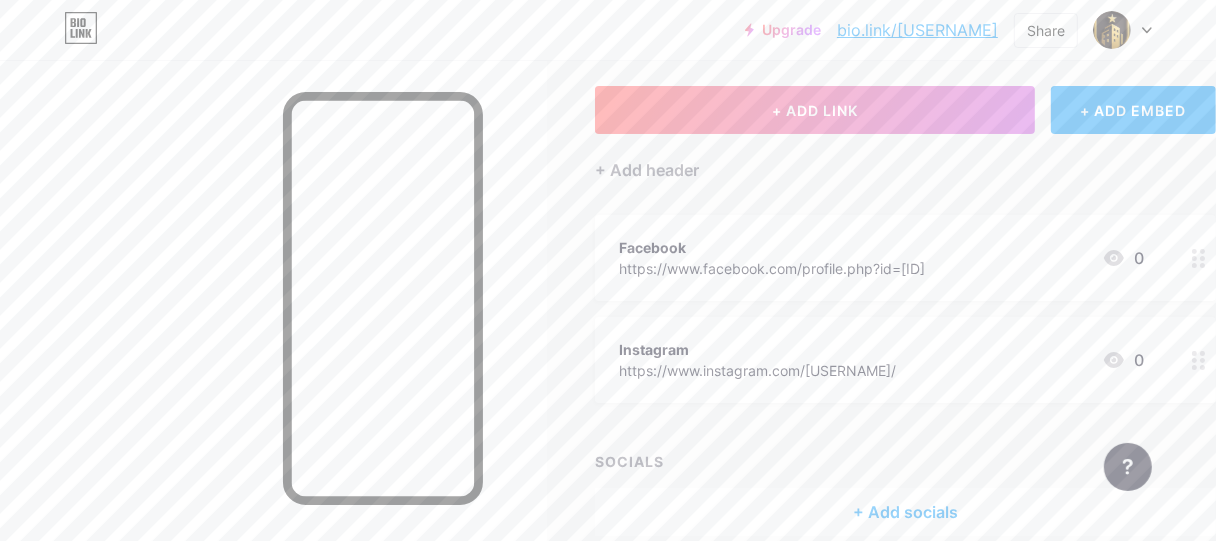 scroll, scrollTop: 193, scrollLeft: 0, axis: vertical 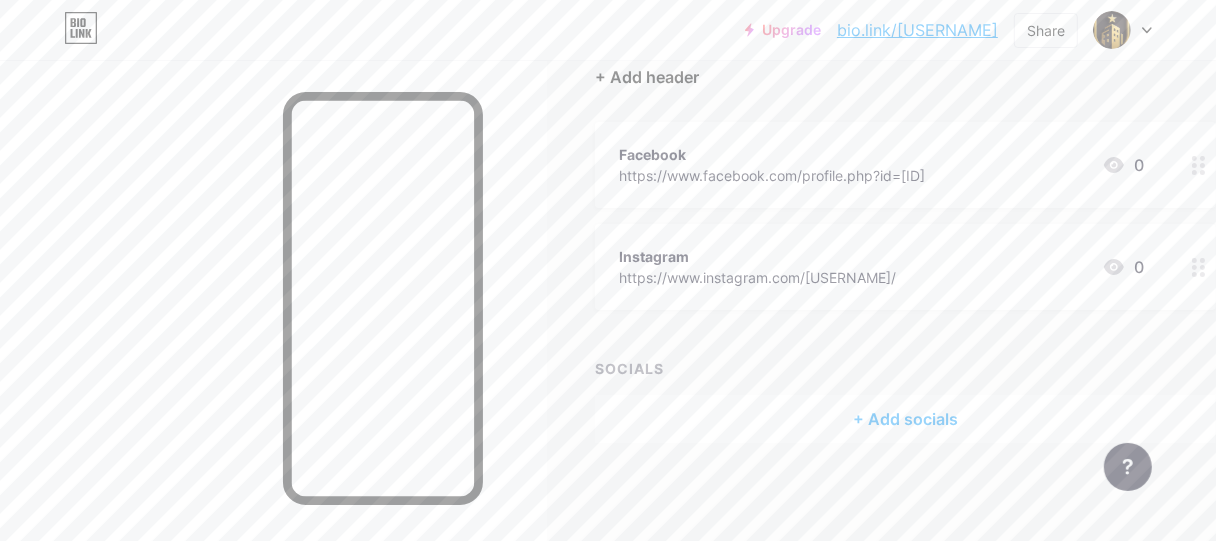 click on "+ Add header" at bounding box center [647, 77] 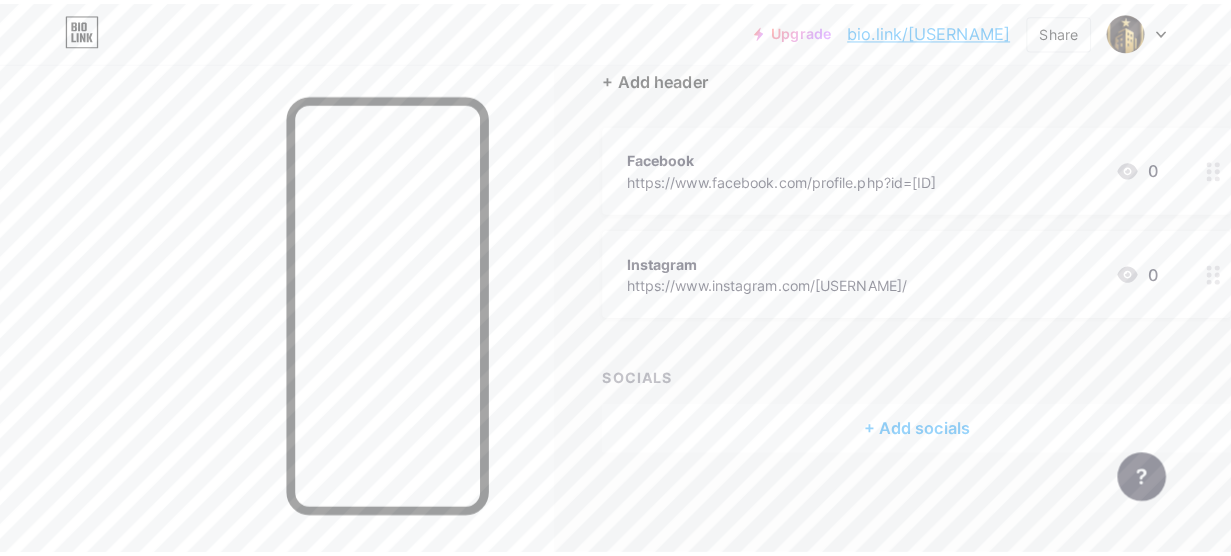 scroll, scrollTop: 178, scrollLeft: 0, axis: vertical 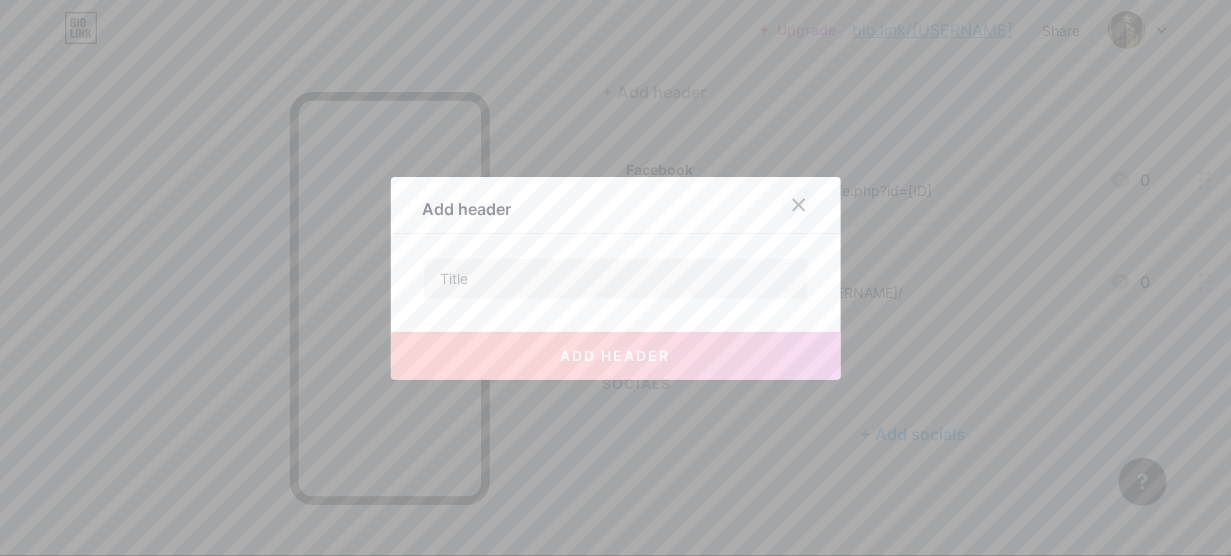 click 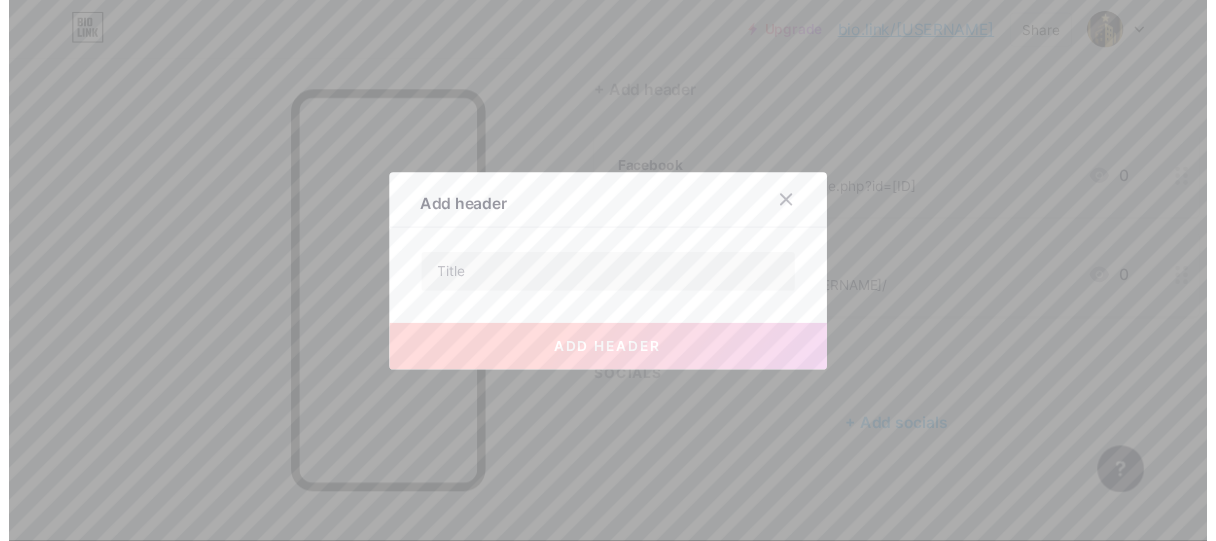 scroll, scrollTop: 193, scrollLeft: 0, axis: vertical 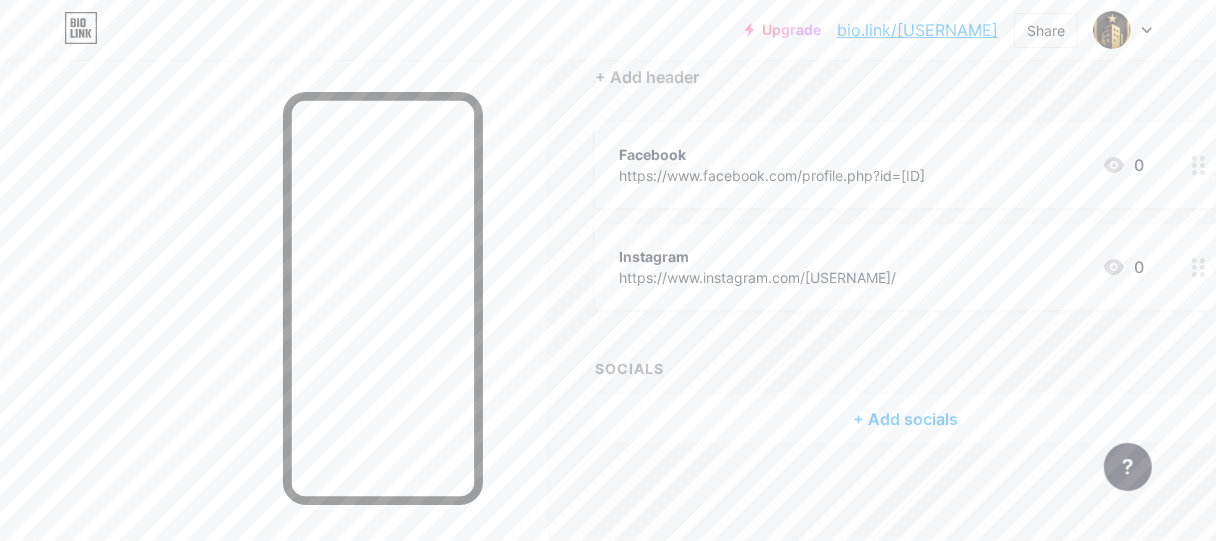 click on "+ Add socials" at bounding box center (905, 419) 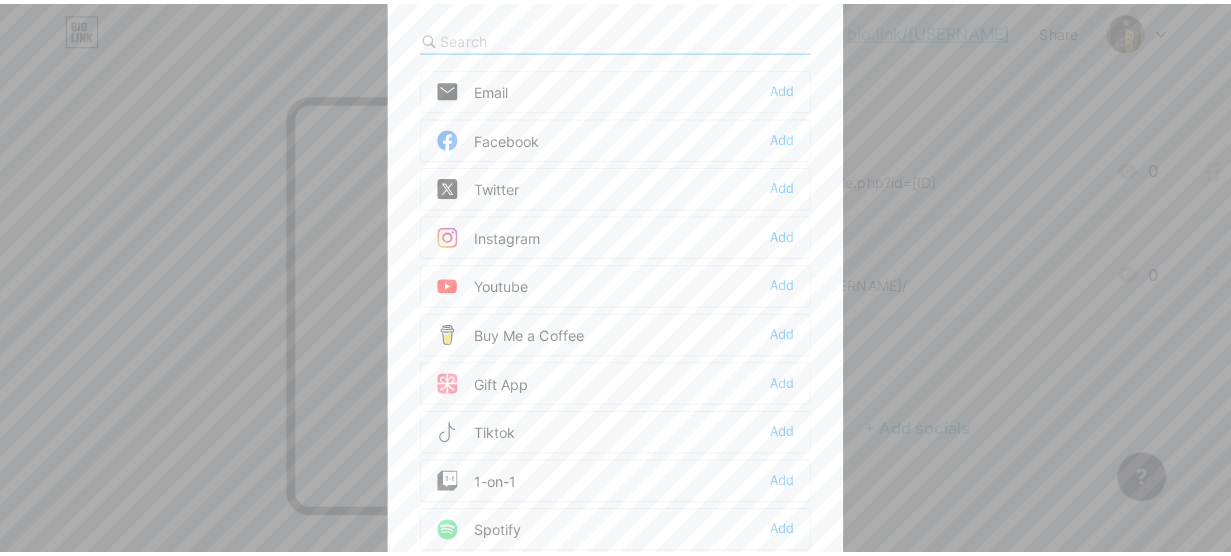 scroll, scrollTop: 178, scrollLeft: 0, axis: vertical 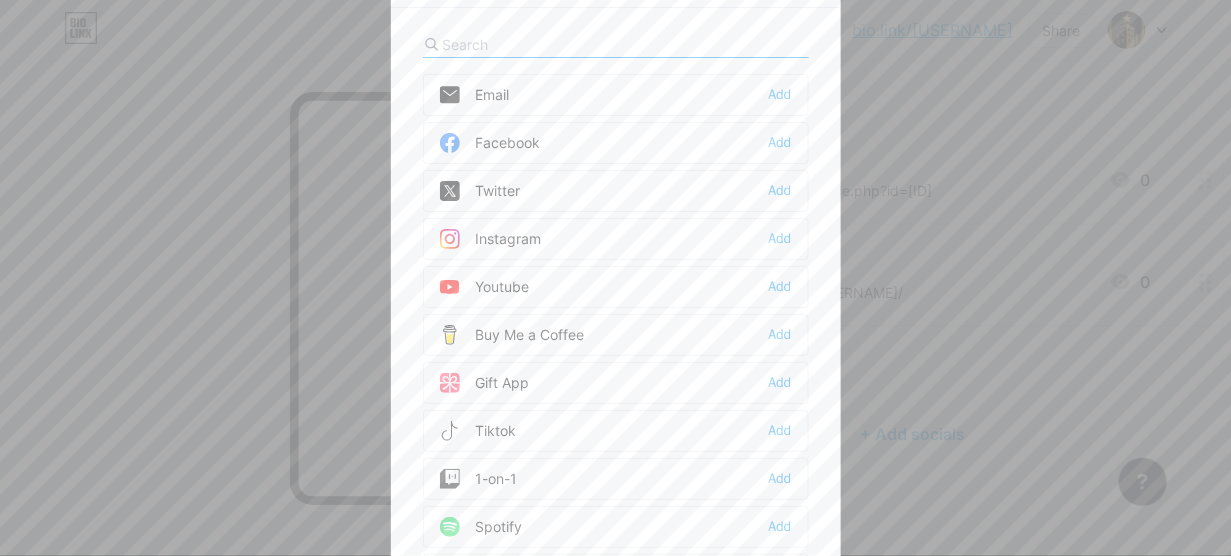 click on "Add" at bounding box center [780, 95] 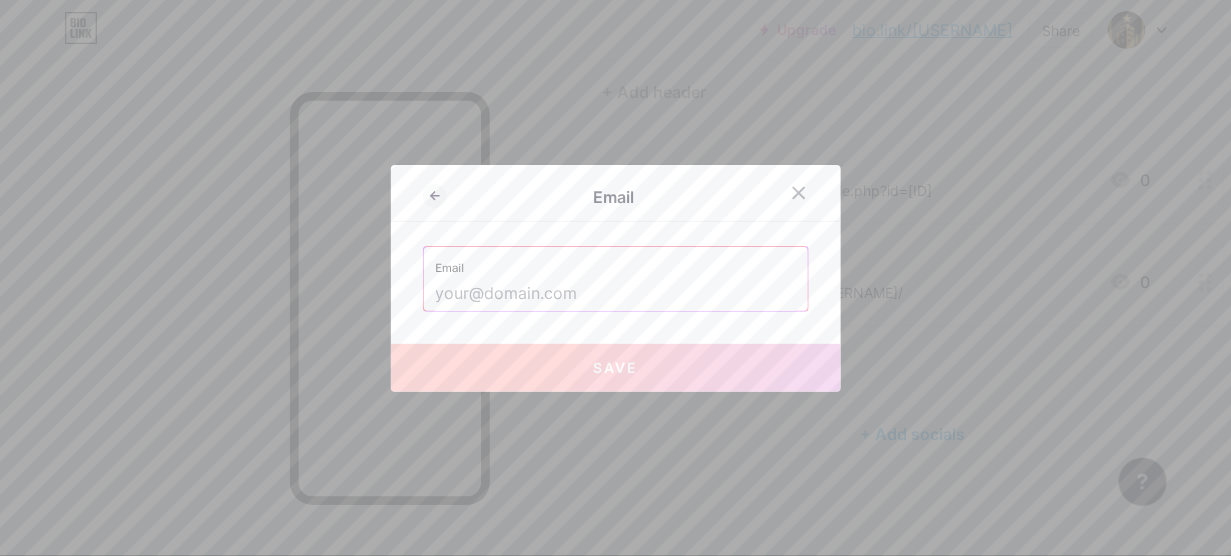 click at bounding box center [616, 294] 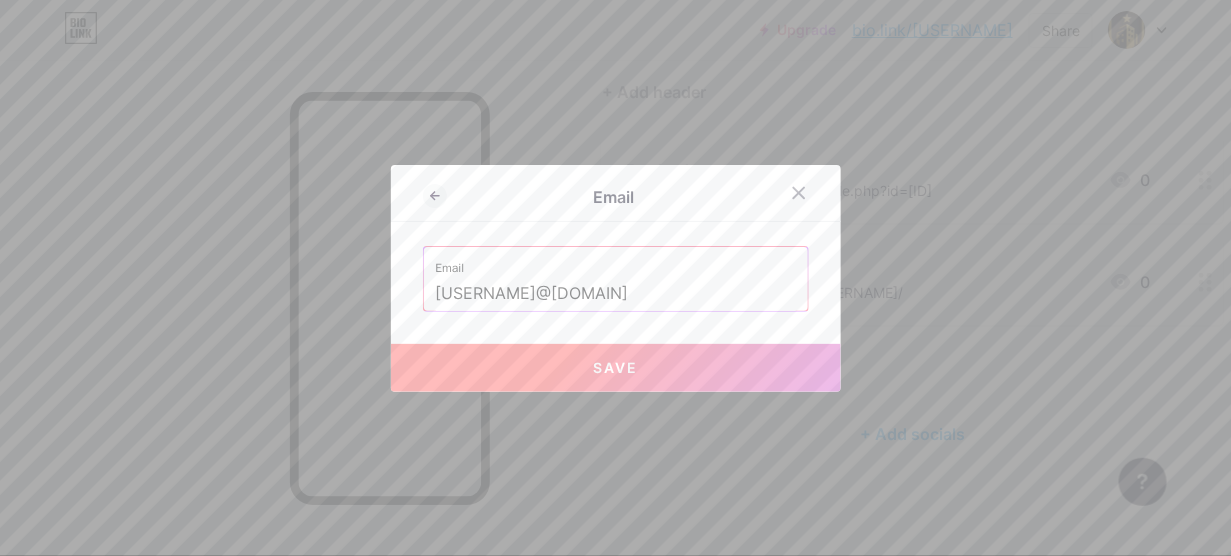 click on "Save" at bounding box center (615, 367) 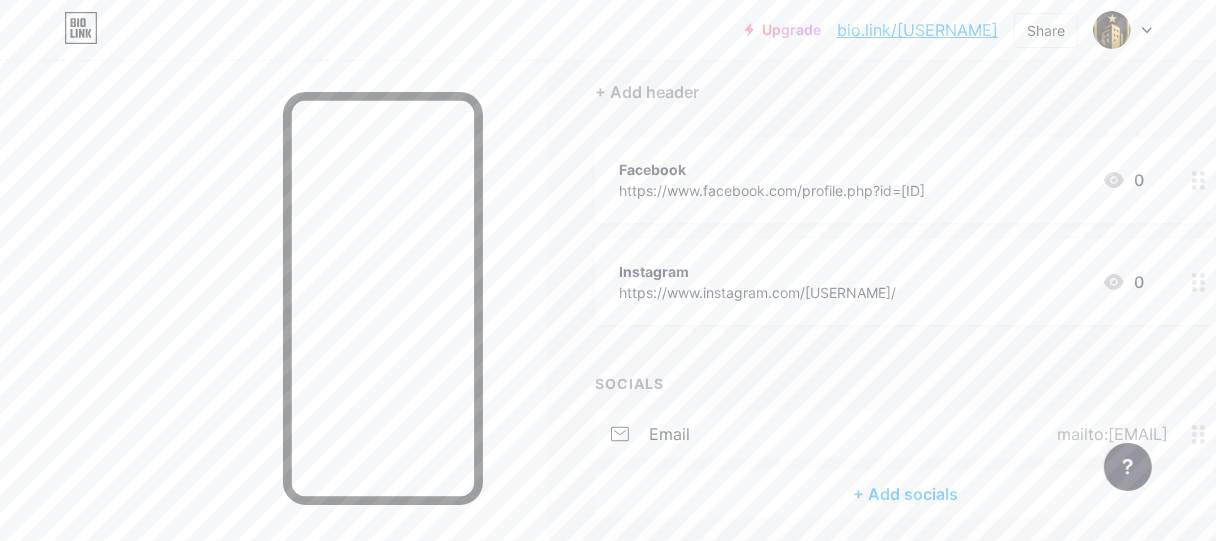 click 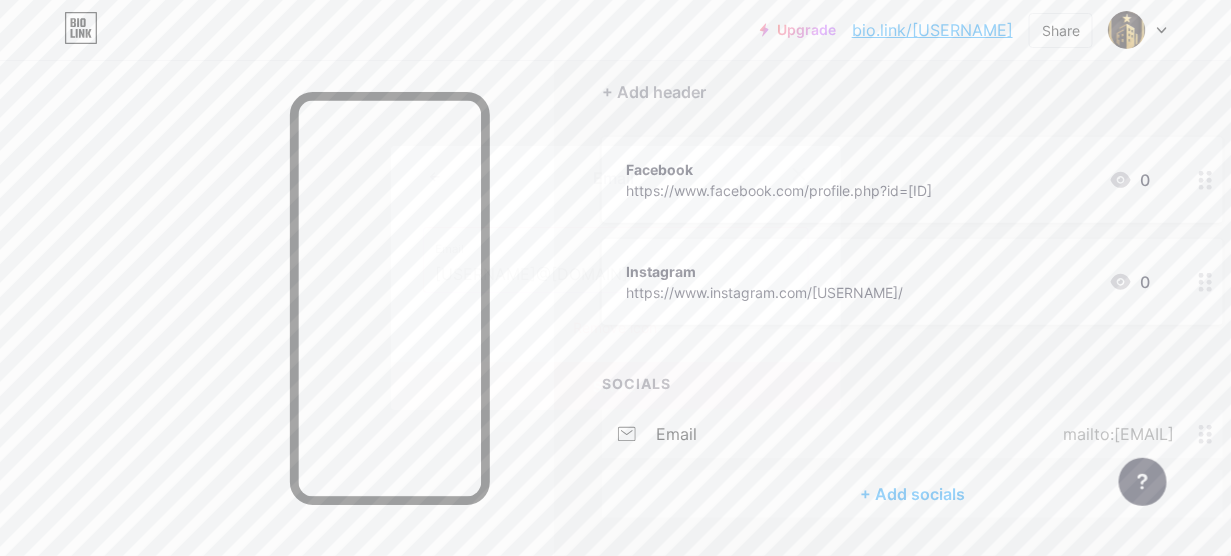click on "Email" at bounding box center [616, 243] 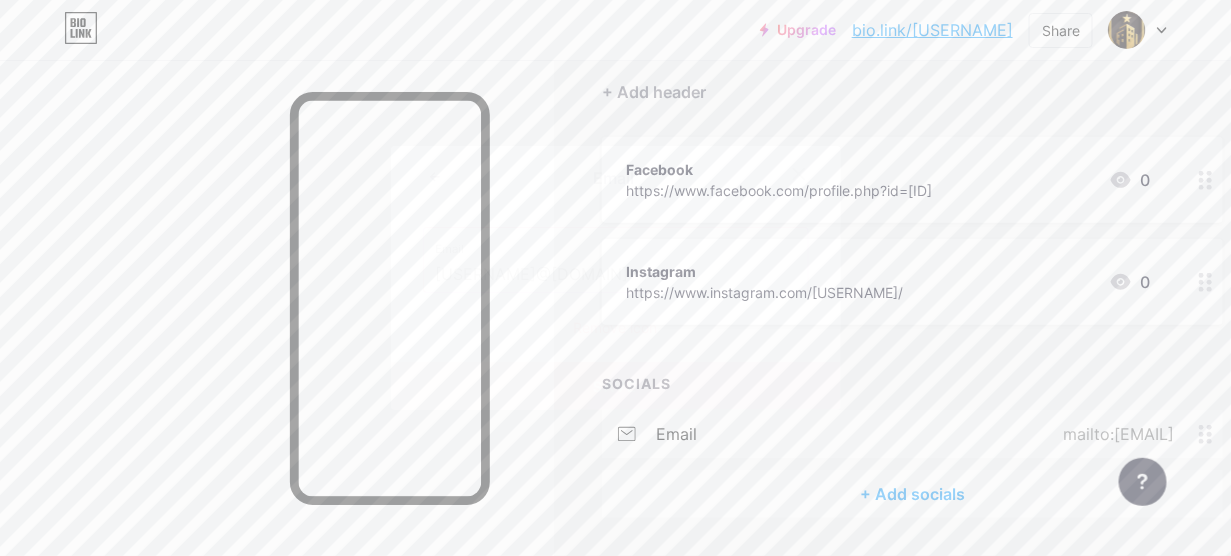 click on "Remove icon" at bounding box center [616, 327] 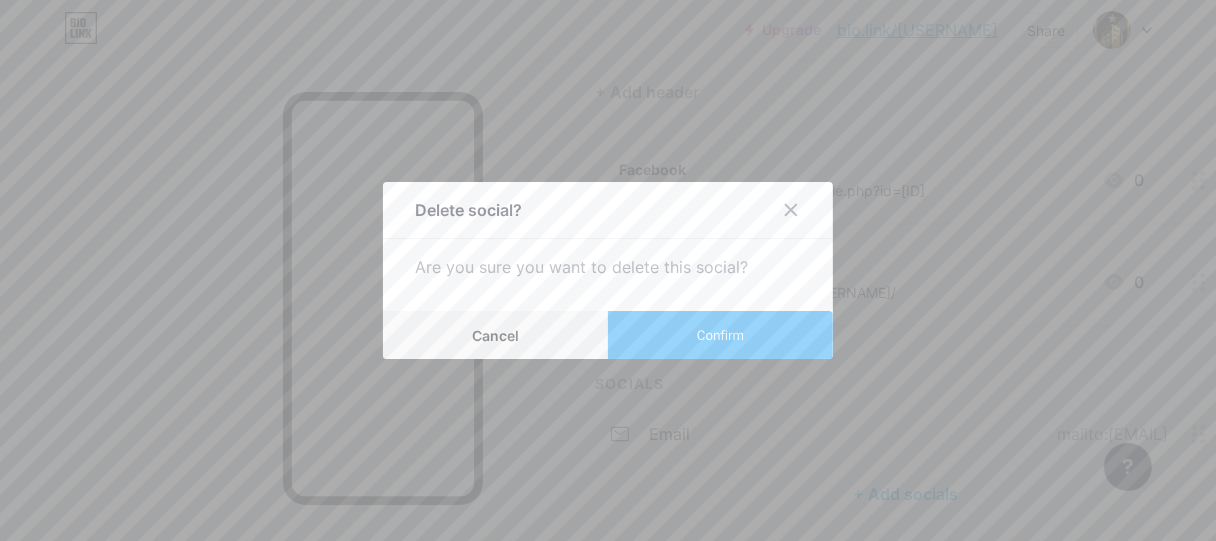click on "Confirm" at bounding box center (720, 335) 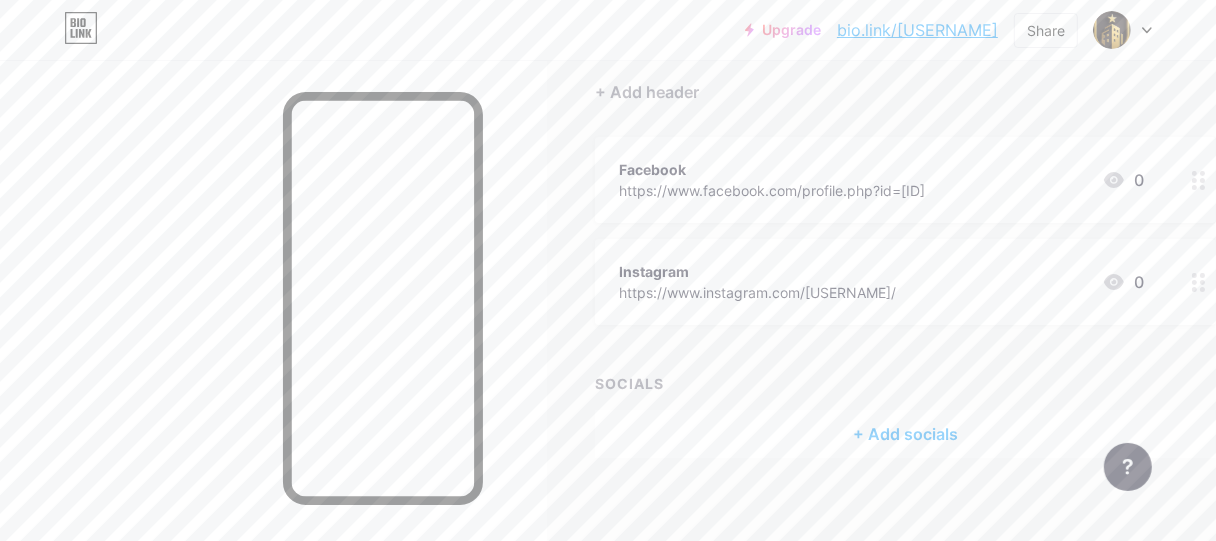 click on "+ Add socials" at bounding box center [905, 434] 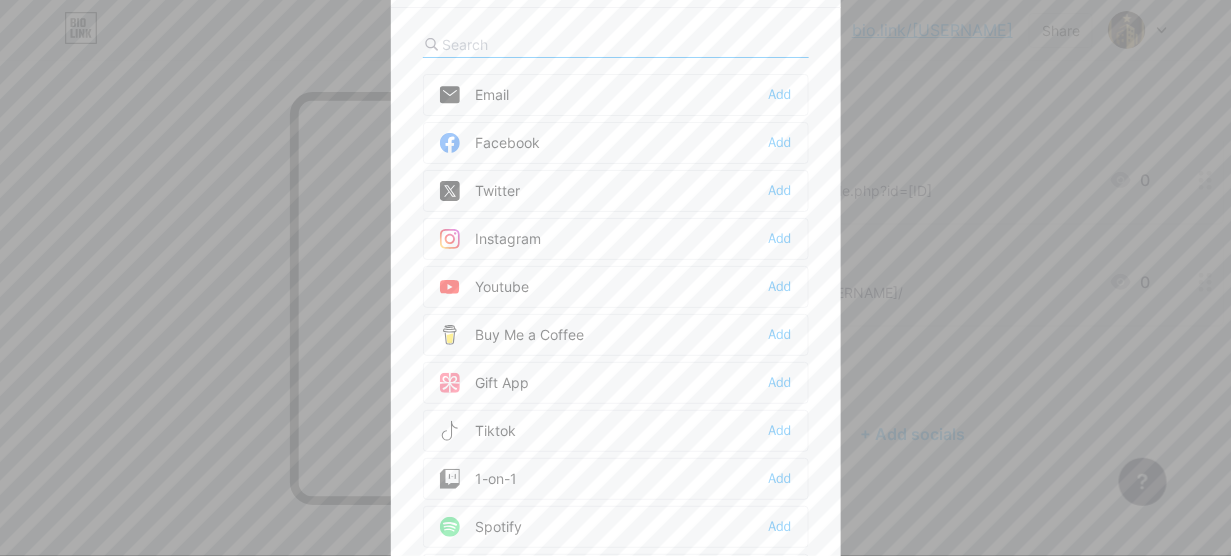 click on "Email
Add" at bounding box center (616, 95) 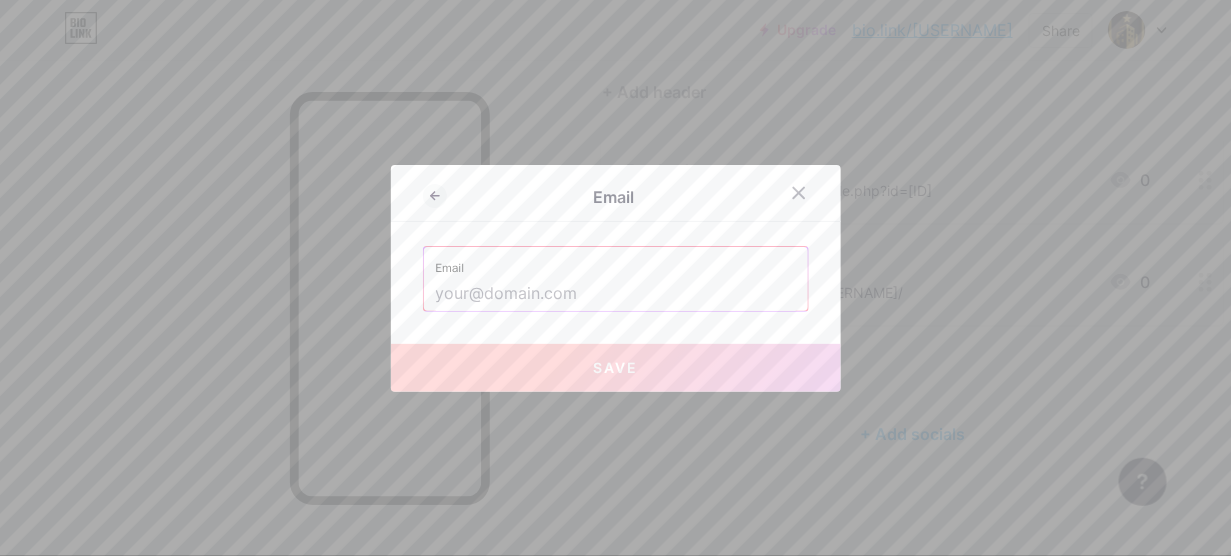click at bounding box center [616, 294] 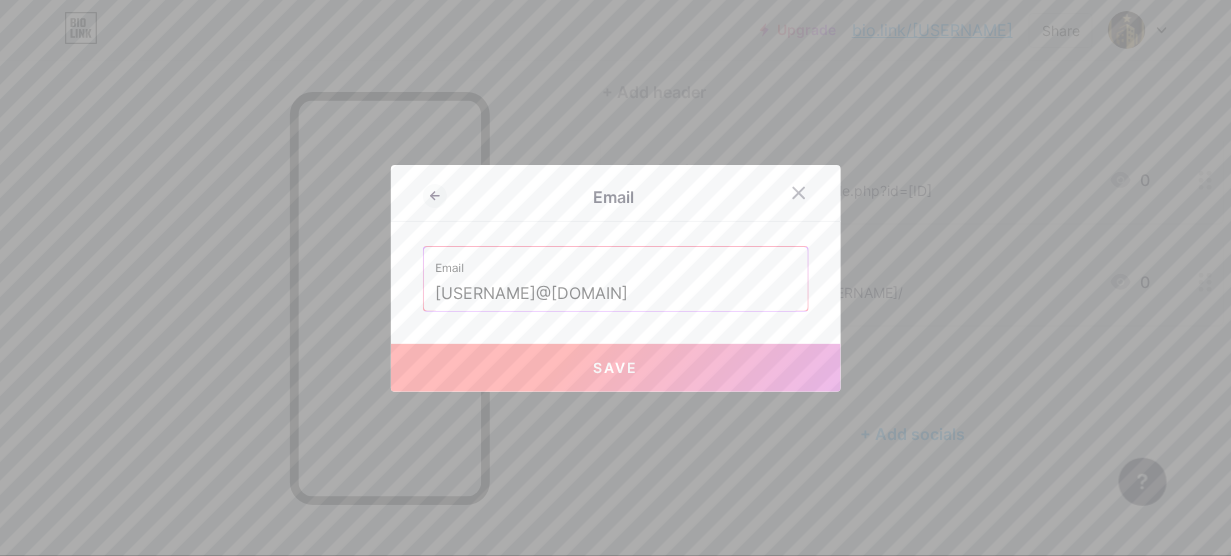 click on "Save" at bounding box center (616, 368) 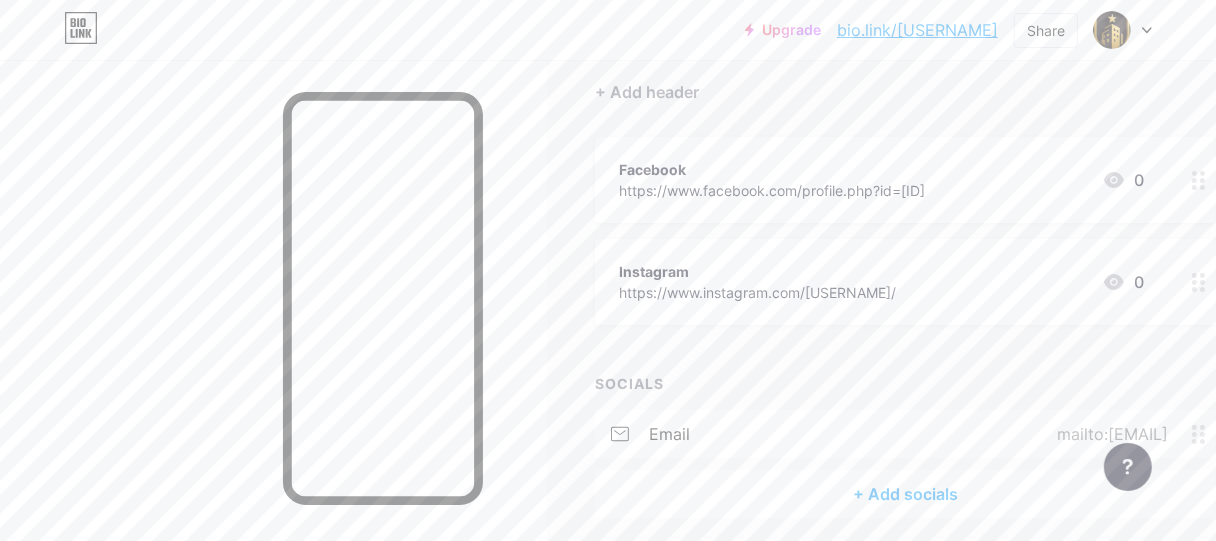click on "+ Add socials" at bounding box center (905, 494) 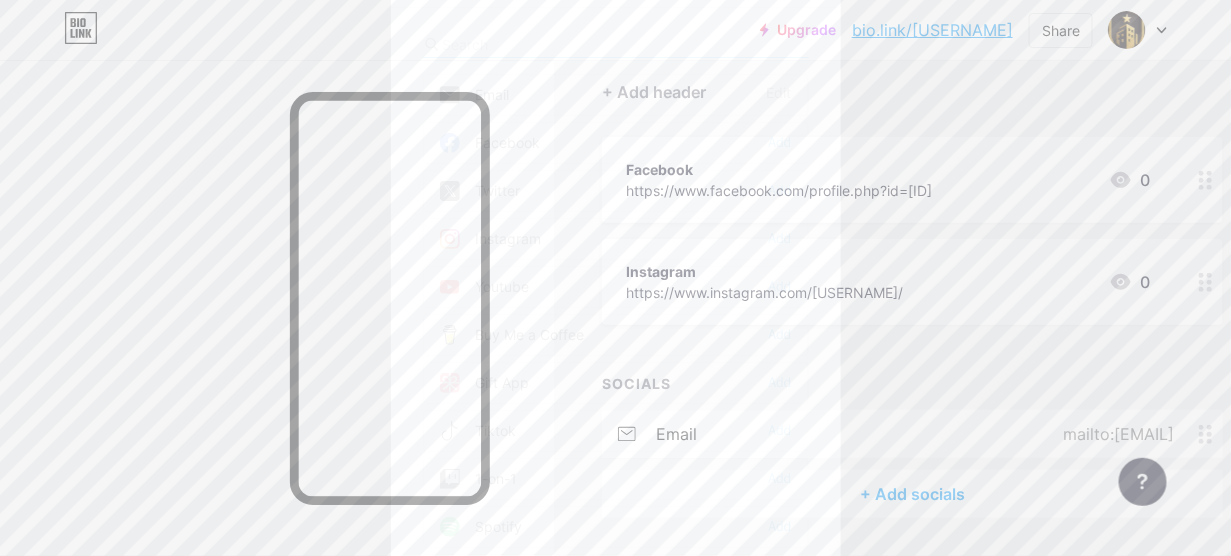click on "Facebook" at bounding box center [490, 143] 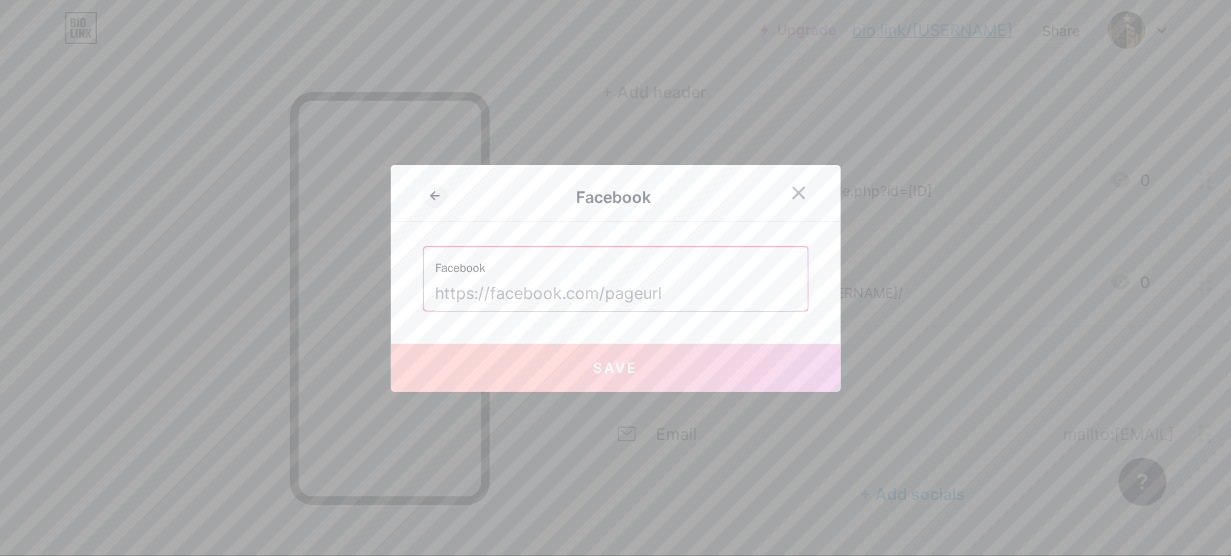 click at bounding box center (616, 294) 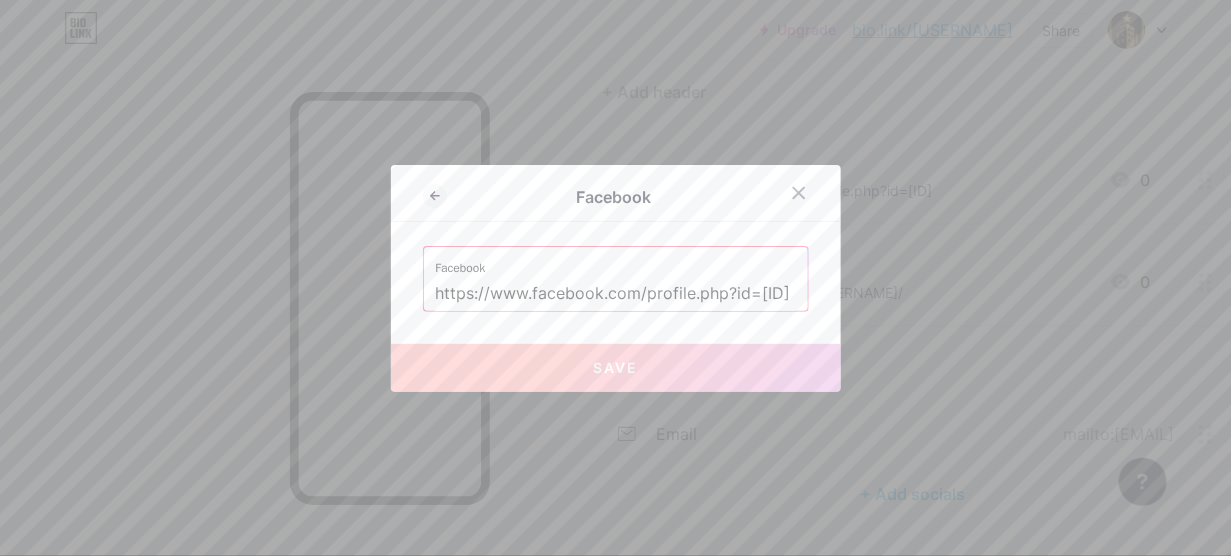 scroll, scrollTop: 0, scrollLeft: 95, axis: horizontal 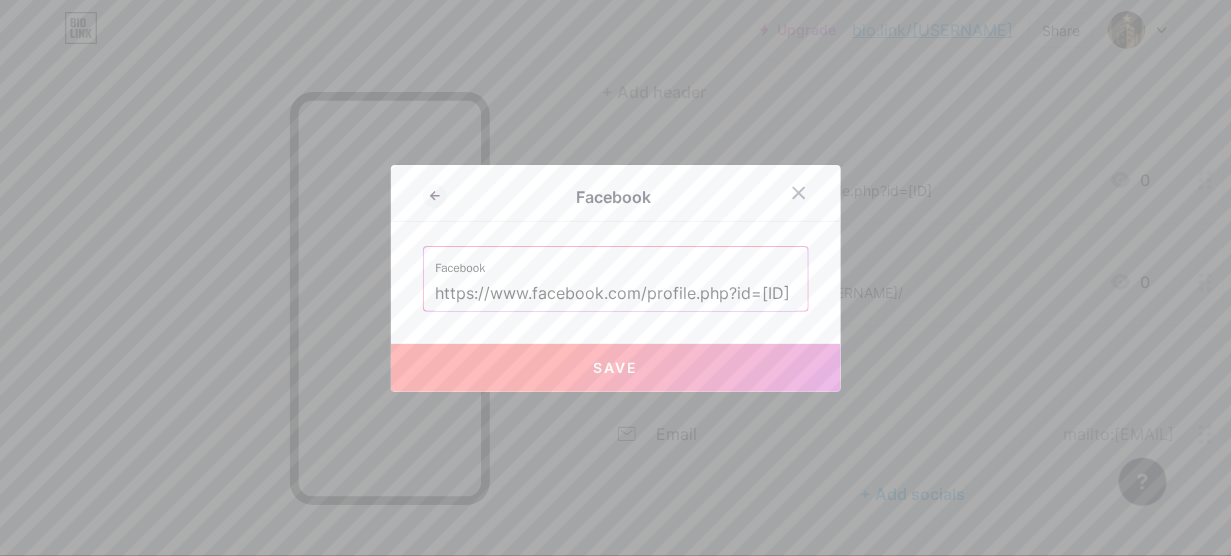 type on "https://www.facebook.com/profile.php?id=[ID]" 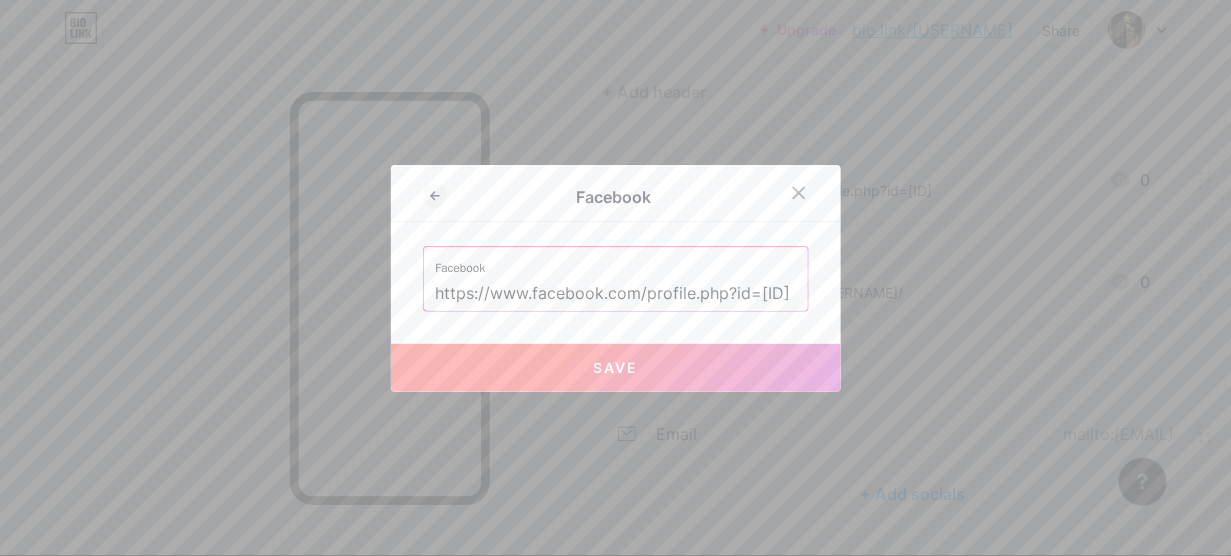 click on "Save" at bounding box center (615, 367) 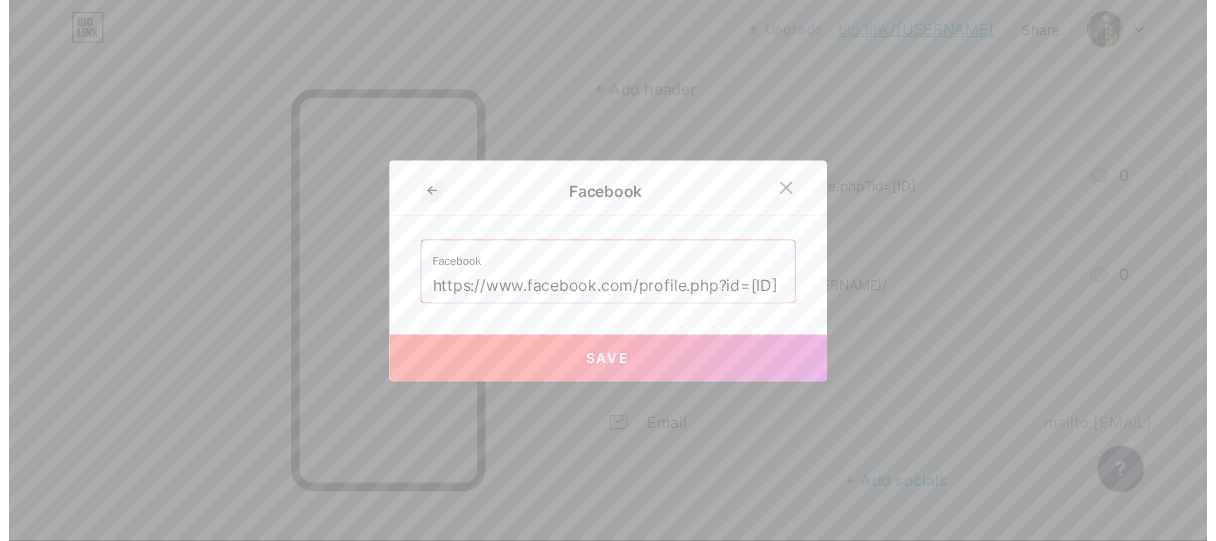scroll, scrollTop: 0, scrollLeft: 0, axis: both 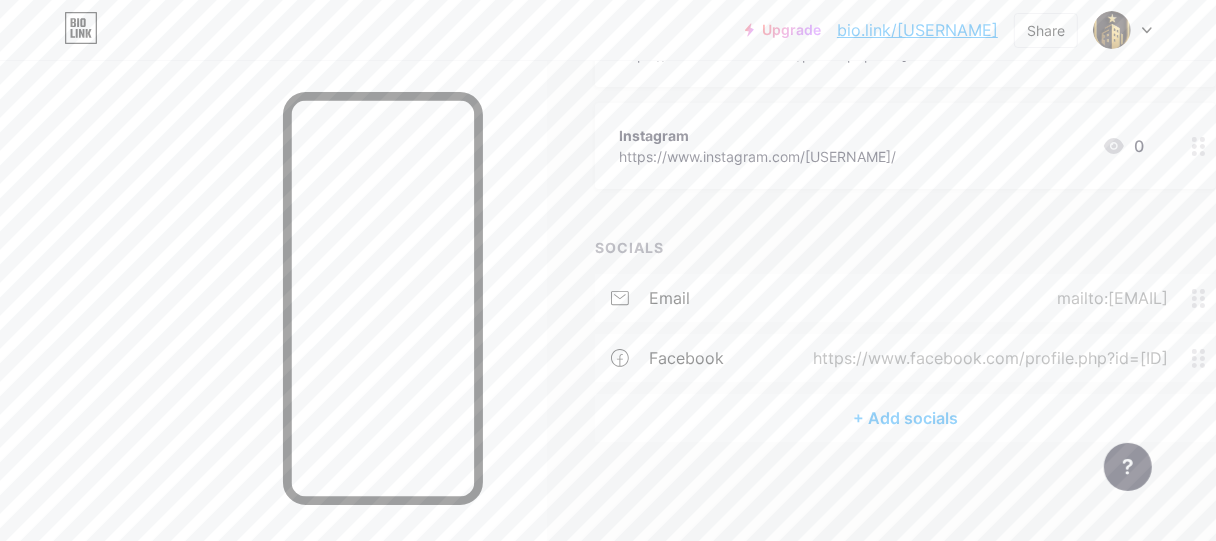 click on "+ Add socials" at bounding box center [905, 418] 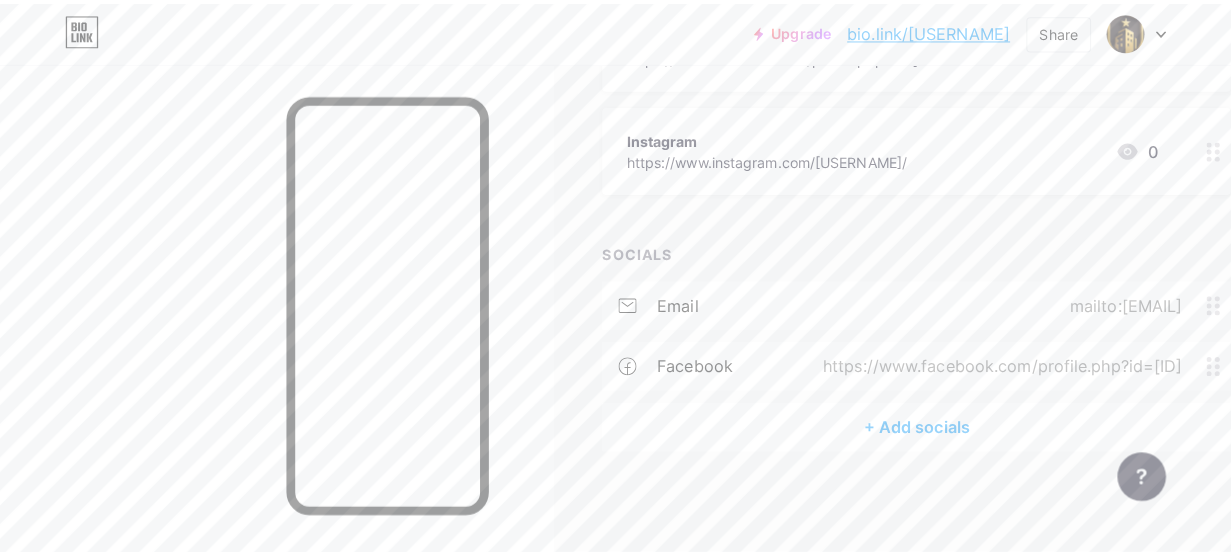 scroll, scrollTop: 299, scrollLeft: 0, axis: vertical 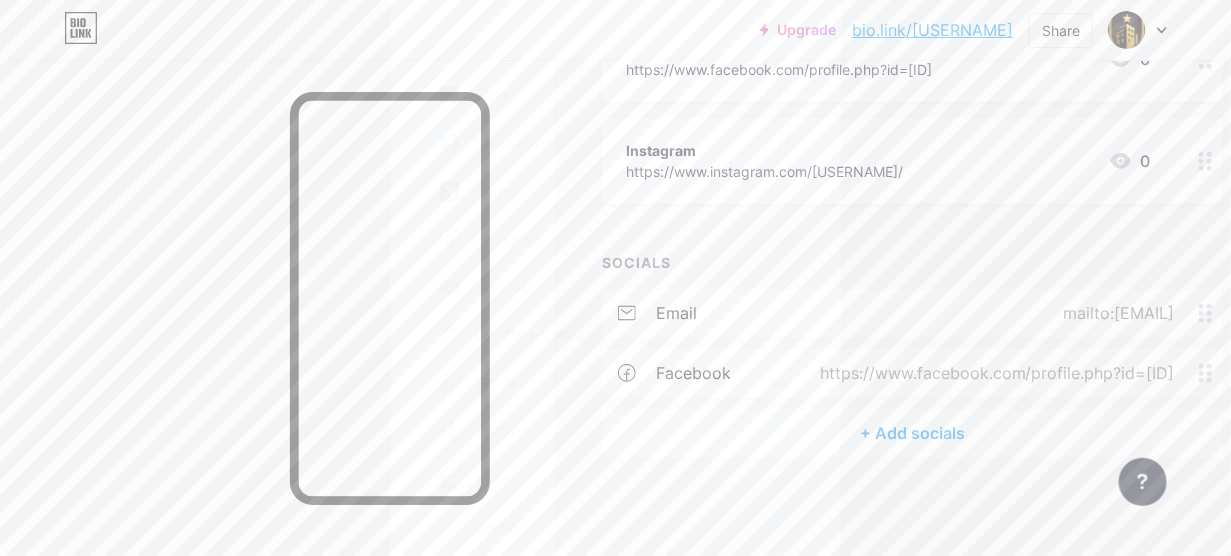 click at bounding box center (615, 278) 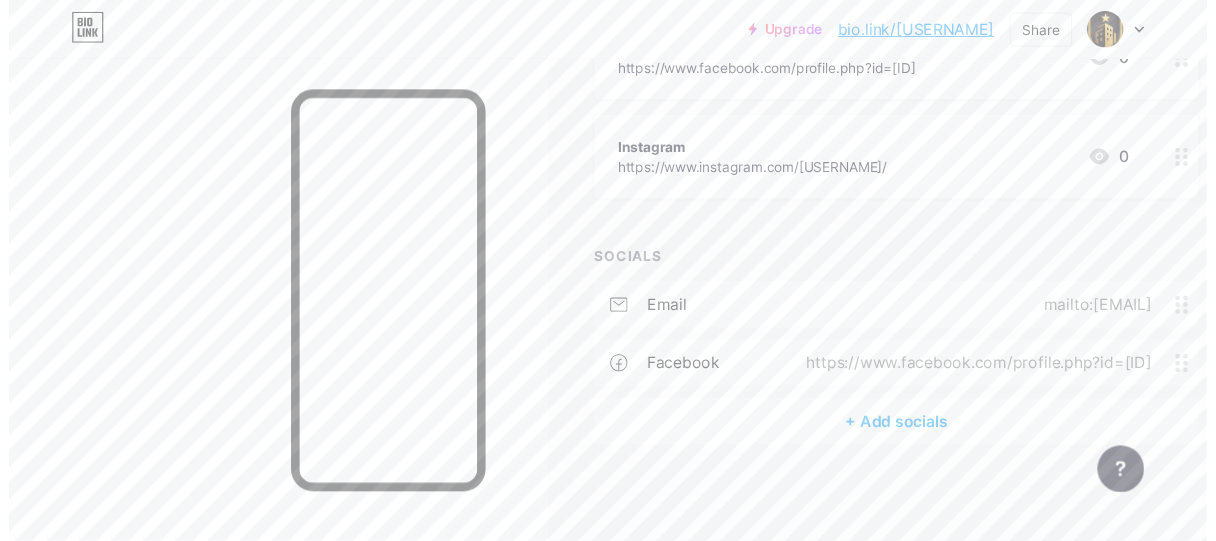 scroll, scrollTop: 314, scrollLeft: 0, axis: vertical 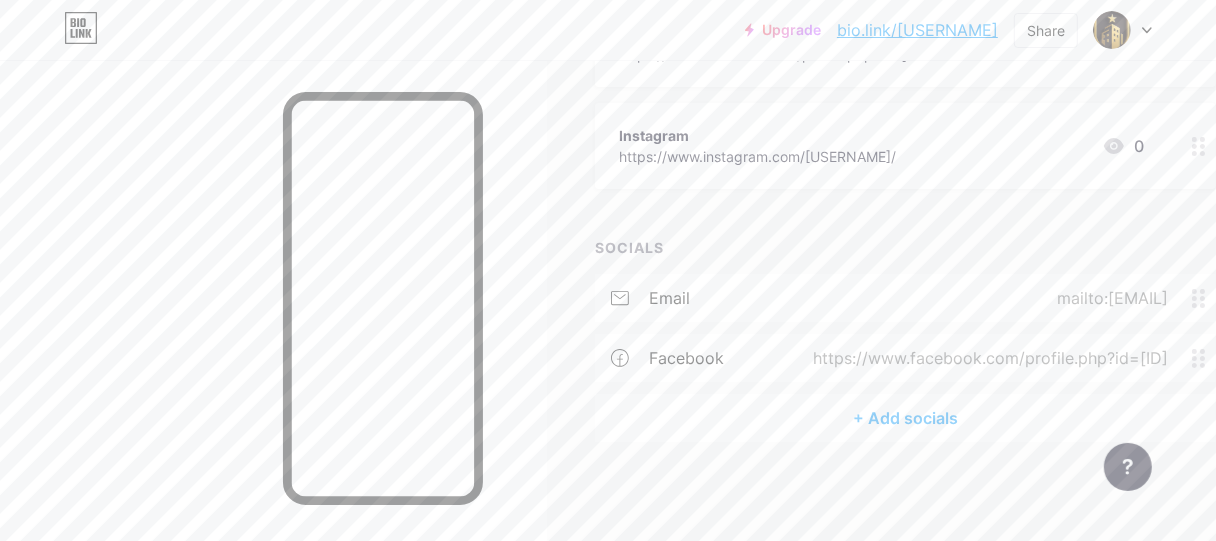 click on "+ Add socials" at bounding box center (905, 418) 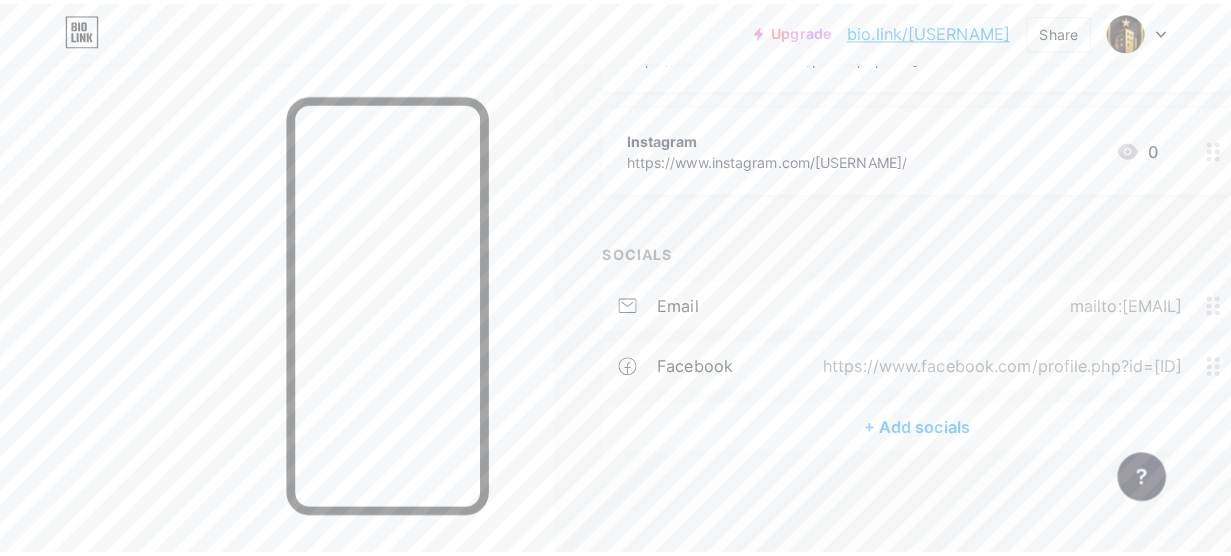 scroll, scrollTop: 299, scrollLeft: 0, axis: vertical 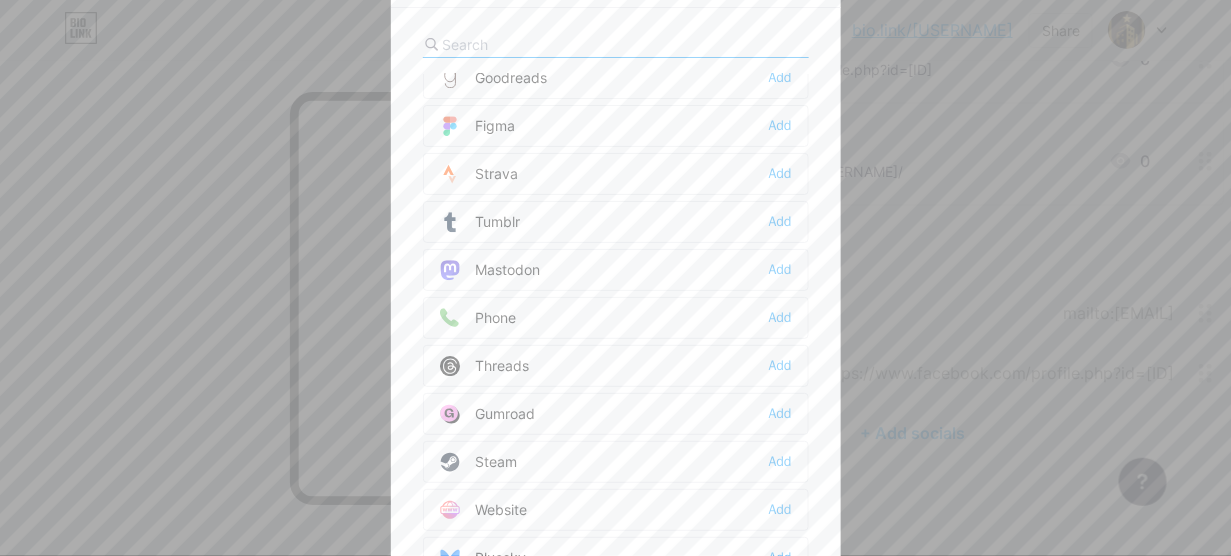 click at bounding box center [615, 278] 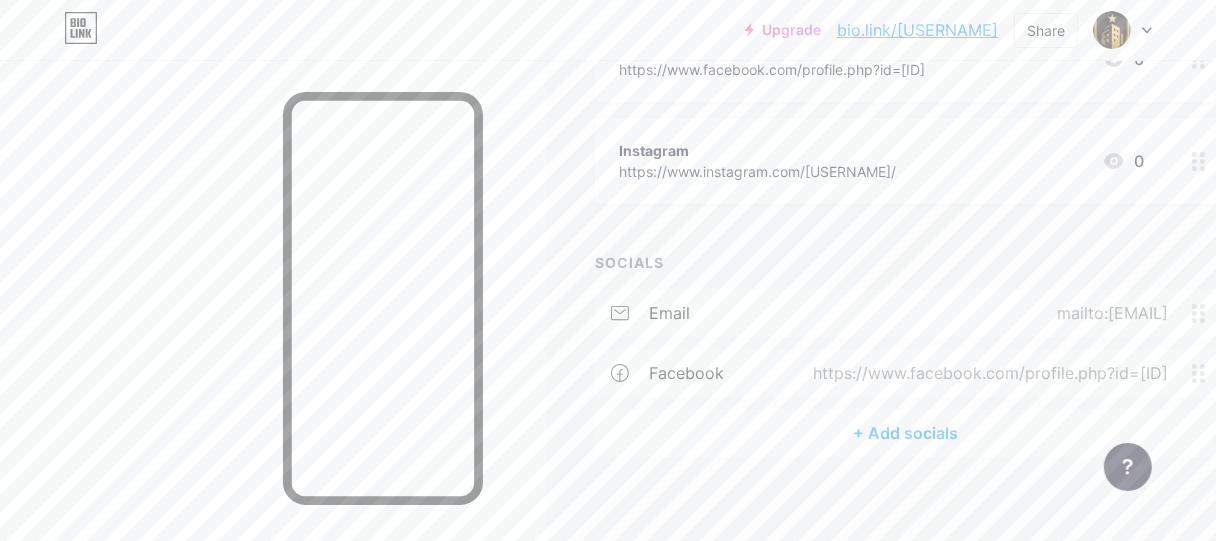 scroll, scrollTop: 99, scrollLeft: 0, axis: vertical 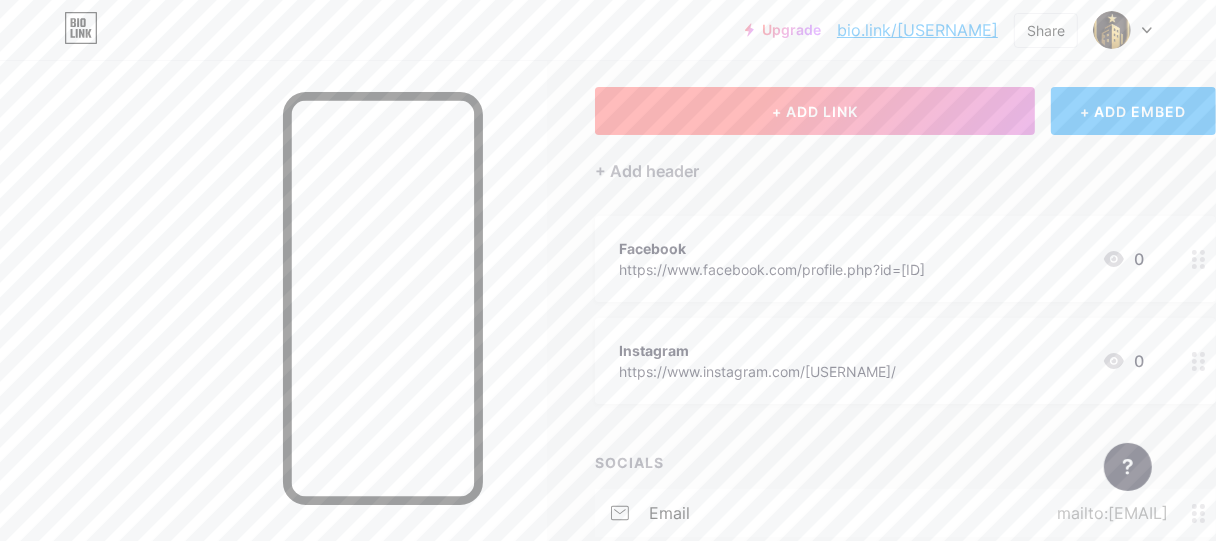 click on "+ ADD LINK" at bounding box center [815, 111] 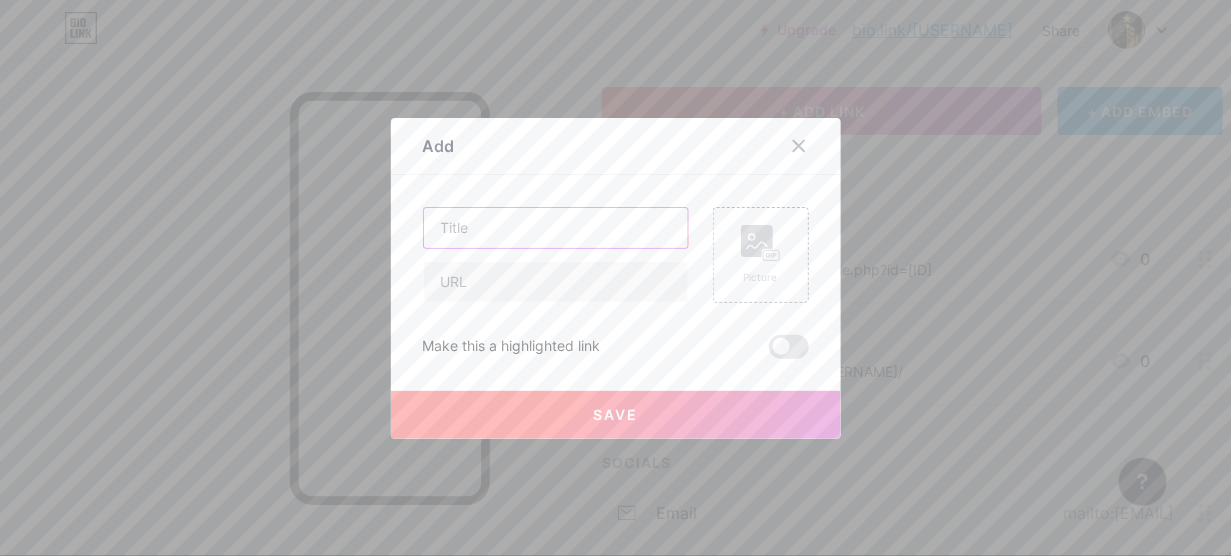 click at bounding box center [556, 228] 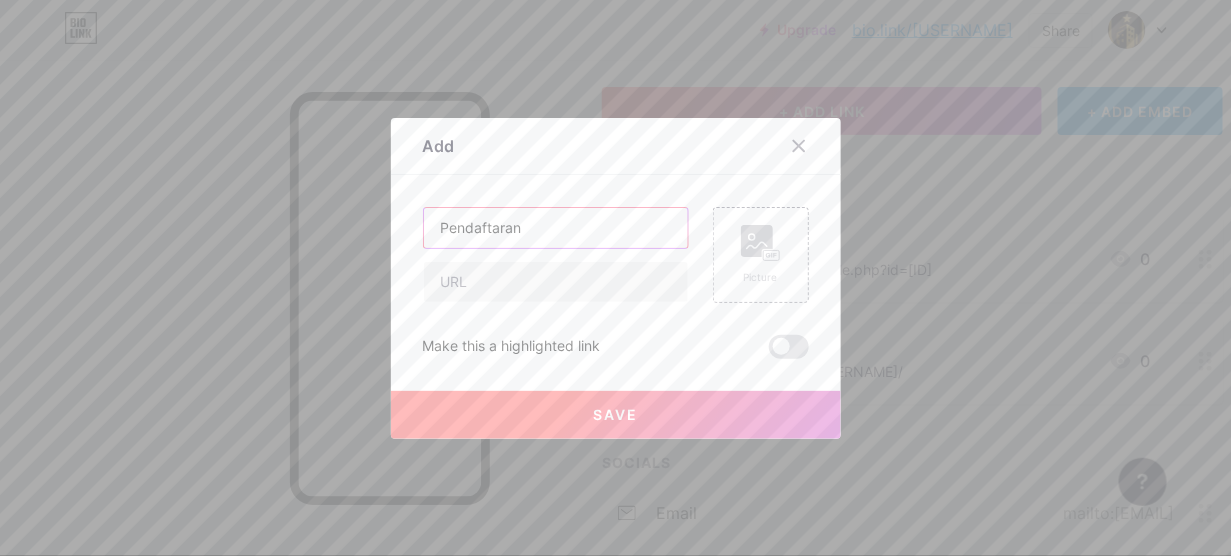 type on "Pendaftaran" 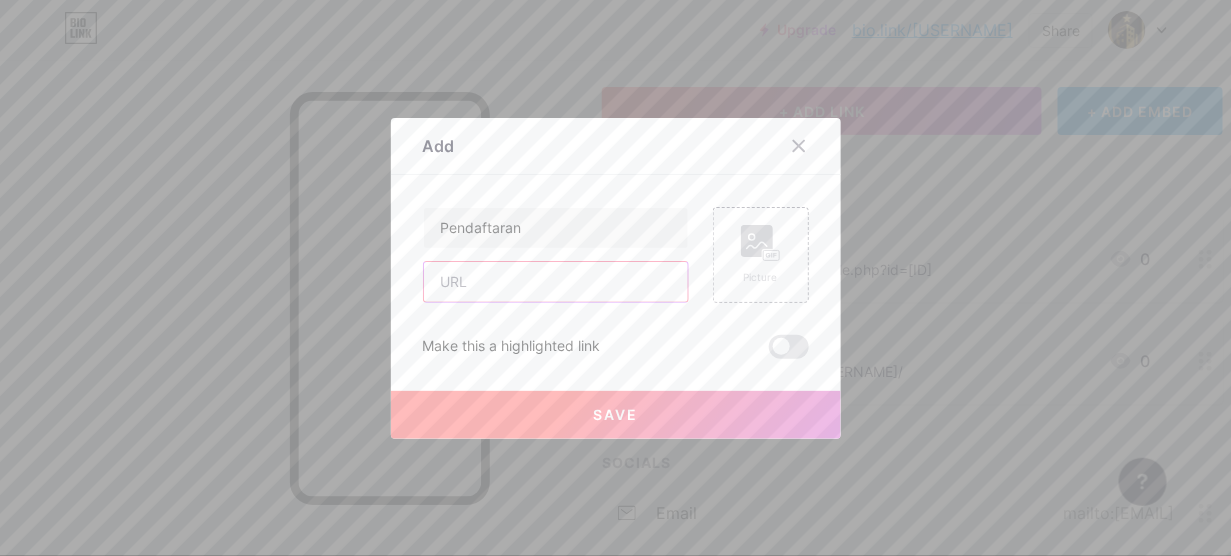 click at bounding box center [556, 282] 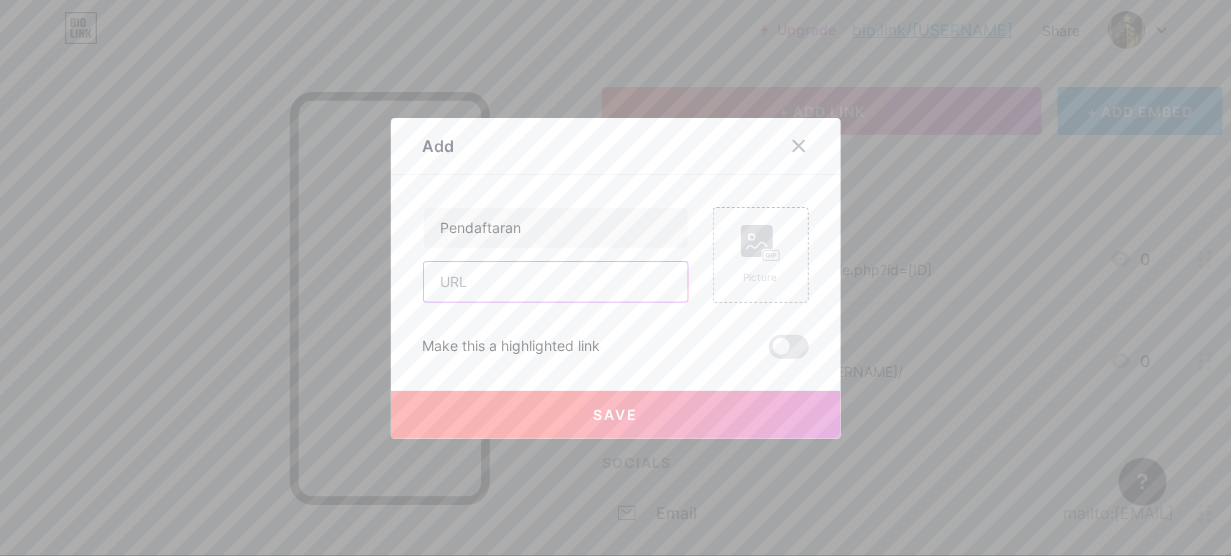 paste on "https://bit.ly/[LINK_ID]" 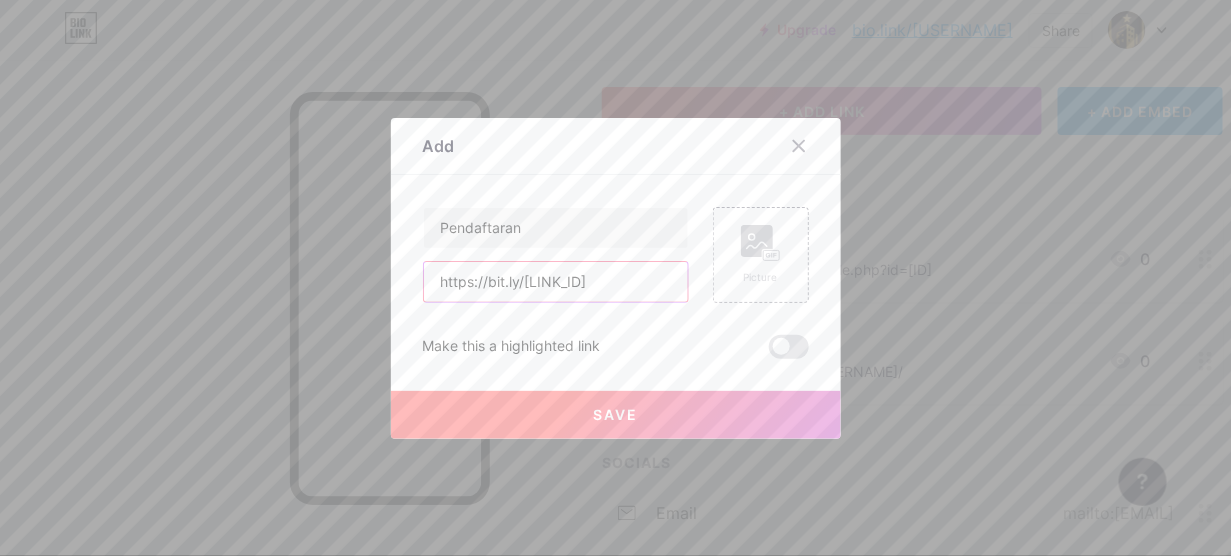 type on "https://bit.ly/[LINK_ID]" 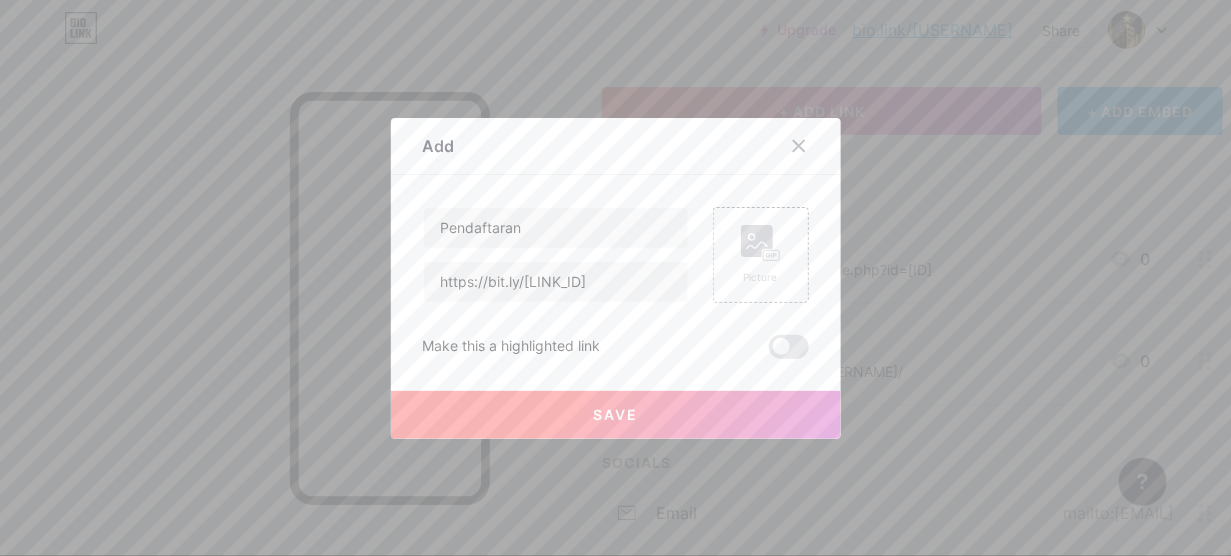 click on "Save" at bounding box center (616, 415) 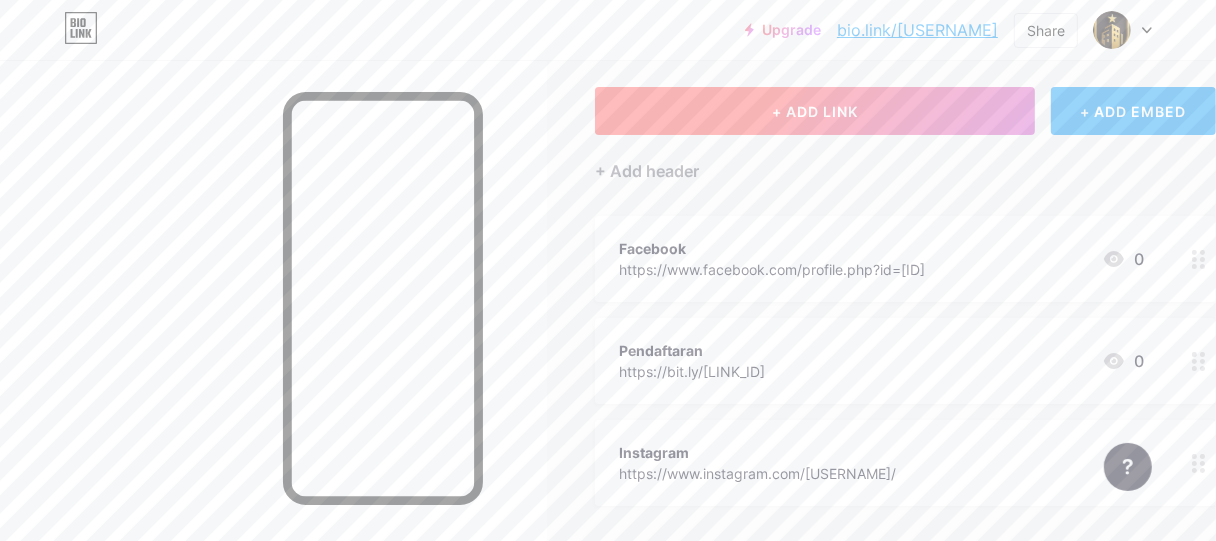 click on "+ ADD LINK" at bounding box center [815, 111] 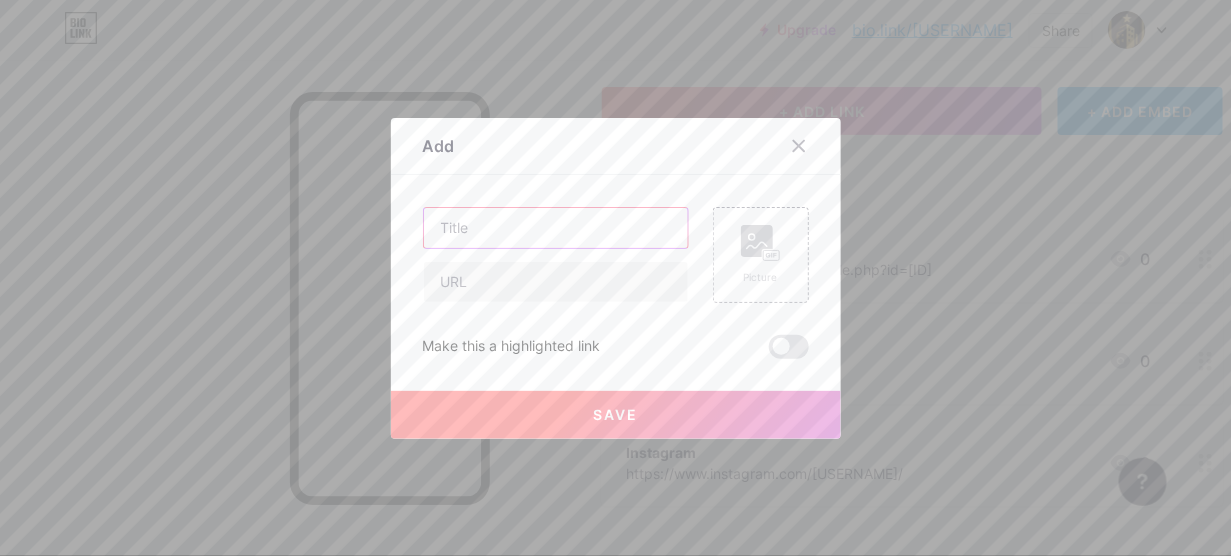 click at bounding box center (556, 228) 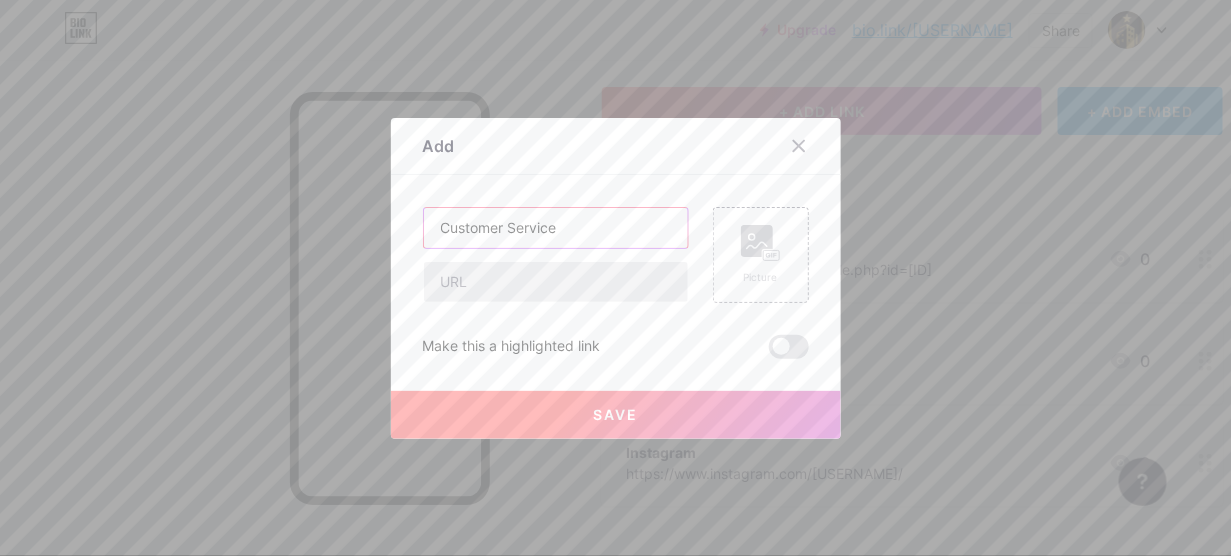 type on "Customer Service" 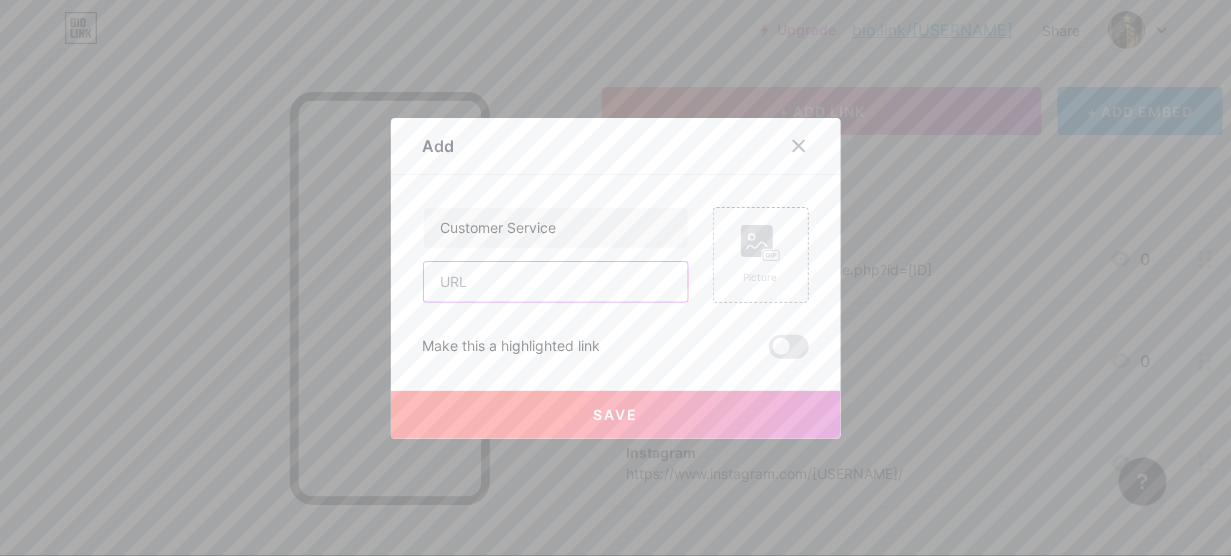 click at bounding box center (556, 282) 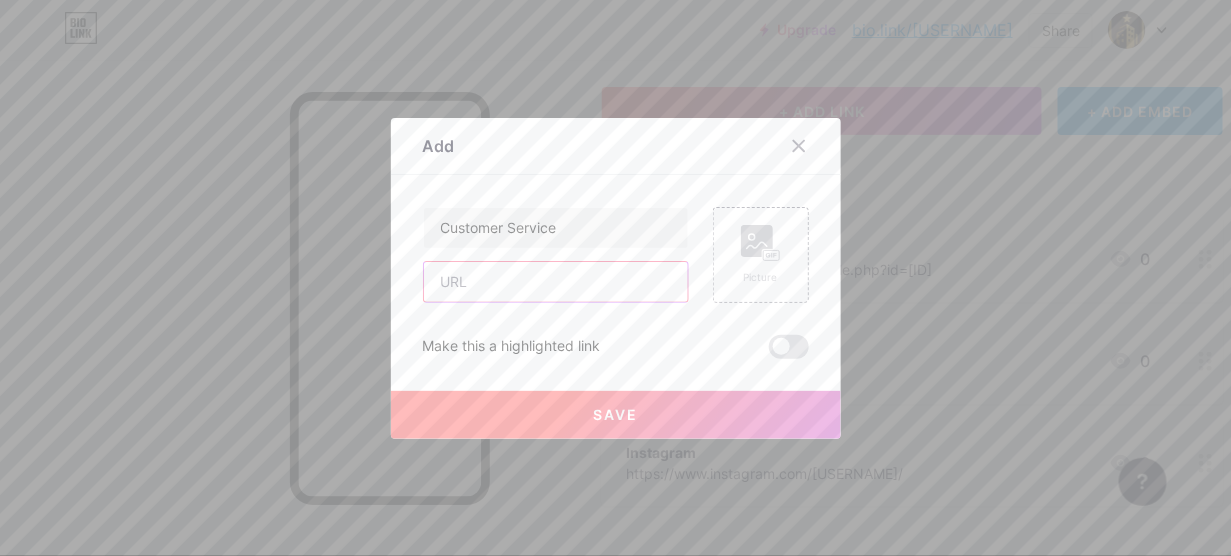 paste on "https://wa.me/[PHONE]" 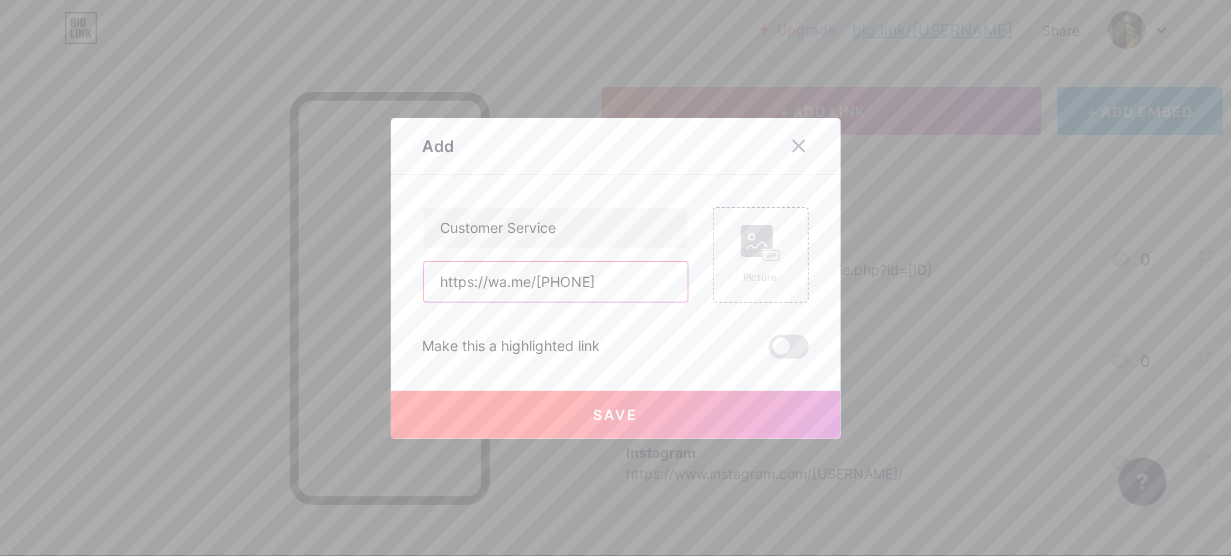 type on "https://wa.me/[PHONE]" 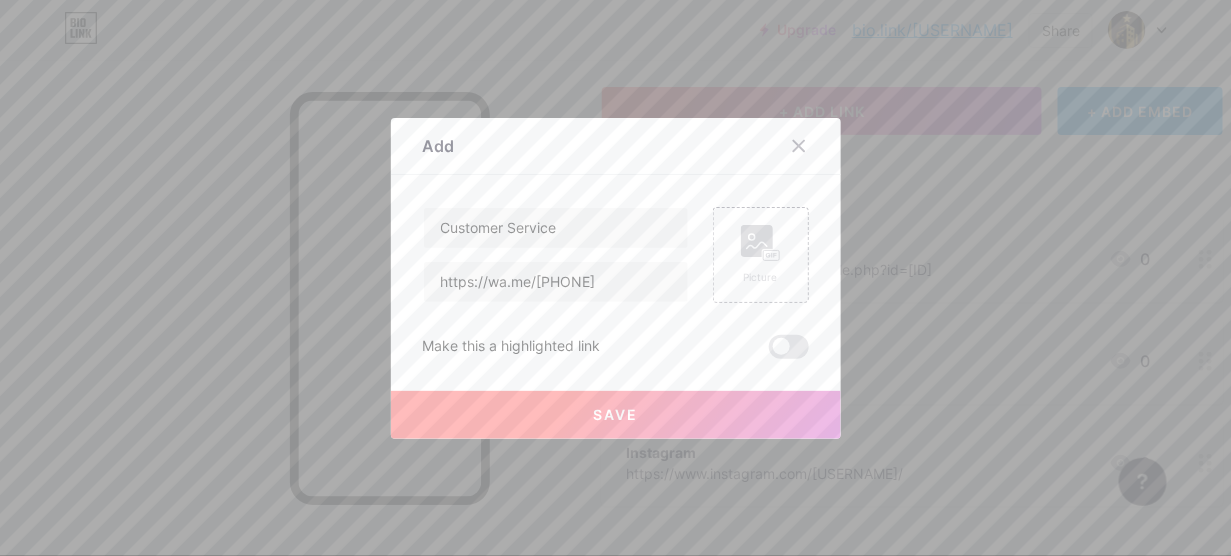 click on "Save" at bounding box center [616, 415] 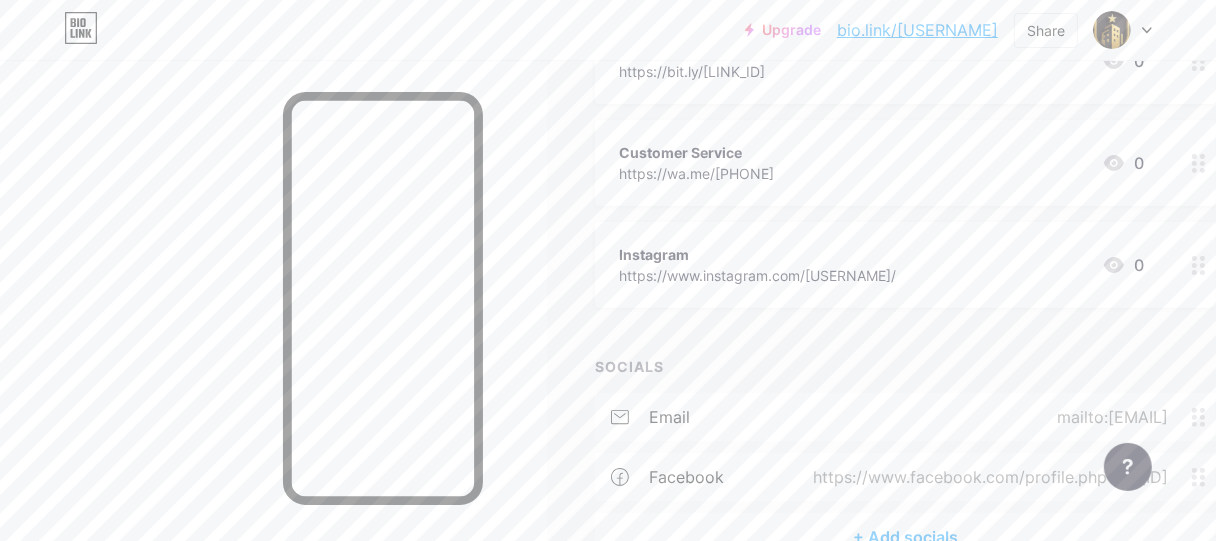 scroll, scrollTop: 518, scrollLeft: 0, axis: vertical 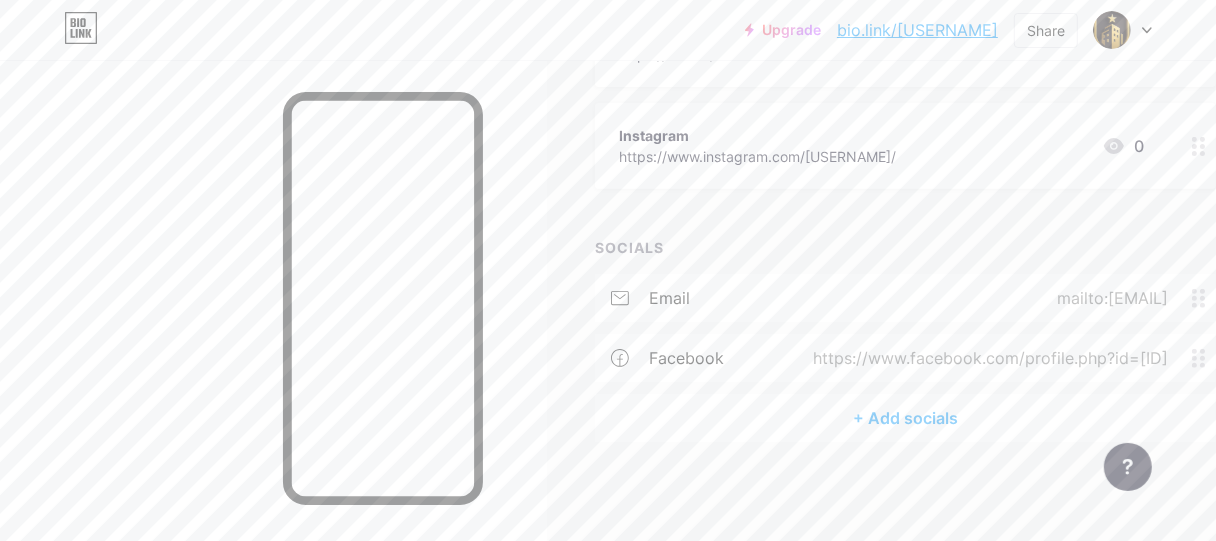 drag, startPoint x: 1202, startPoint y: 303, endPoint x: 744, endPoint y: 238, distance: 462.58945 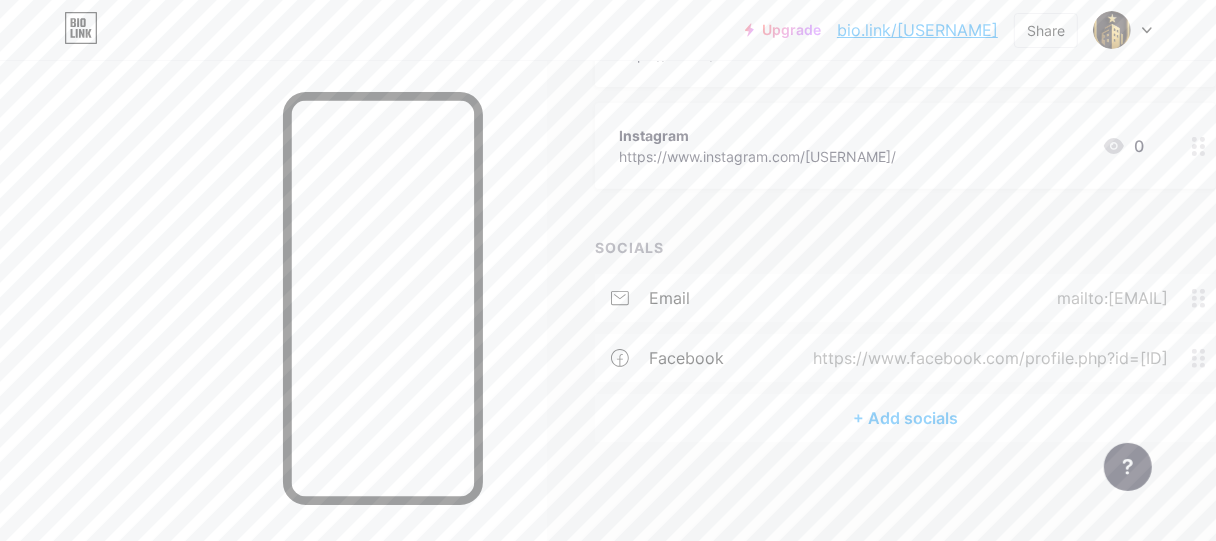click on "mailto:[EMAIL]" at bounding box center [1108, 298] 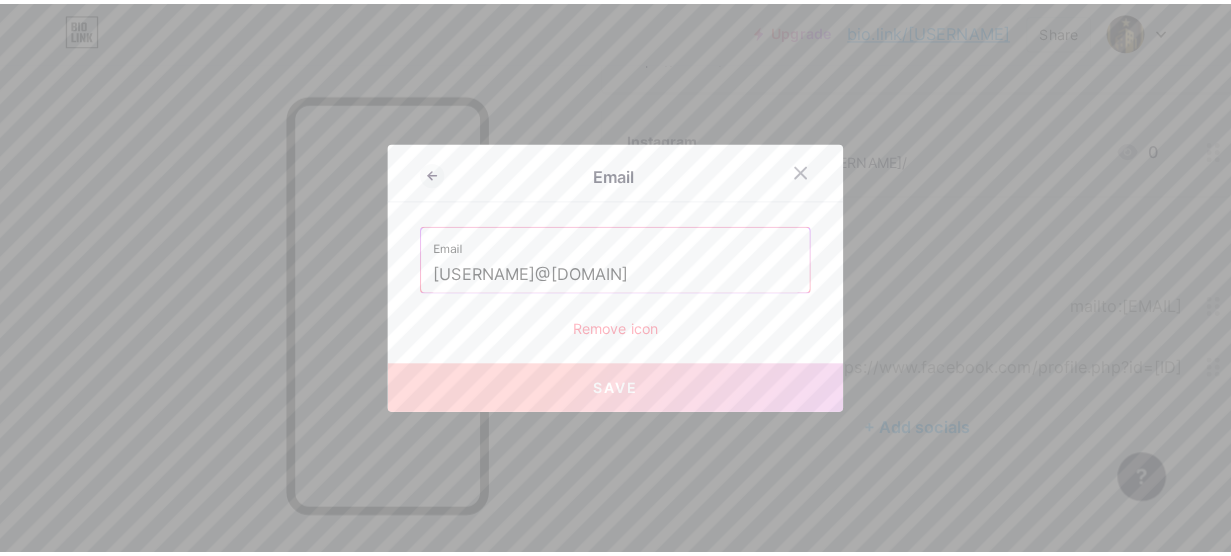scroll, scrollTop: 502, scrollLeft: 0, axis: vertical 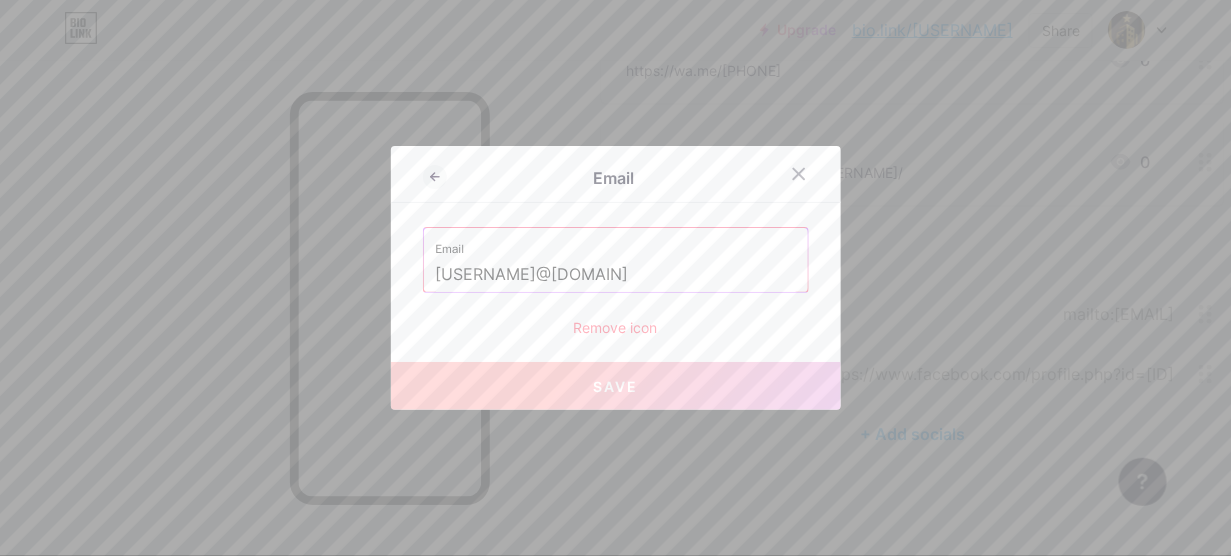 click on "Remove icon" at bounding box center [616, 327] 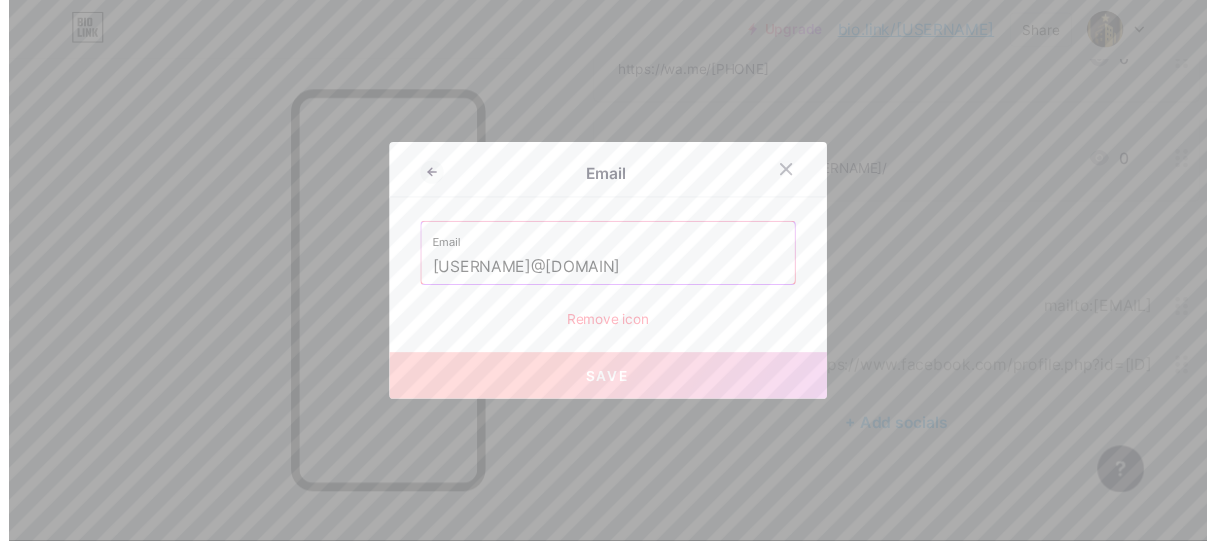 scroll, scrollTop: 518, scrollLeft: 0, axis: vertical 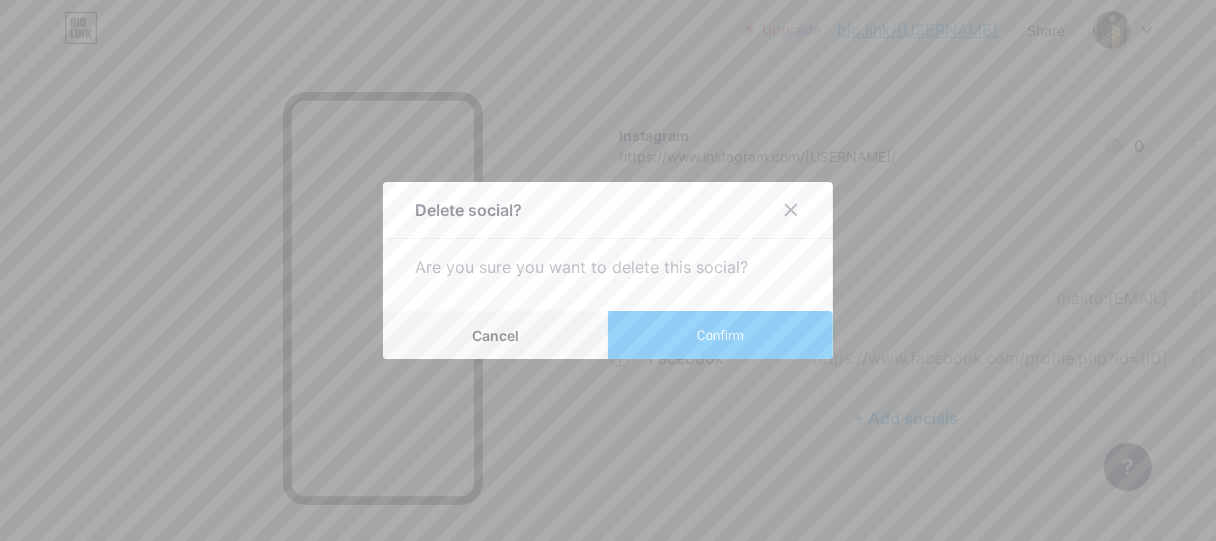 click on "Confirm" at bounding box center (720, 335) 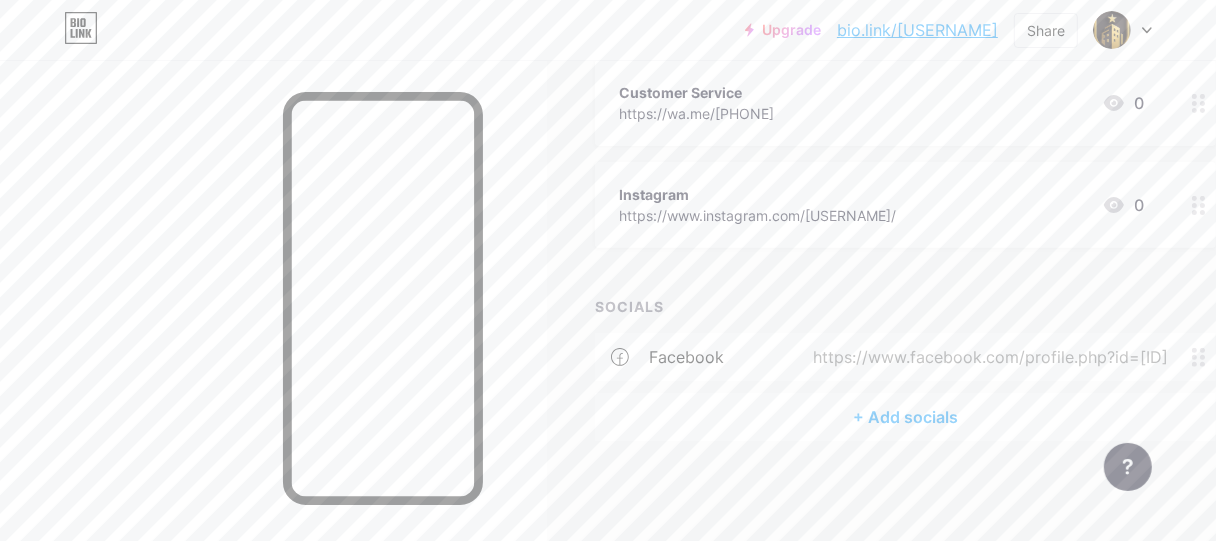 scroll, scrollTop: 457, scrollLeft: 0, axis: vertical 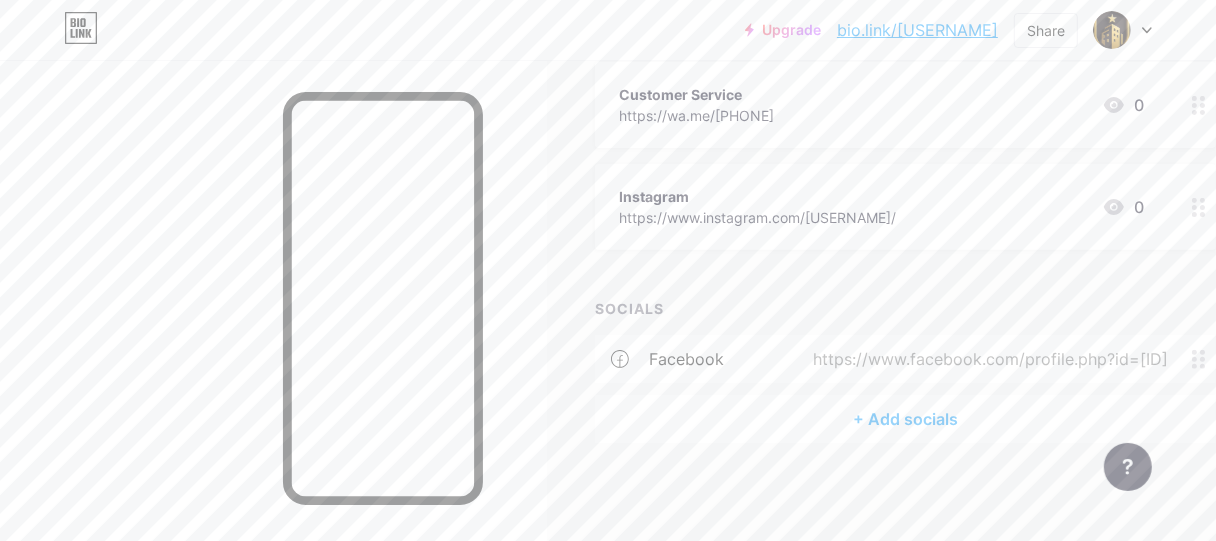 click 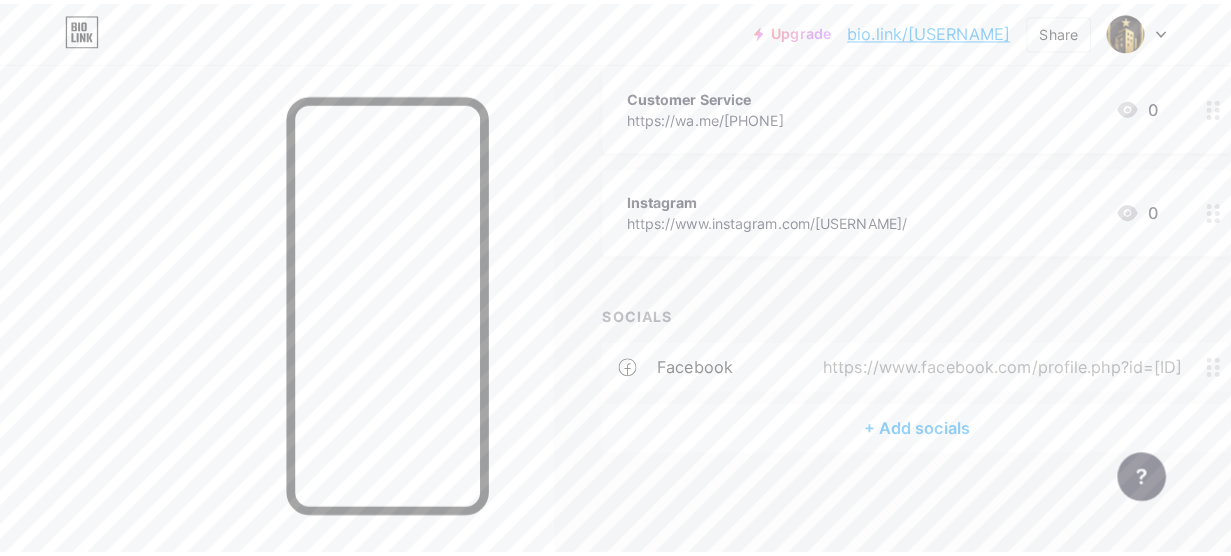 scroll, scrollTop: 442, scrollLeft: 0, axis: vertical 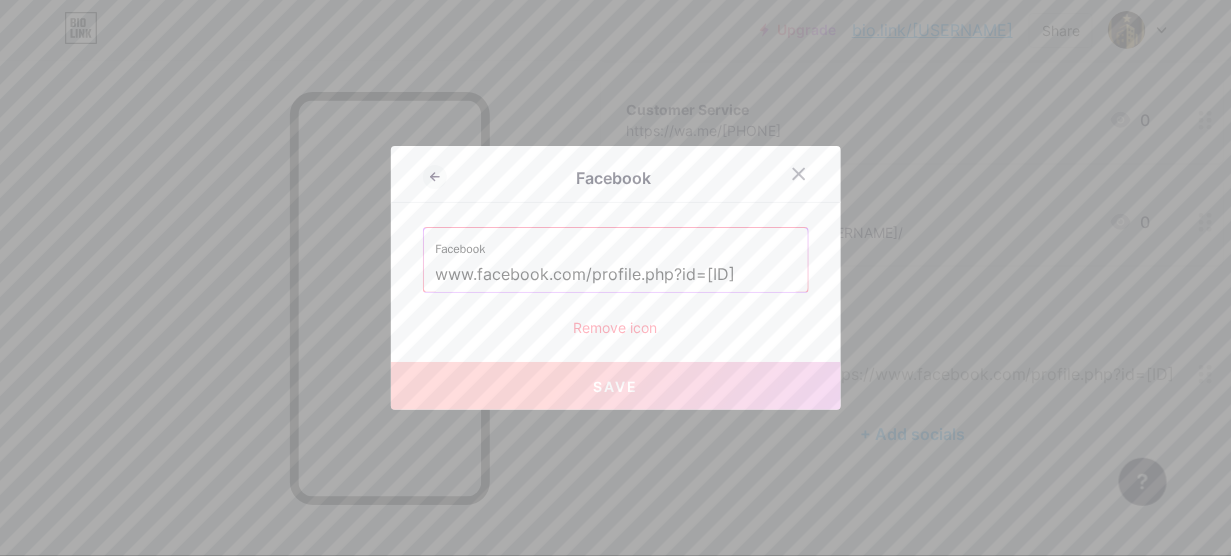 click on "Facebook www.facebook.com/profile.php?id=[ID] Remove icon" at bounding box center (616, 282) 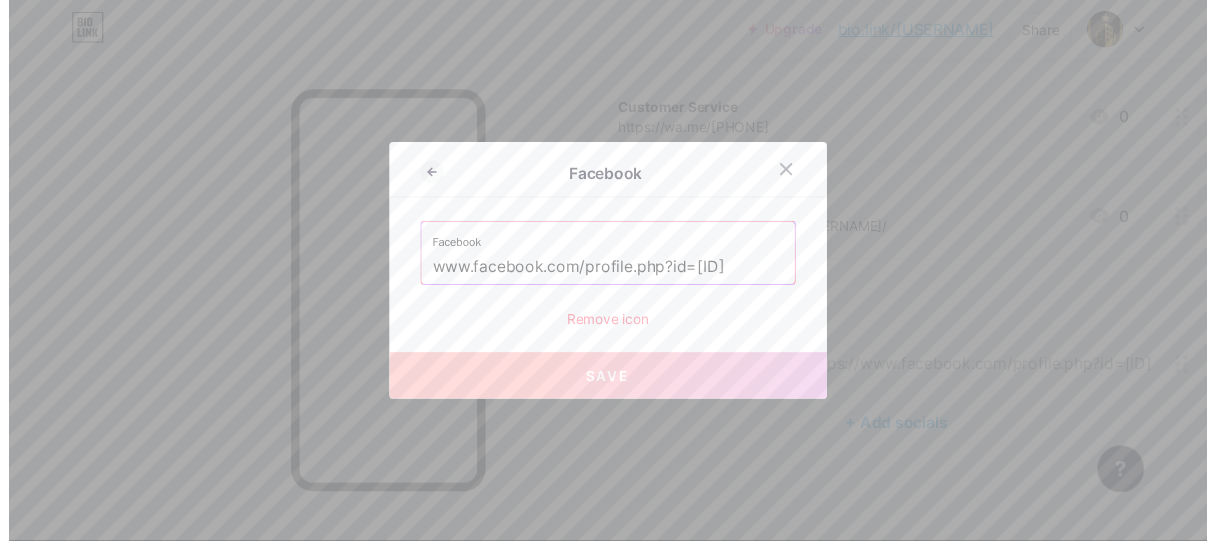 scroll, scrollTop: 457, scrollLeft: 0, axis: vertical 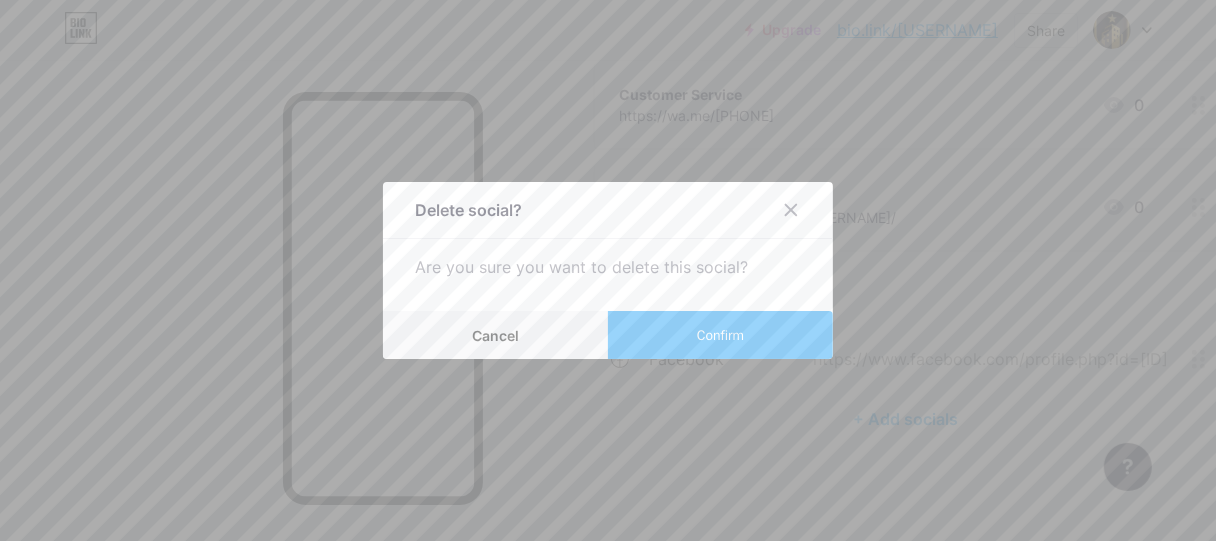 click on "Confirm" at bounding box center [720, 335] 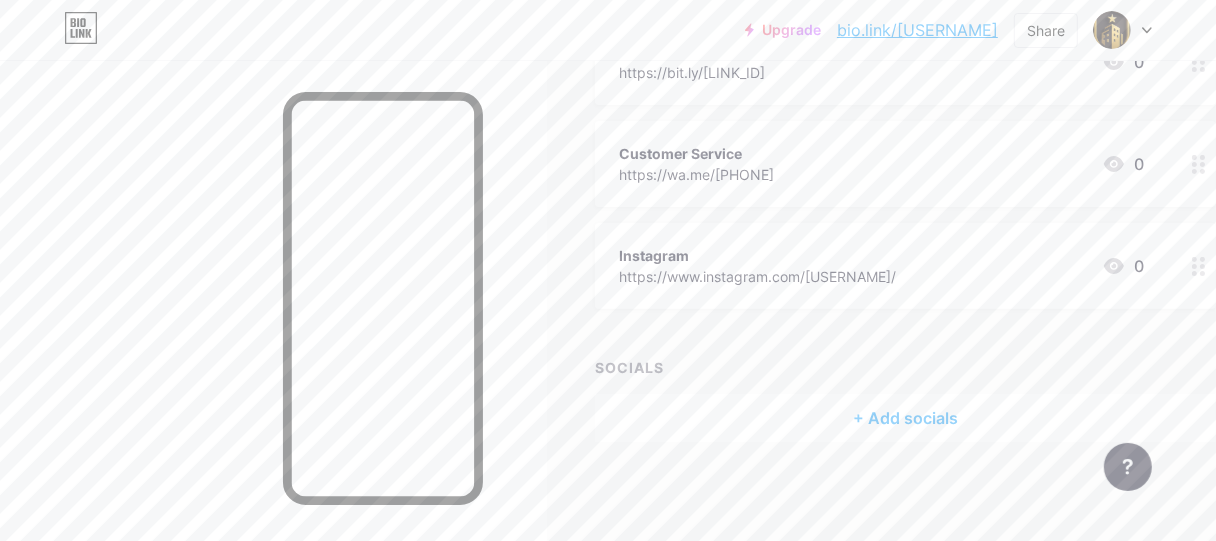 scroll, scrollTop: 0, scrollLeft: 0, axis: both 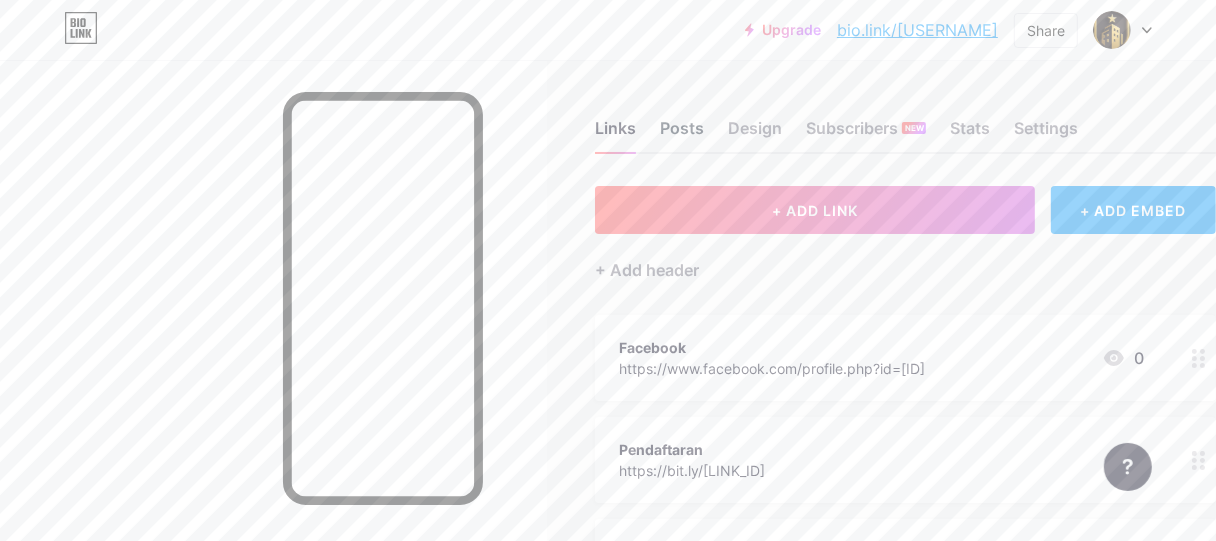 click on "Posts" at bounding box center [682, 134] 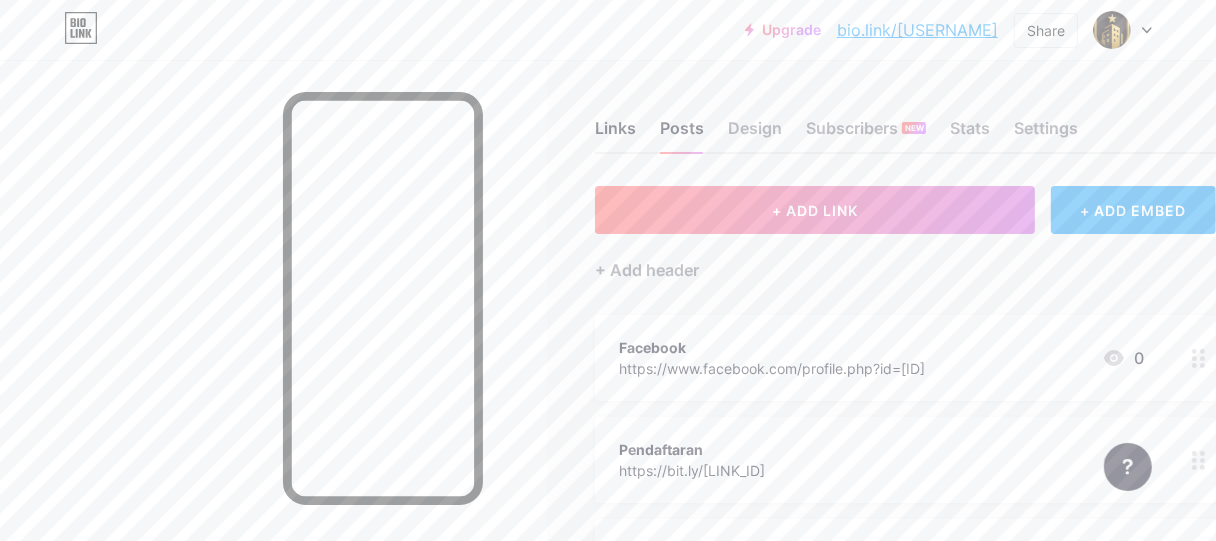 scroll, scrollTop: 200, scrollLeft: 0, axis: vertical 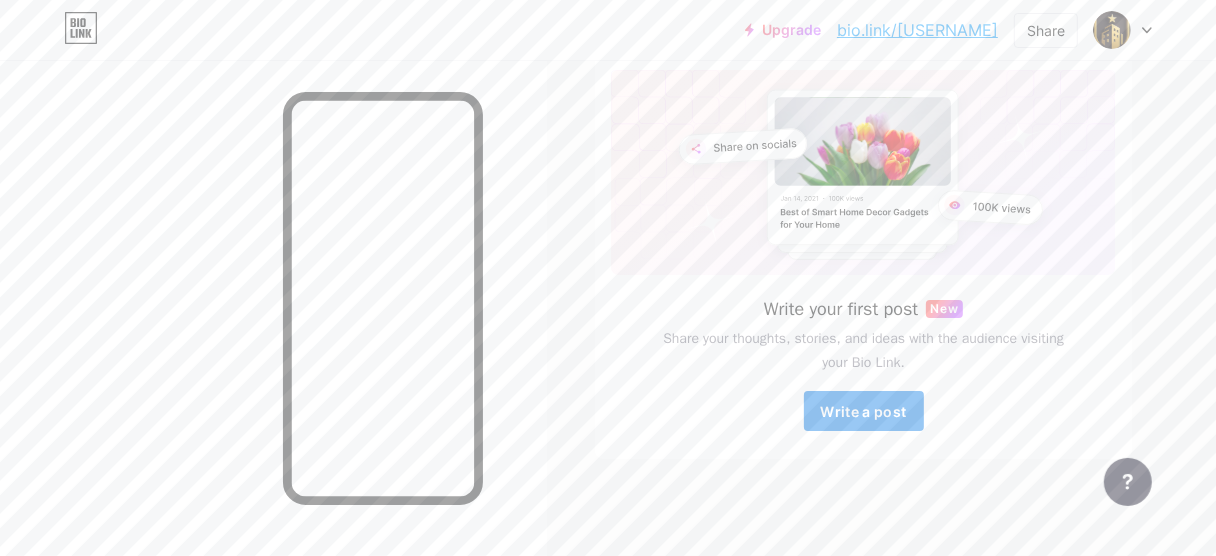 click on "Write a post" at bounding box center (863, 411) 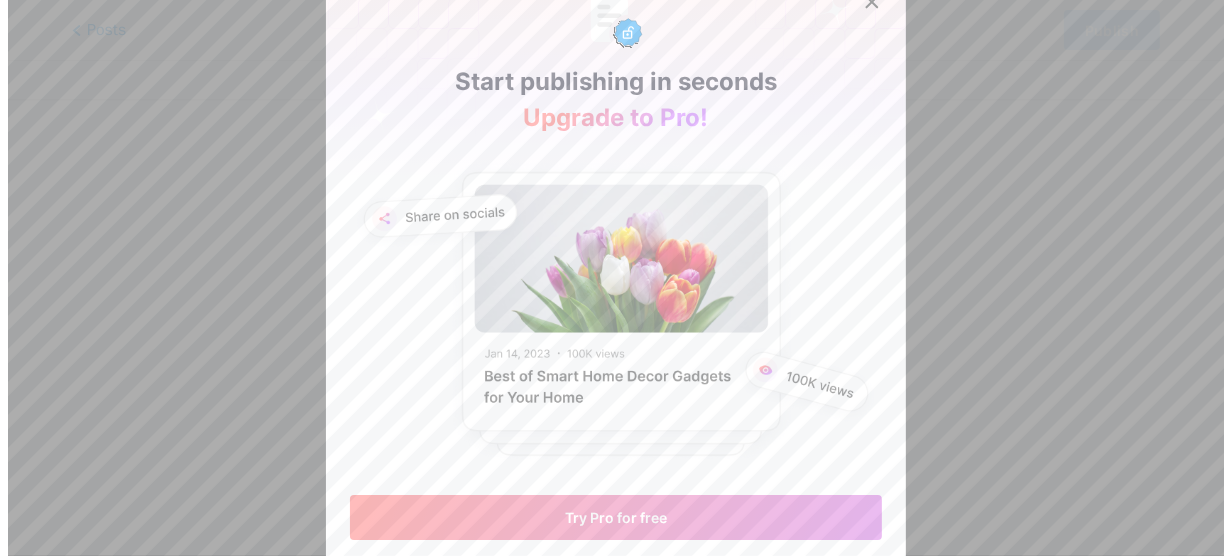 scroll, scrollTop: 0, scrollLeft: 0, axis: both 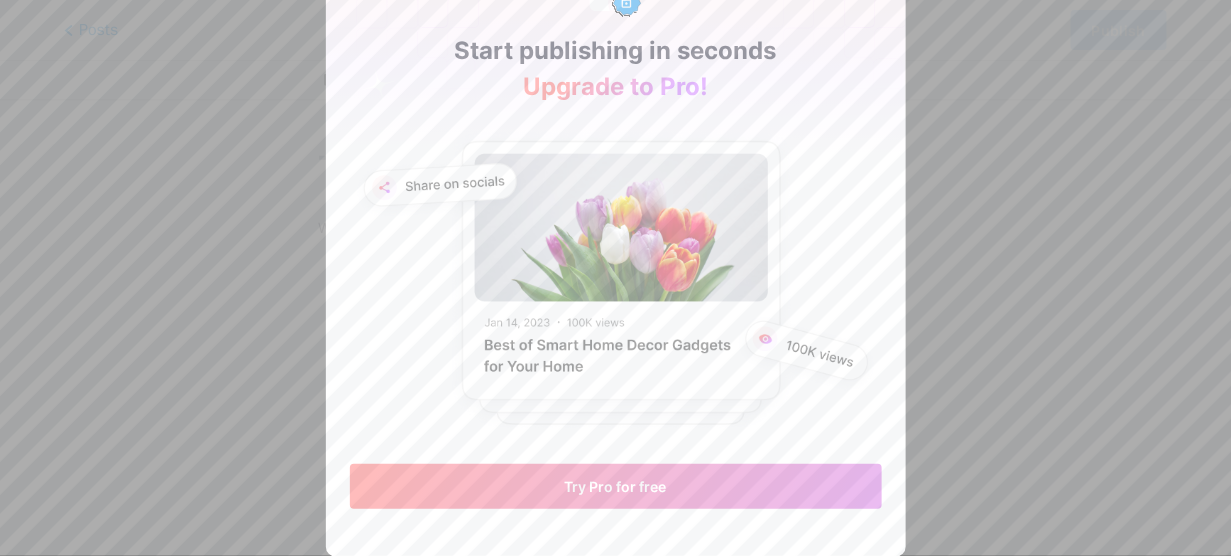click at bounding box center (615, 247) 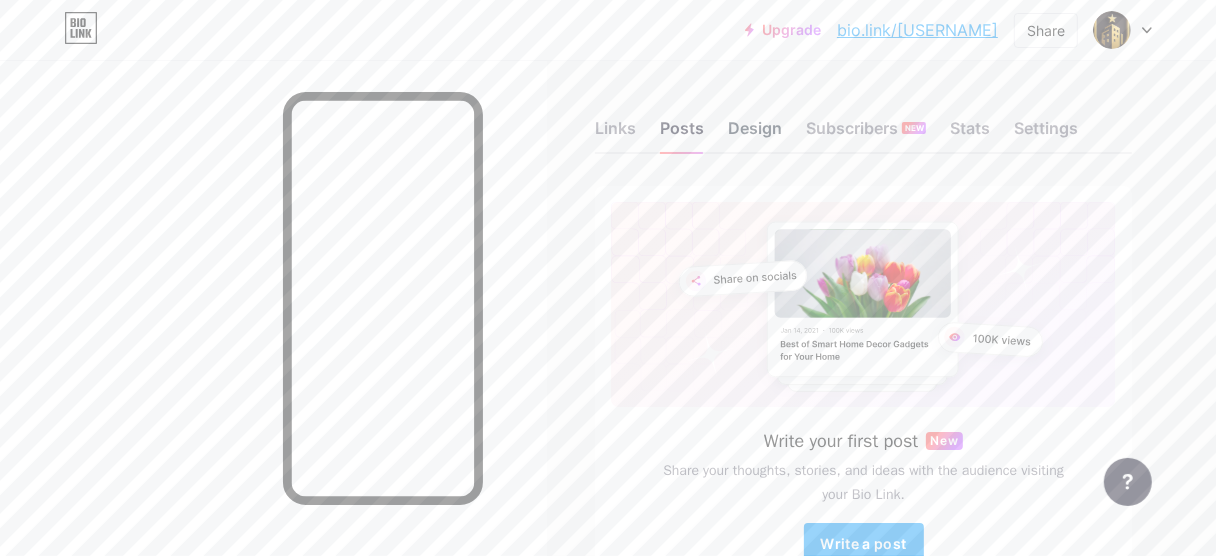 click on "Design" at bounding box center (755, 134) 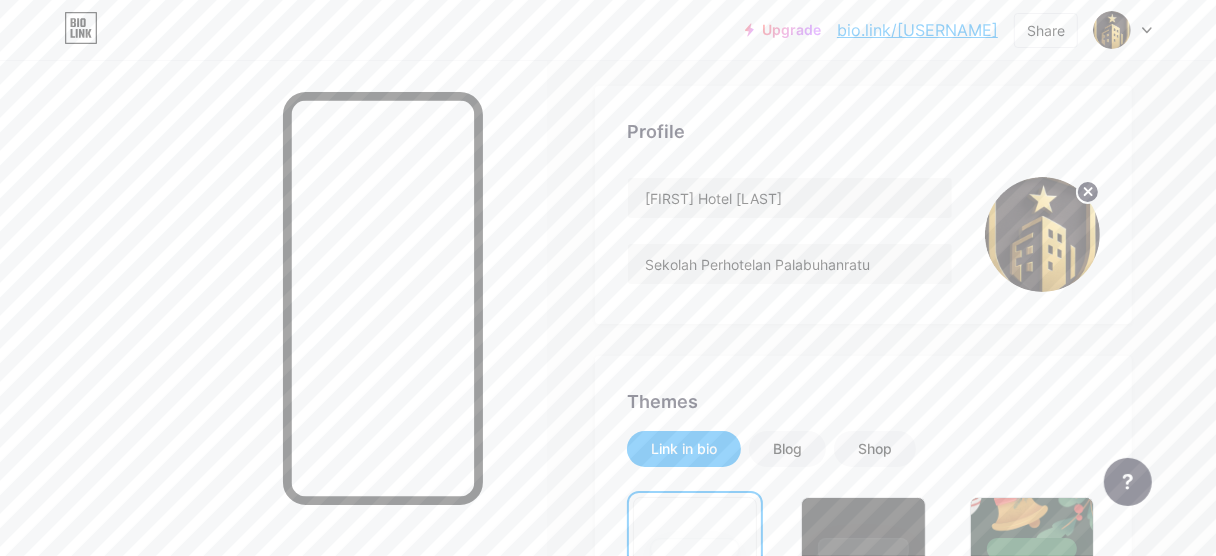 scroll, scrollTop: 300, scrollLeft: 0, axis: vertical 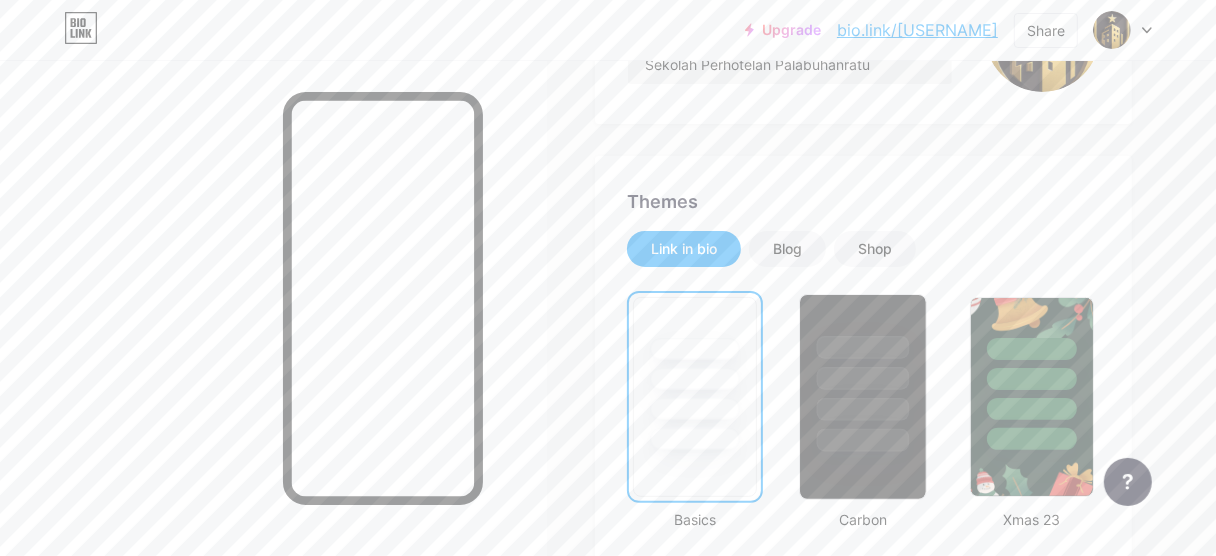 click at bounding box center (864, 373) 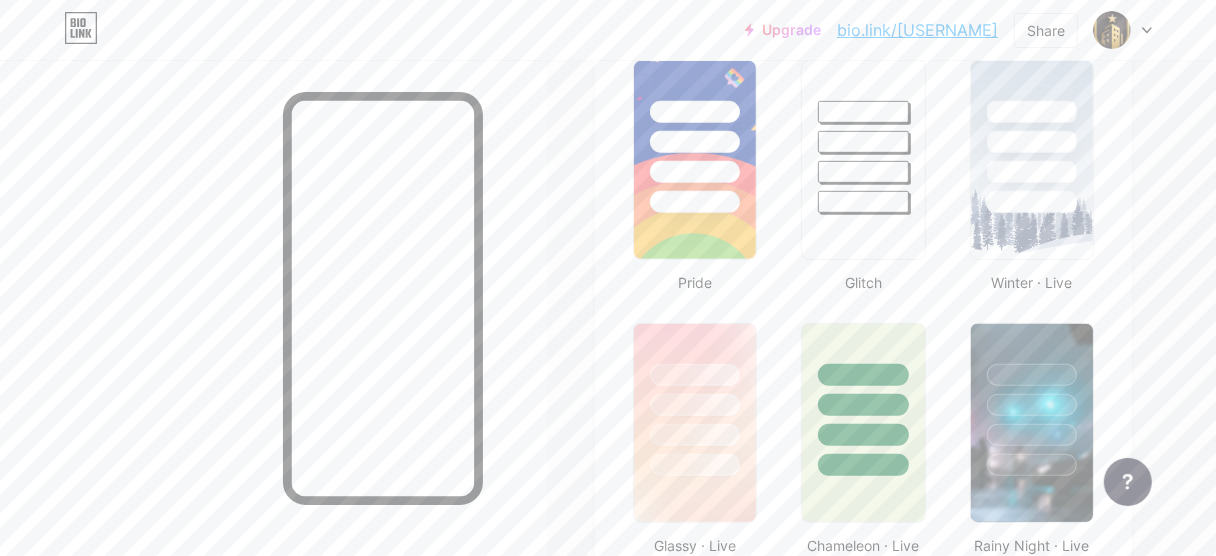 scroll, scrollTop: 1100, scrollLeft: 0, axis: vertical 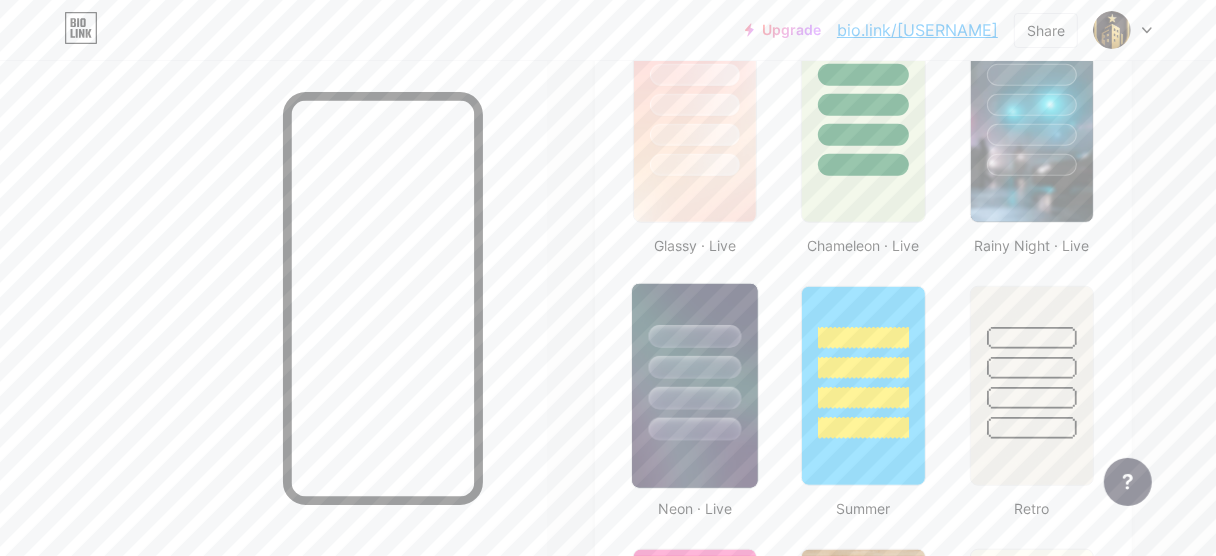 click at bounding box center (695, 362) 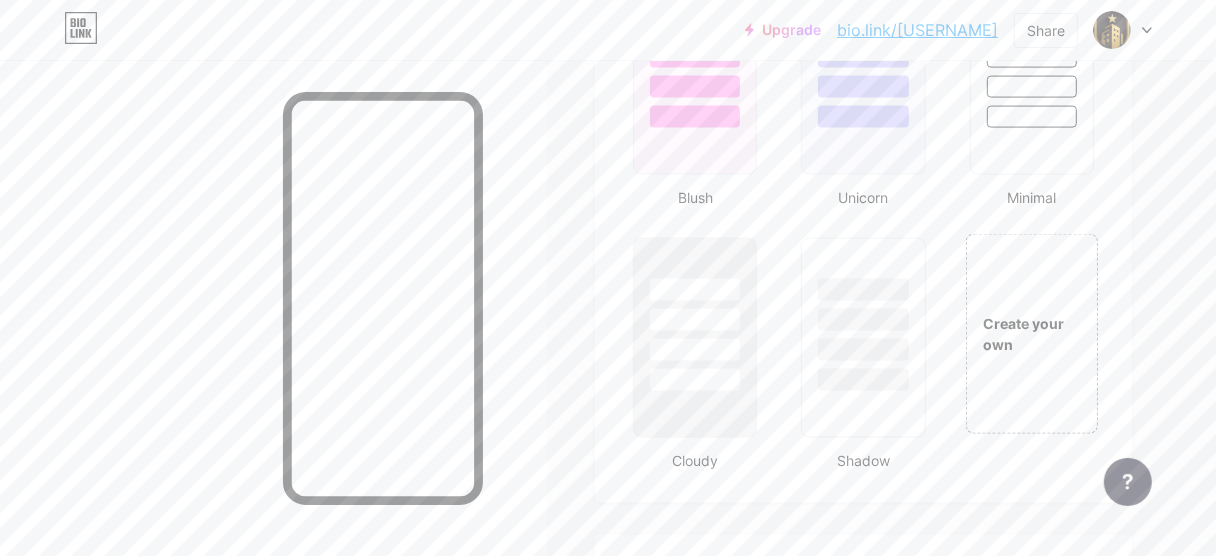 scroll, scrollTop: 2500, scrollLeft: 0, axis: vertical 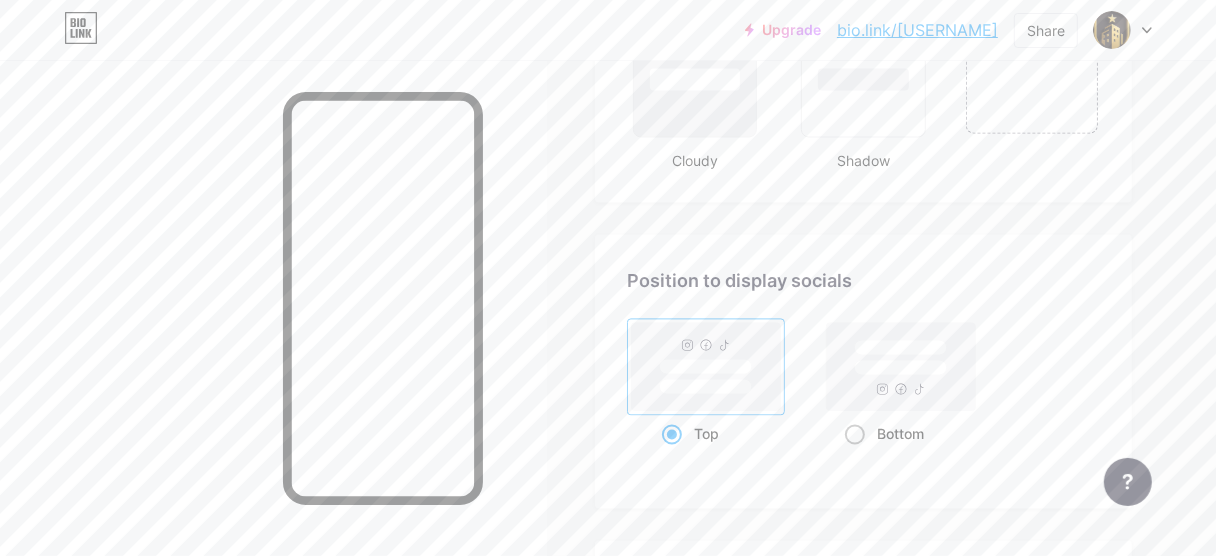 click 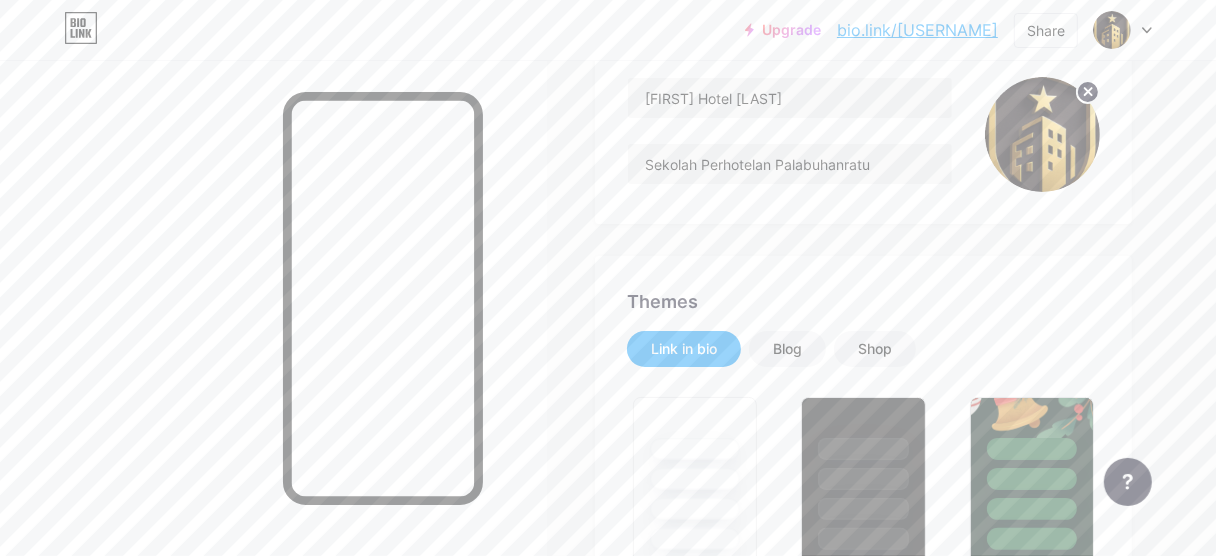 scroll, scrollTop: 0, scrollLeft: 0, axis: both 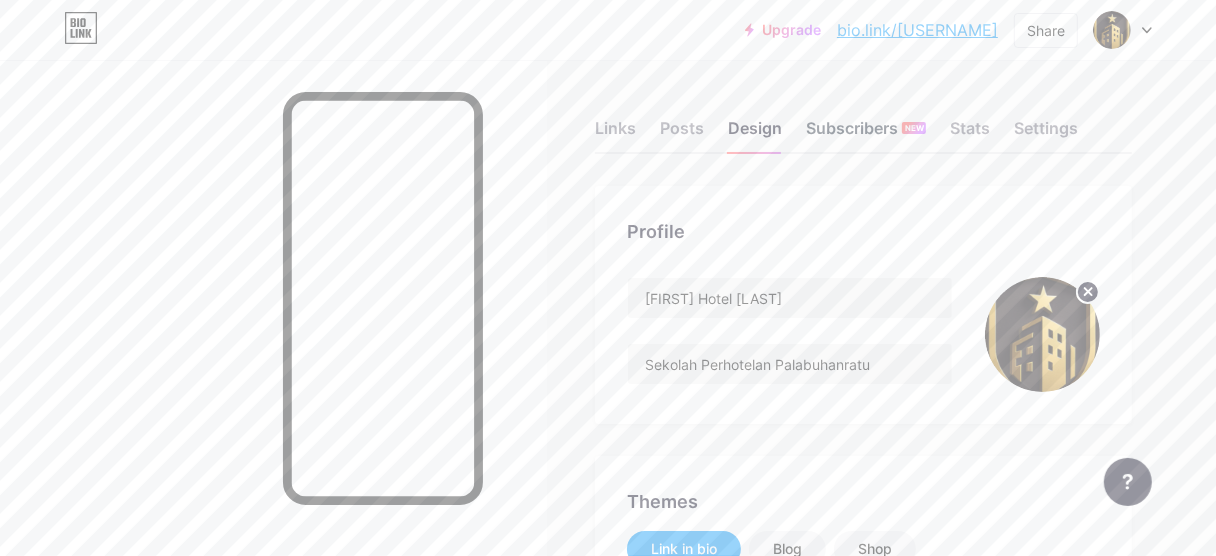 click on "Subscribers
NEW" at bounding box center [866, 134] 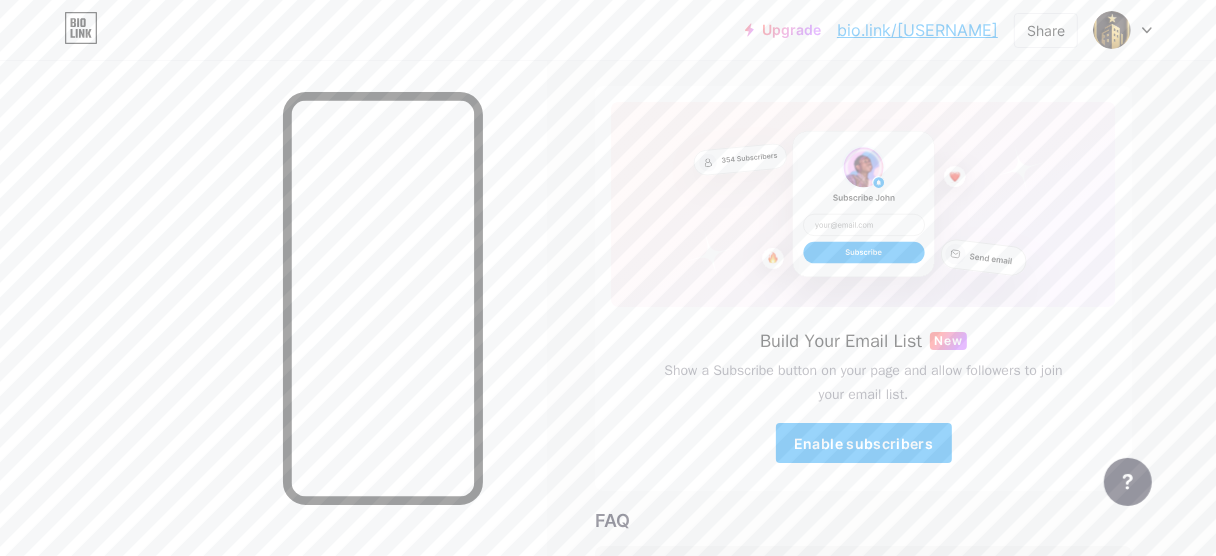 scroll, scrollTop: 200, scrollLeft: 0, axis: vertical 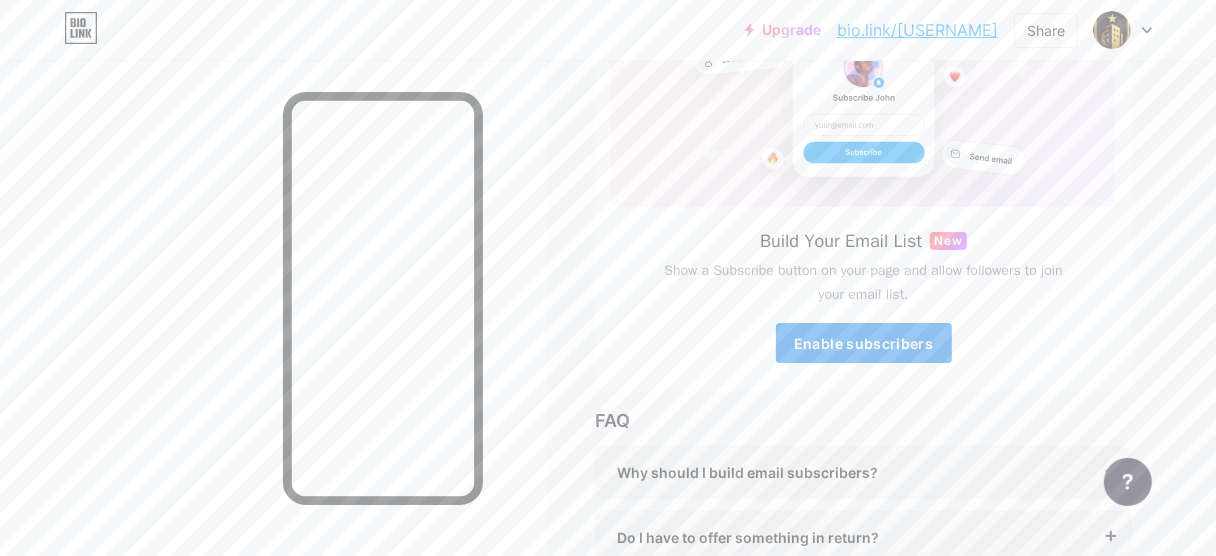 click on "Enable subscribers" at bounding box center [863, 343] 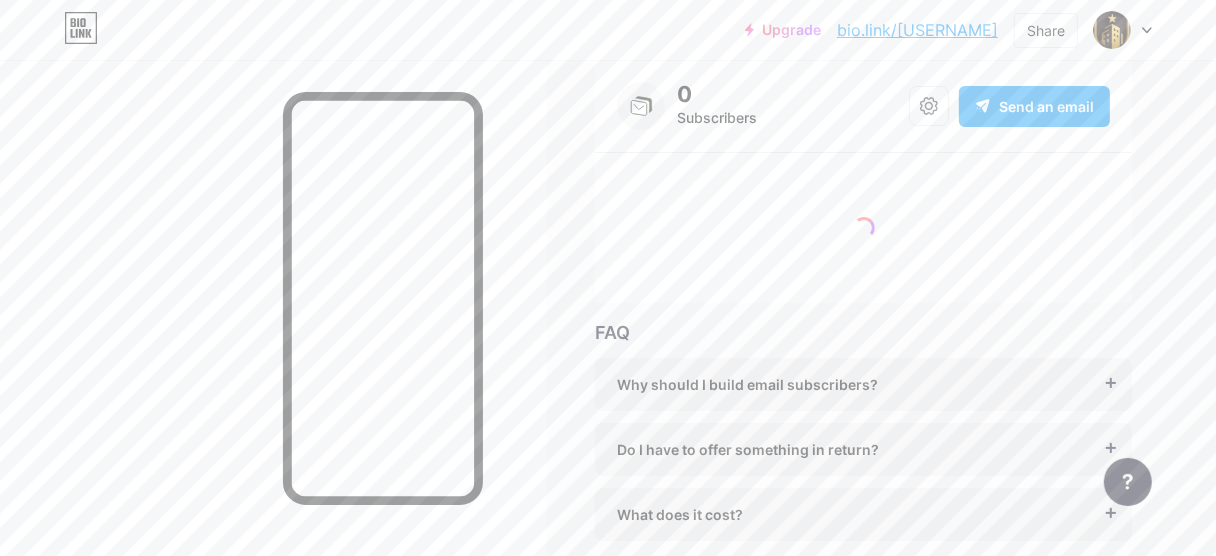 scroll, scrollTop: 48, scrollLeft: 0, axis: vertical 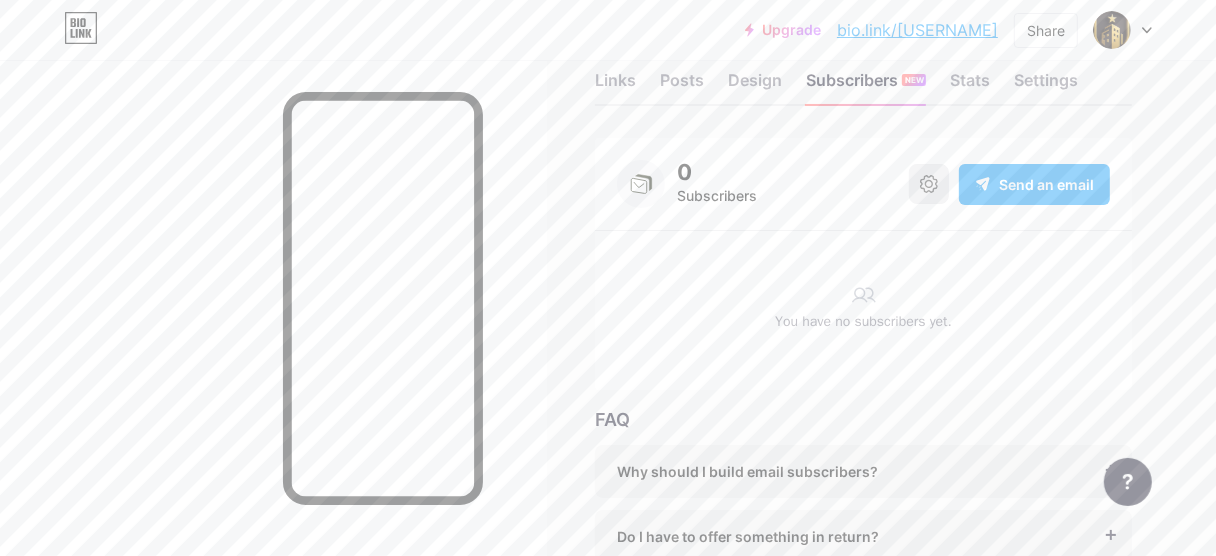 click at bounding box center (929, 184) 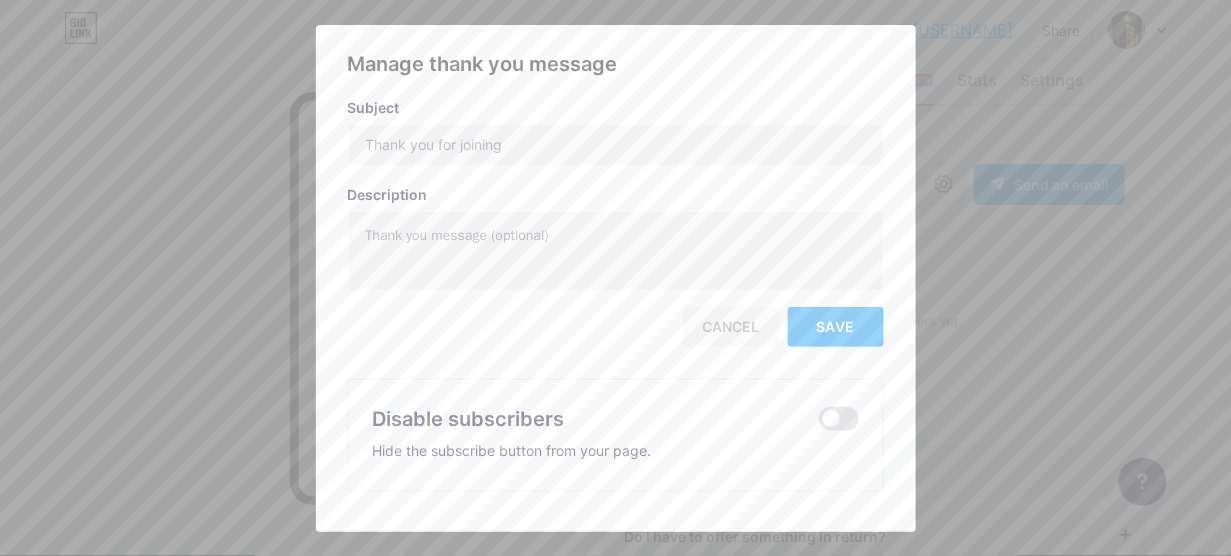 click on "Cancel" at bounding box center [731, 327] 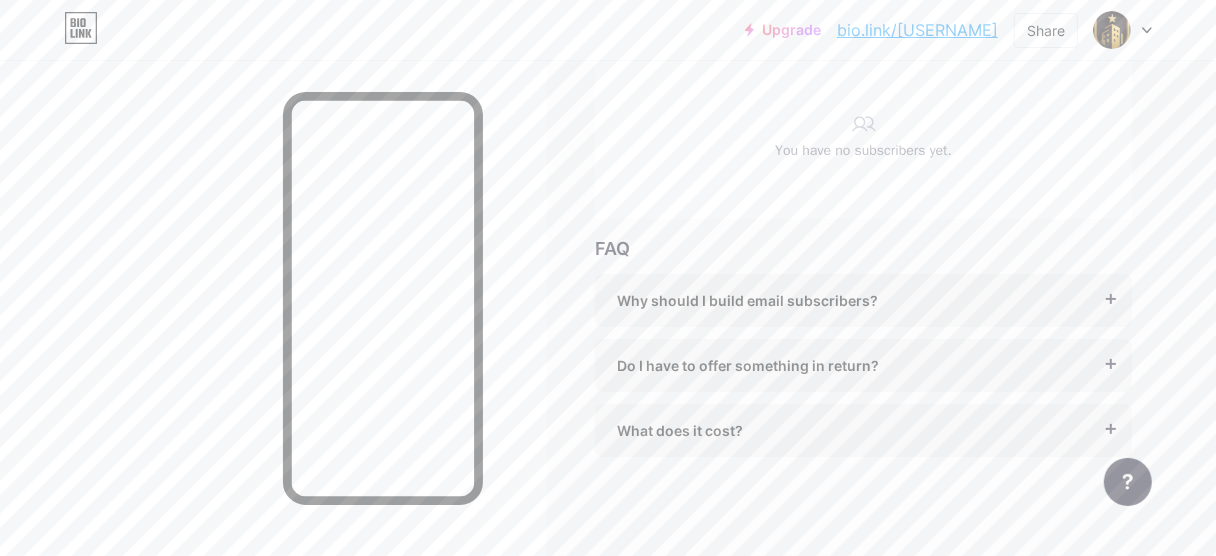 scroll, scrollTop: 0, scrollLeft: 0, axis: both 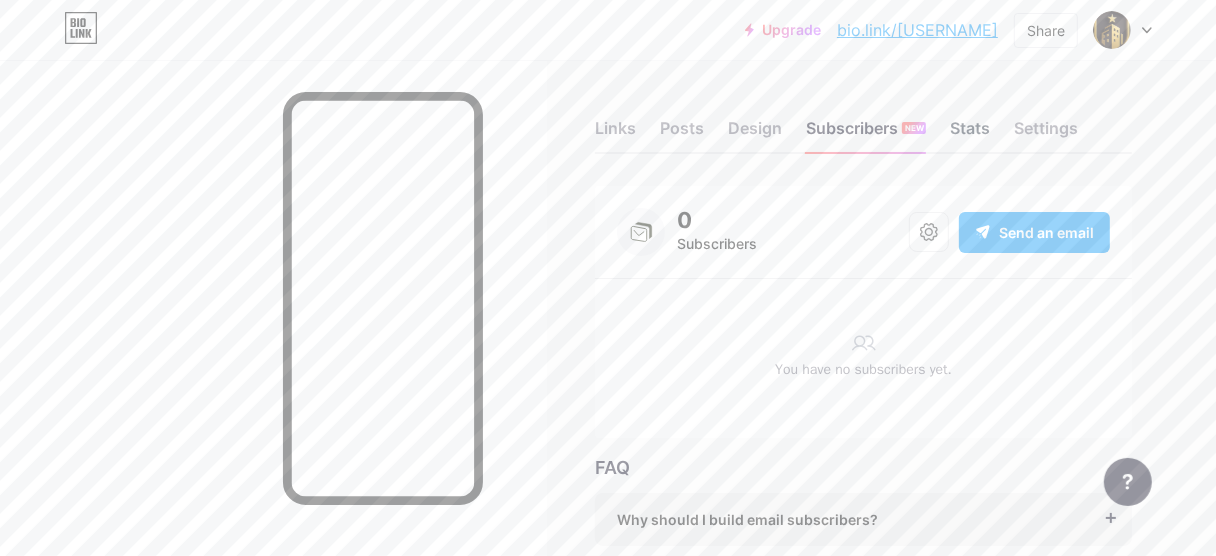 click on "Stats" at bounding box center (970, 134) 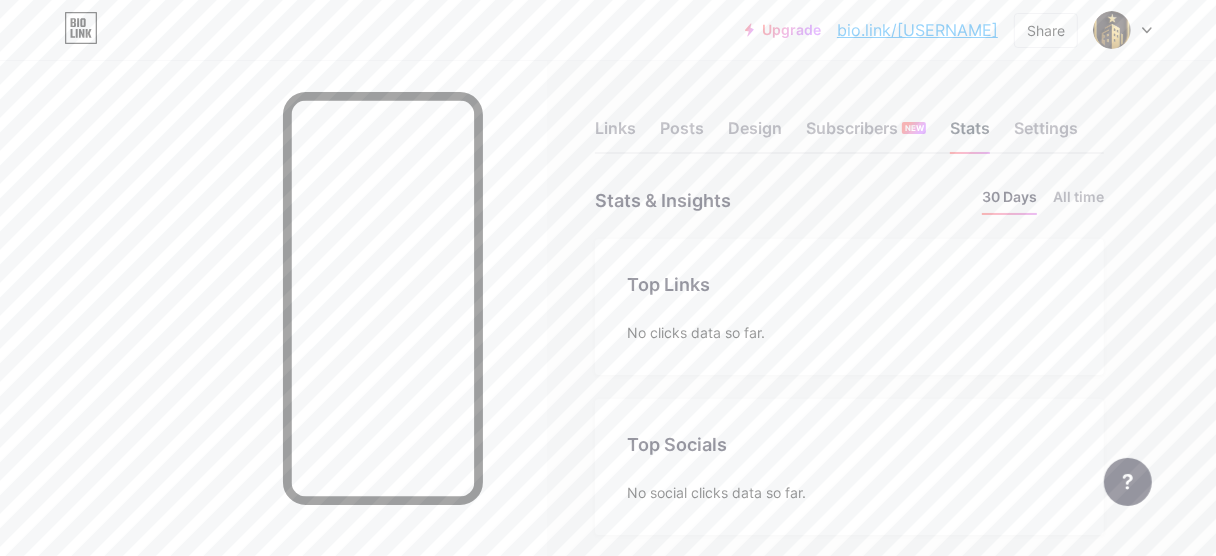 scroll, scrollTop: 999444, scrollLeft: 998783, axis: both 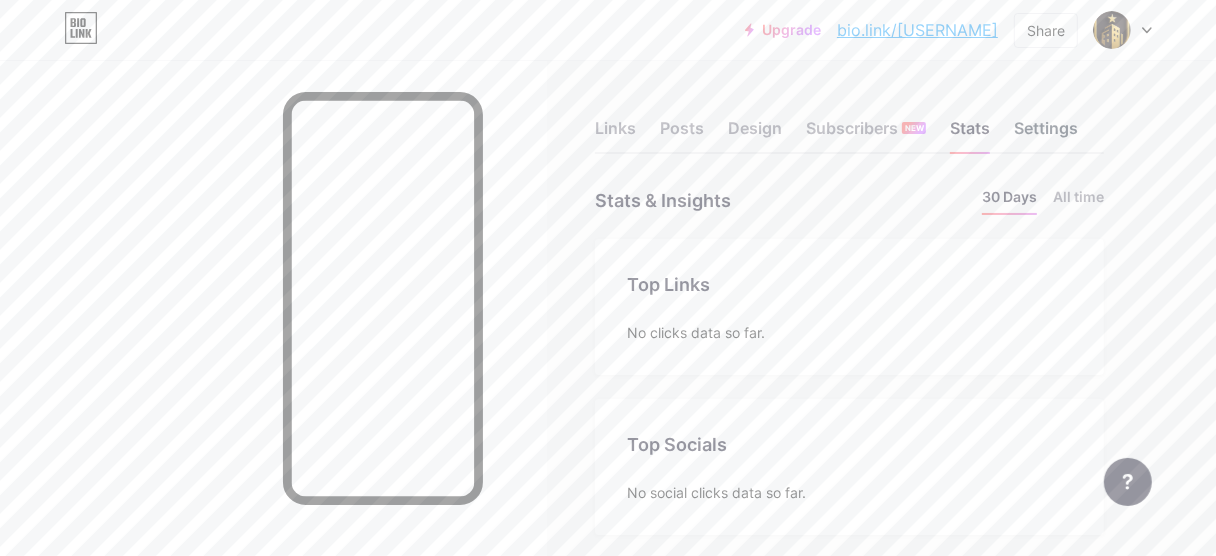 click on "Settings" at bounding box center [1046, 134] 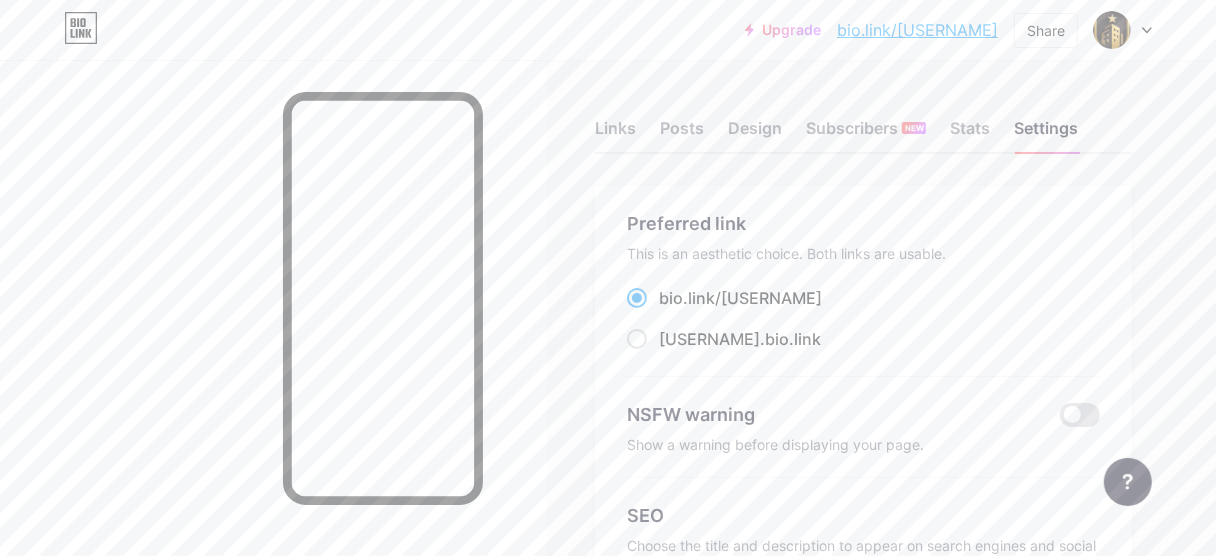 scroll, scrollTop: 100, scrollLeft: 0, axis: vertical 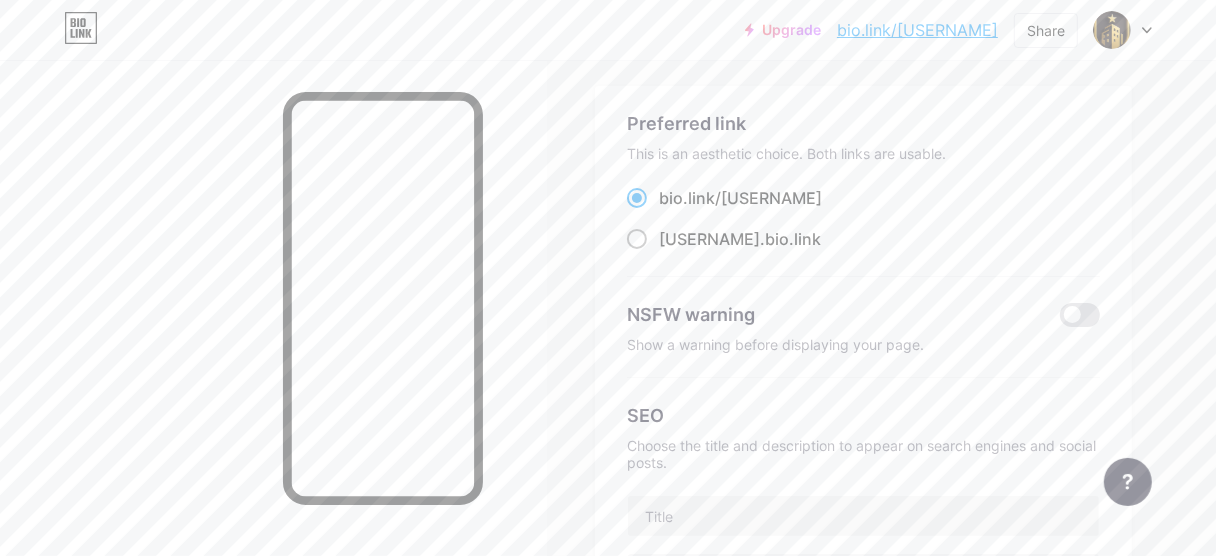 click on "[USERNAME].bio.link" at bounding box center (724, 239) 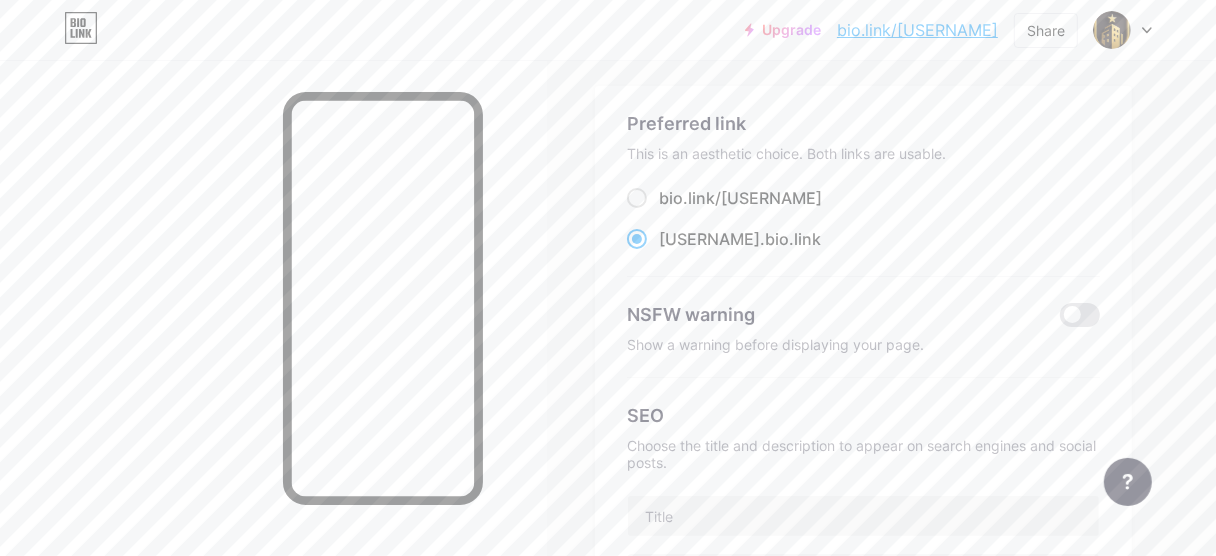 scroll, scrollTop: 200, scrollLeft: 0, axis: vertical 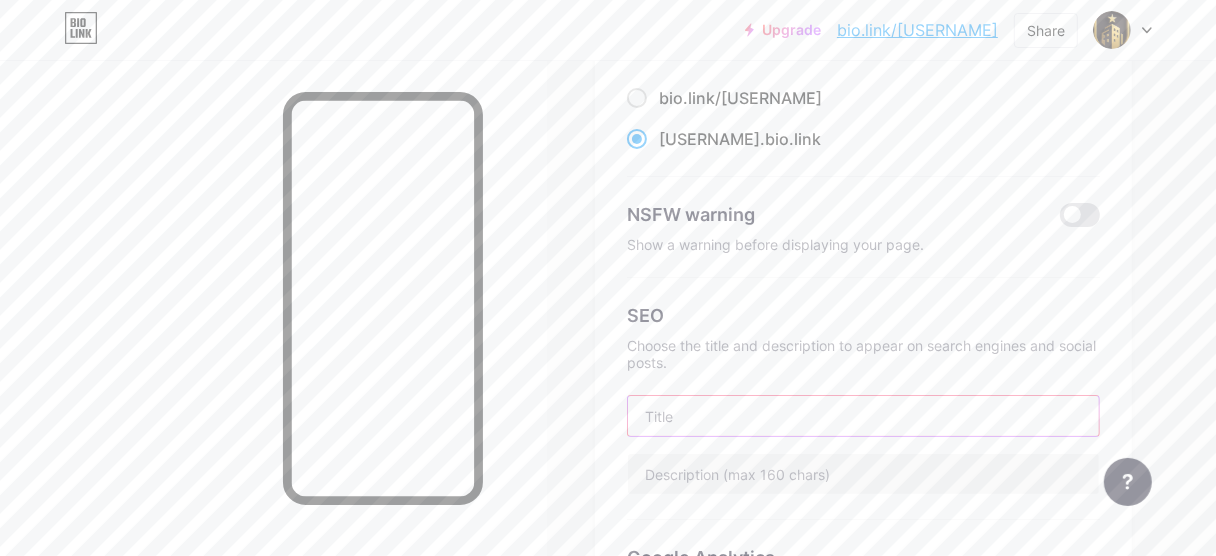 click at bounding box center (863, 416) 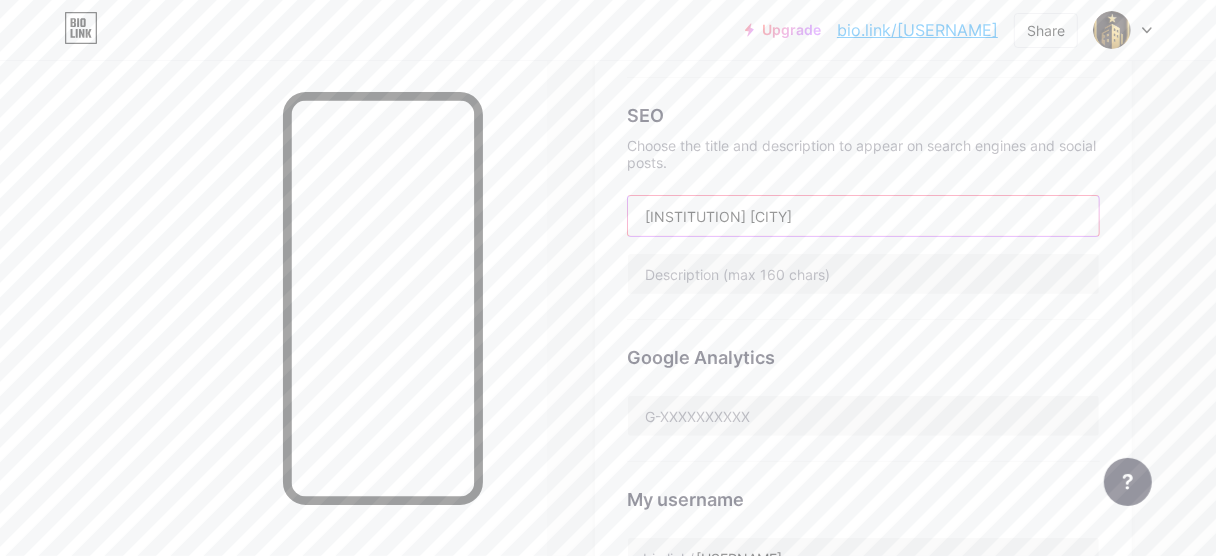 scroll, scrollTop: 600, scrollLeft: 0, axis: vertical 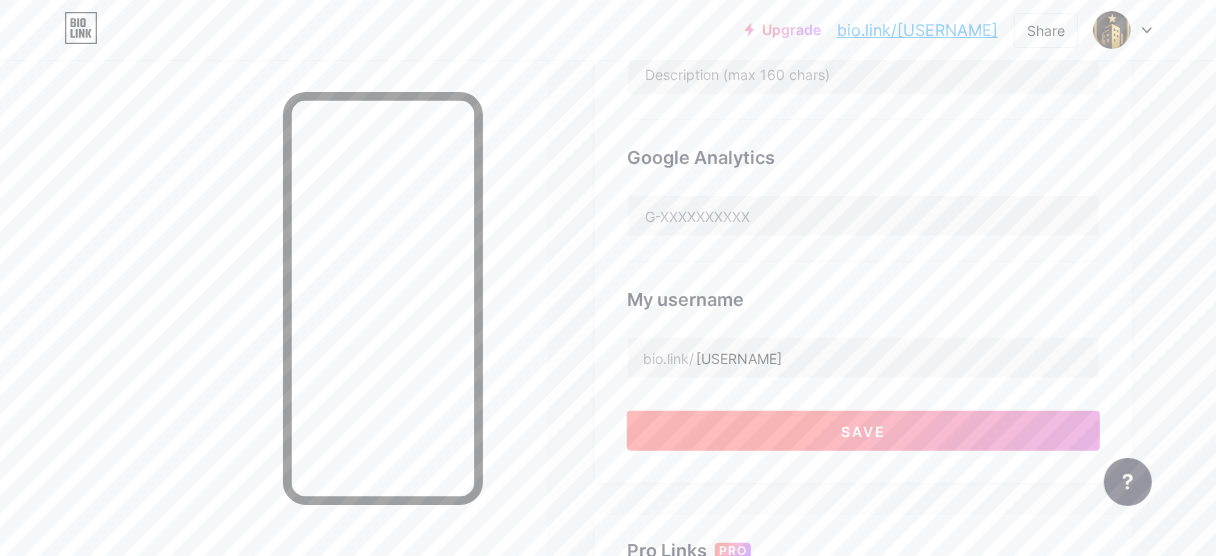 type on "[INSTITUTION] [CITY]" 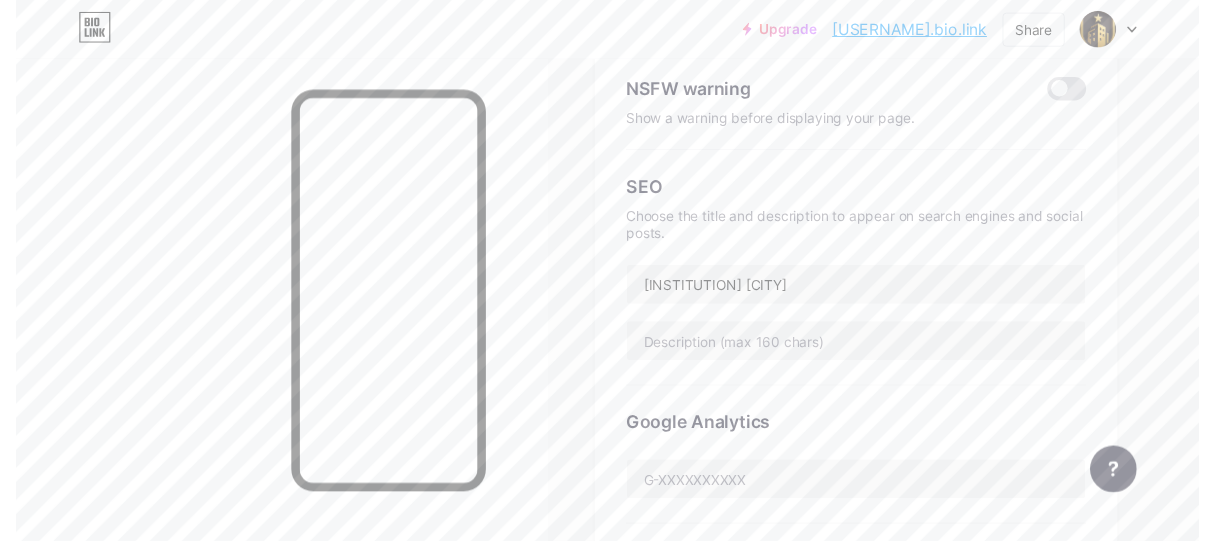 scroll, scrollTop: 0, scrollLeft: 0, axis: both 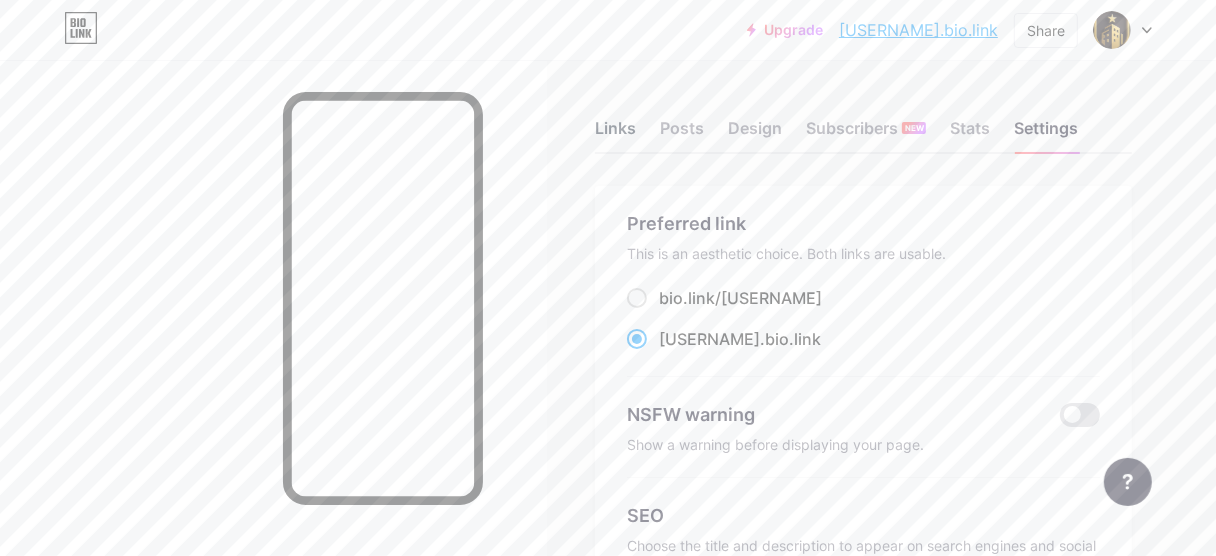 click on "Links" at bounding box center (615, 134) 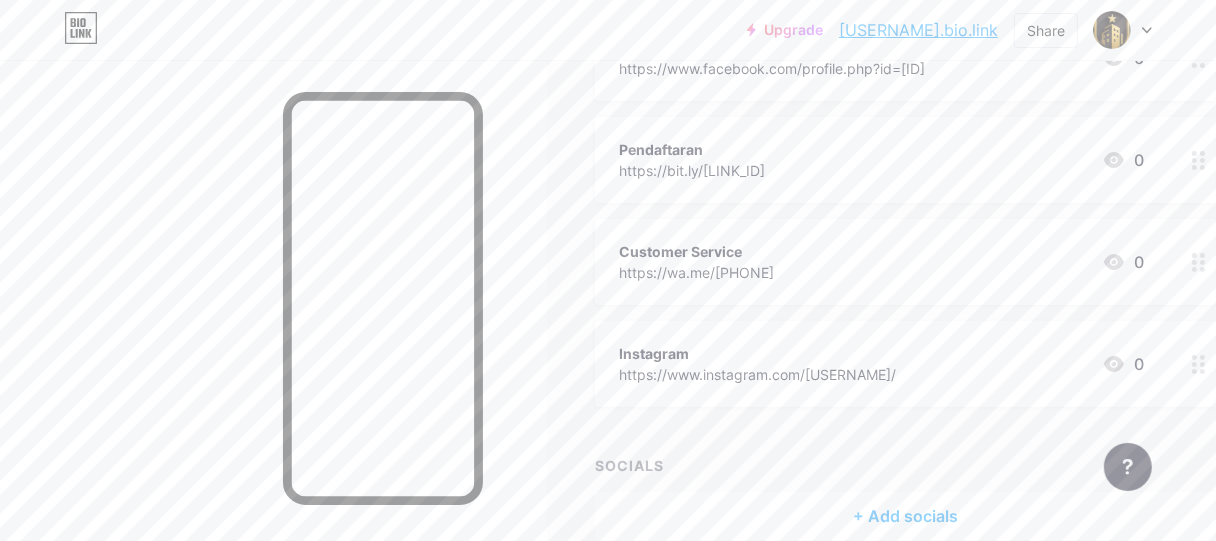 scroll, scrollTop: 398, scrollLeft: 0, axis: vertical 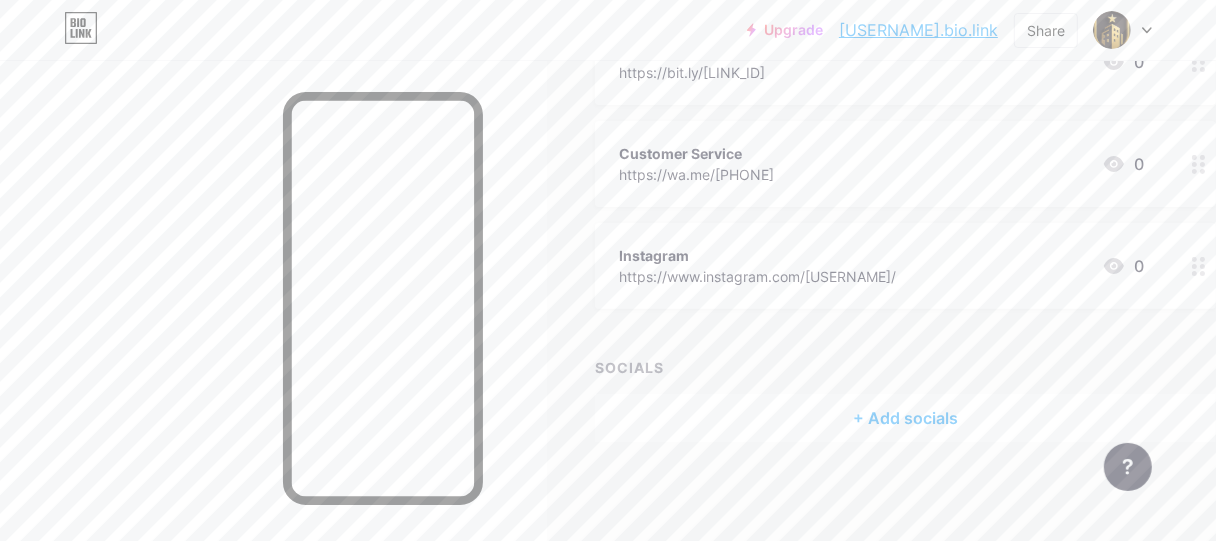 click on "+ Add socials" at bounding box center [905, 418] 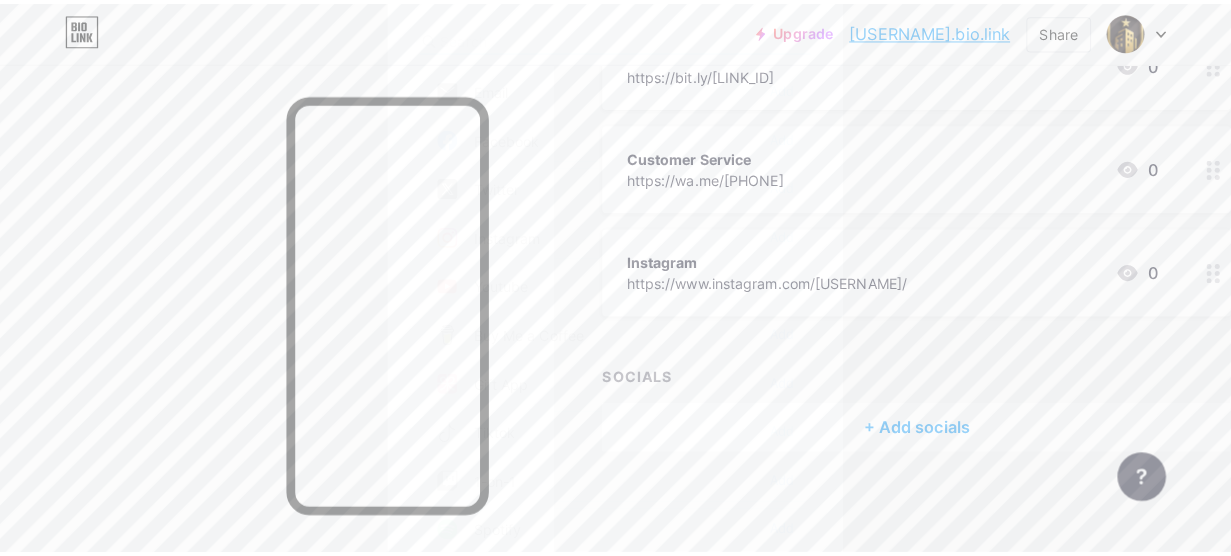 scroll, scrollTop: 382, scrollLeft: 0, axis: vertical 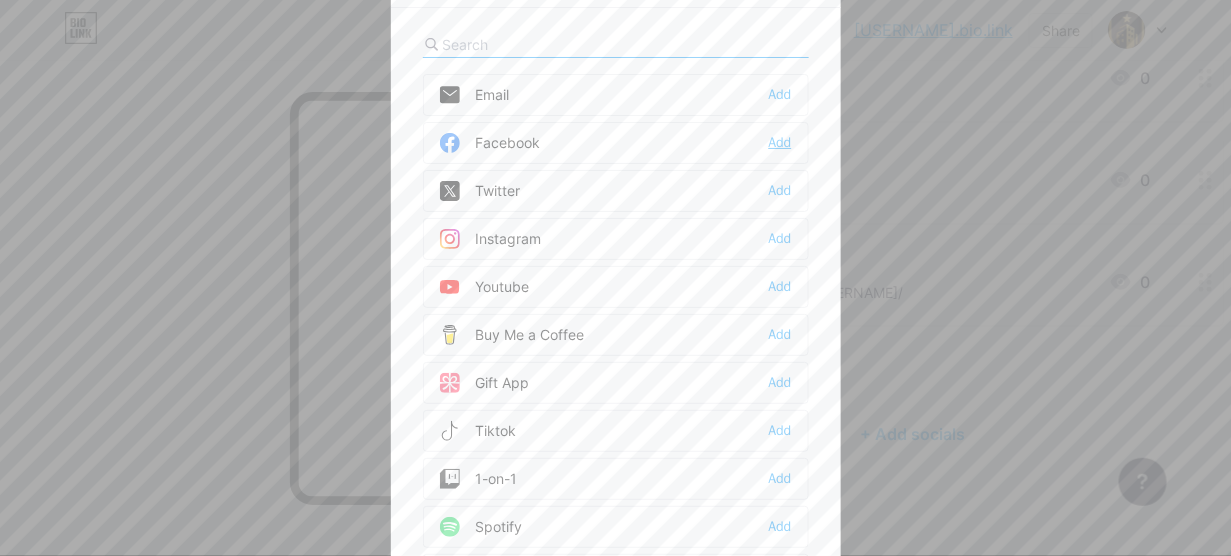 click on "Add" at bounding box center [780, 143] 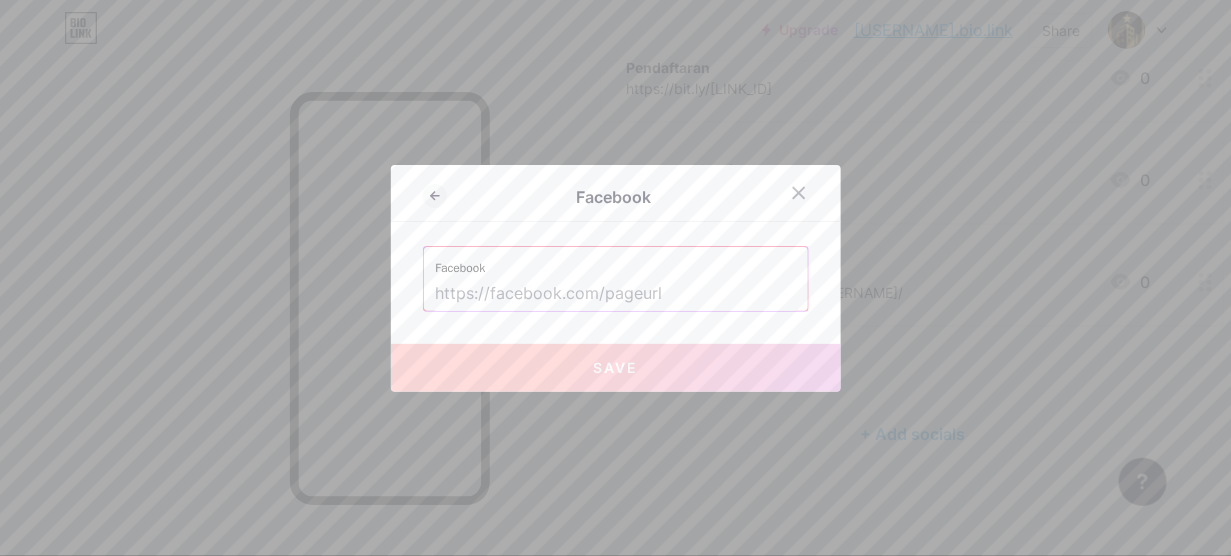click at bounding box center (616, 294) 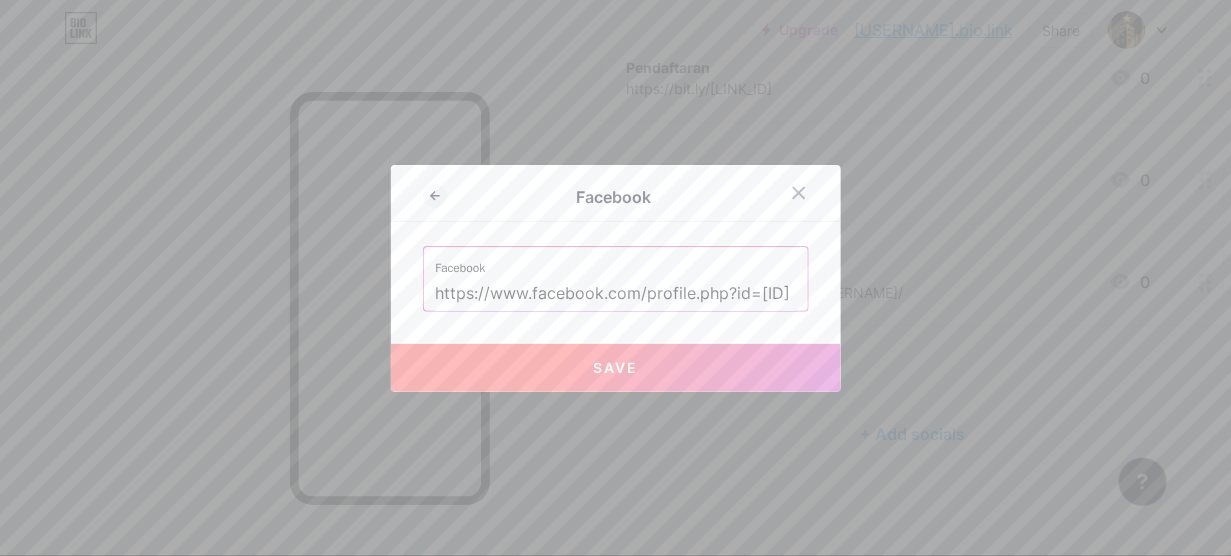 scroll, scrollTop: 0, scrollLeft: 95, axis: horizontal 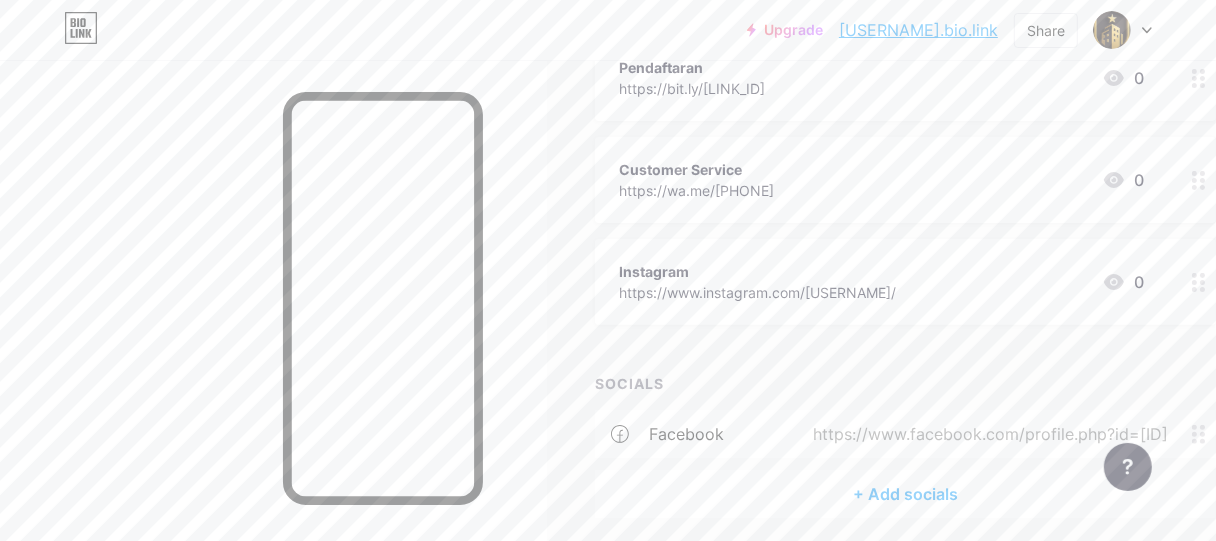 click on "+ Add socials" at bounding box center (905, 494) 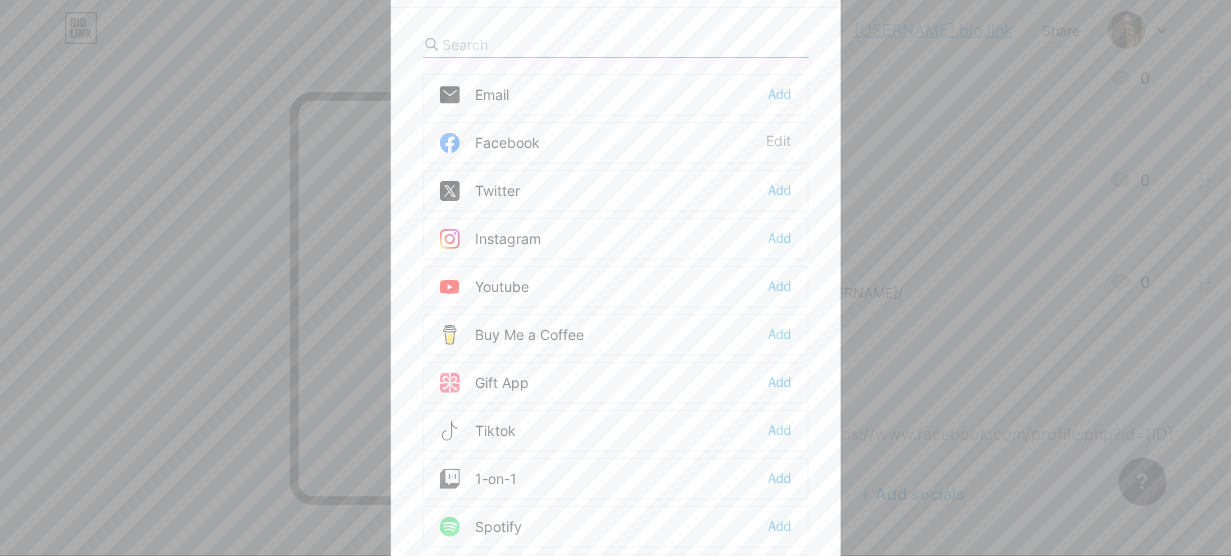 click on "Instagram
Add" at bounding box center (616, 239) 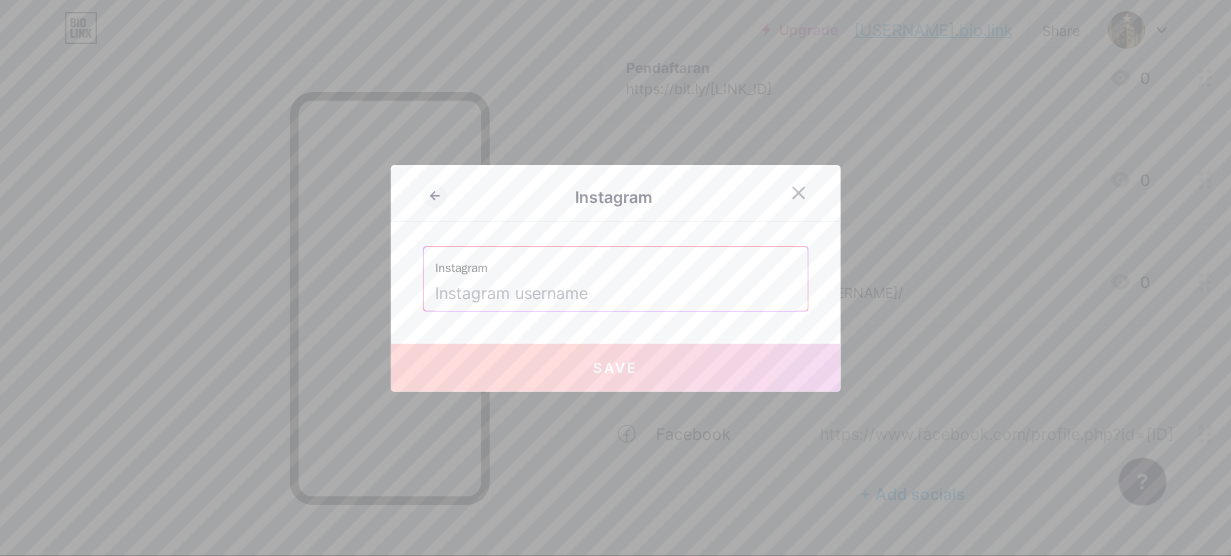 click at bounding box center (616, 294) 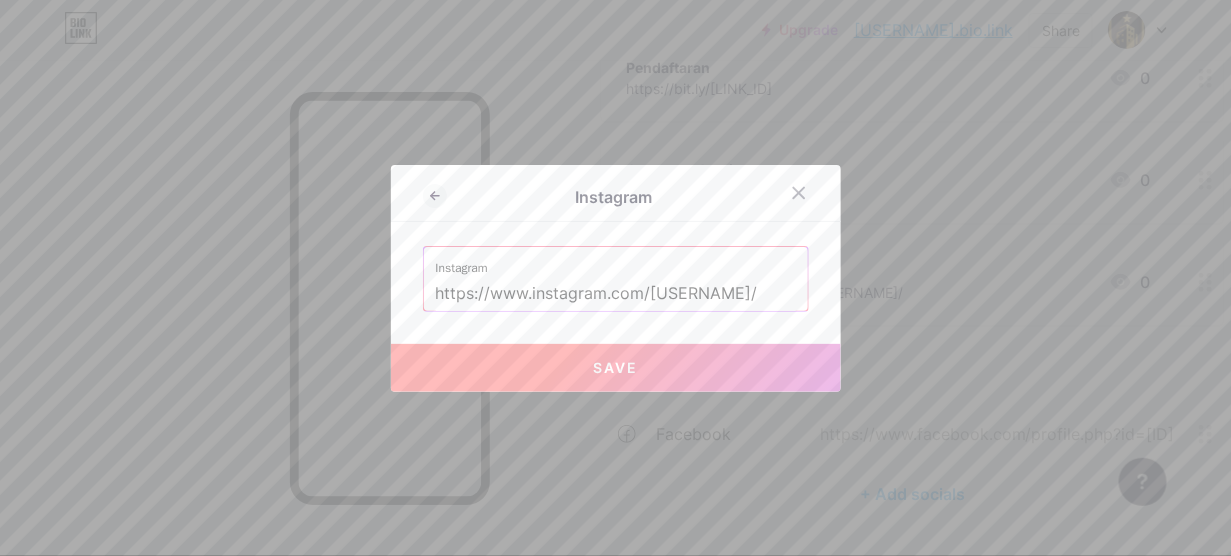 click on "Save" at bounding box center [616, 368] 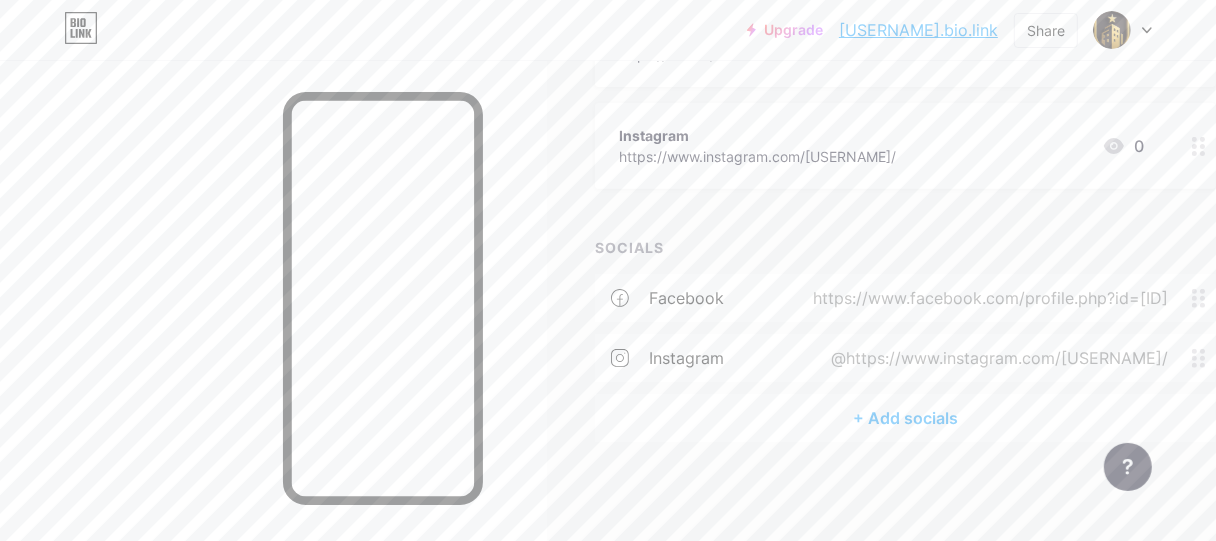 click on "+ Add socials" at bounding box center (905, 418) 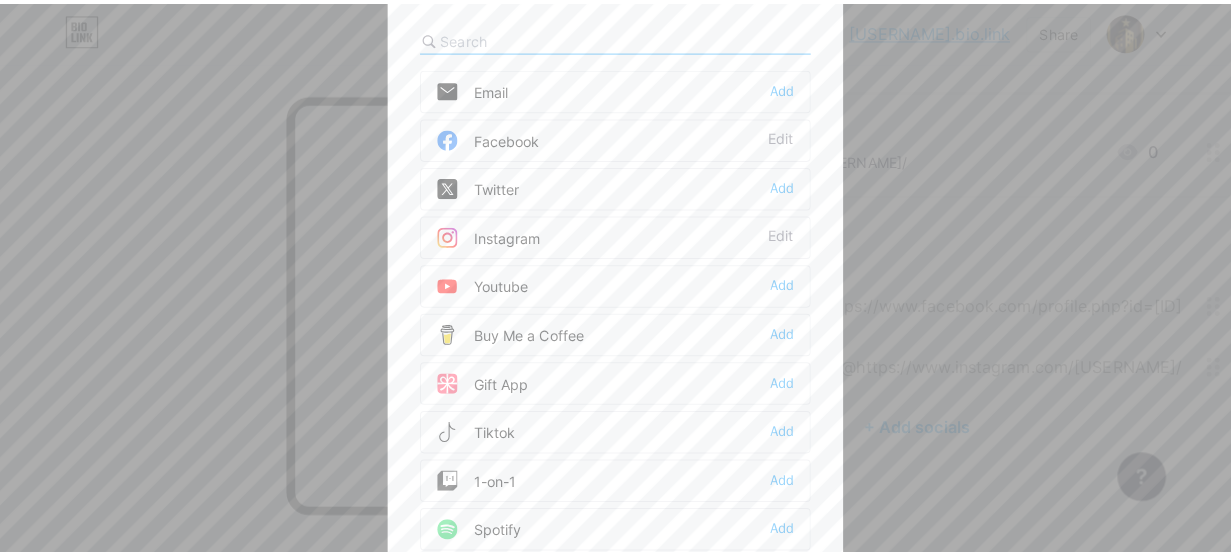 scroll, scrollTop: 502, scrollLeft: 0, axis: vertical 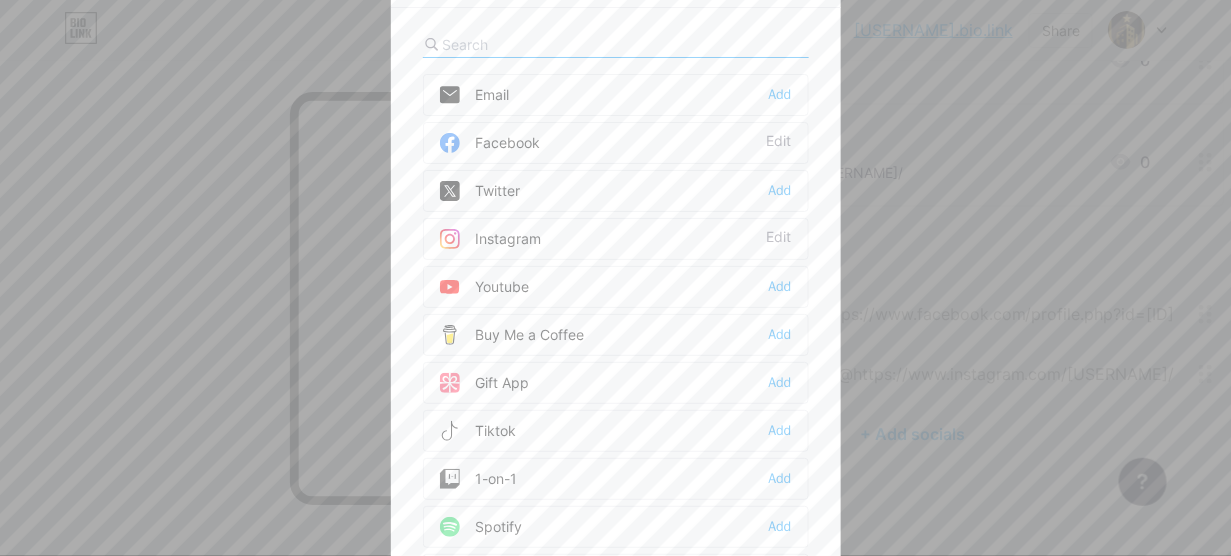 click on "Youtube
Add" at bounding box center (616, 287) 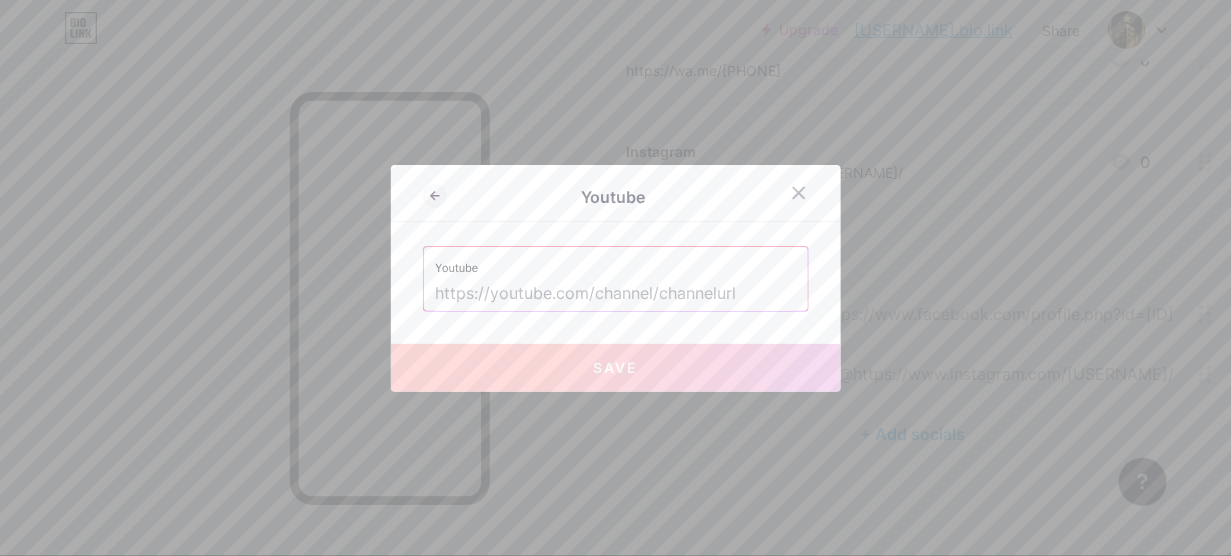 click at bounding box center [616, 294] 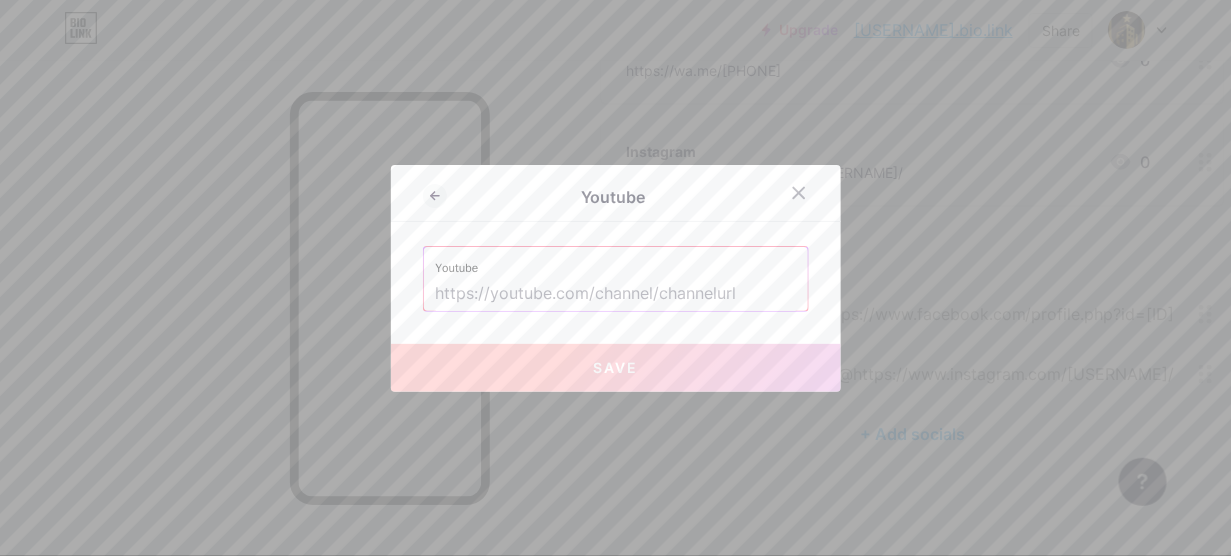 paste on "https://www.youtube.com/[USERNAME]" 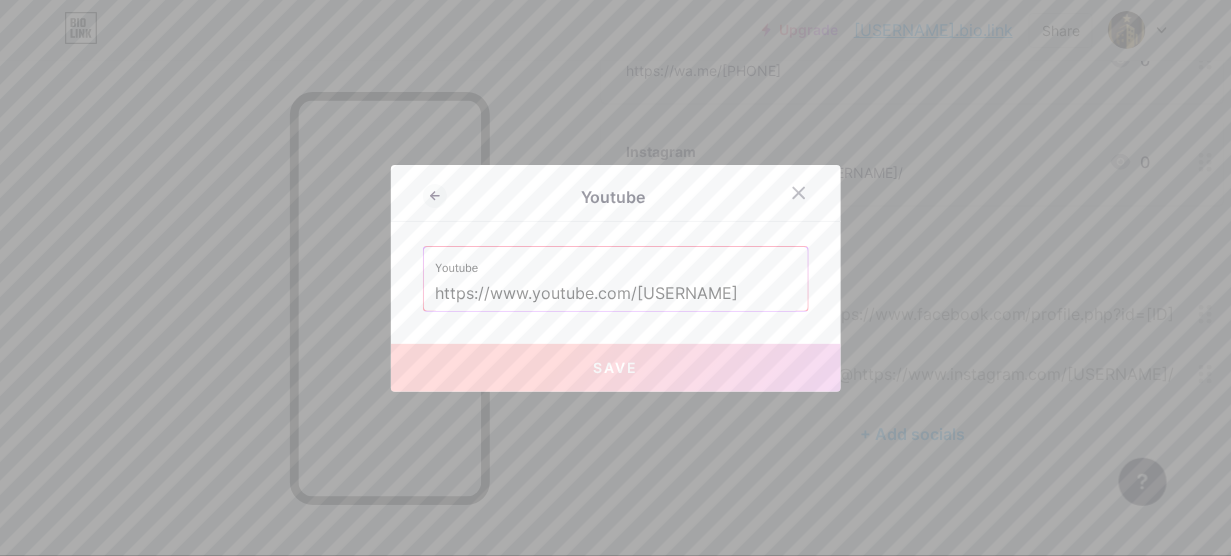 scroll, scrollTop: 0, scrollLeft: 2, axis: horizontal 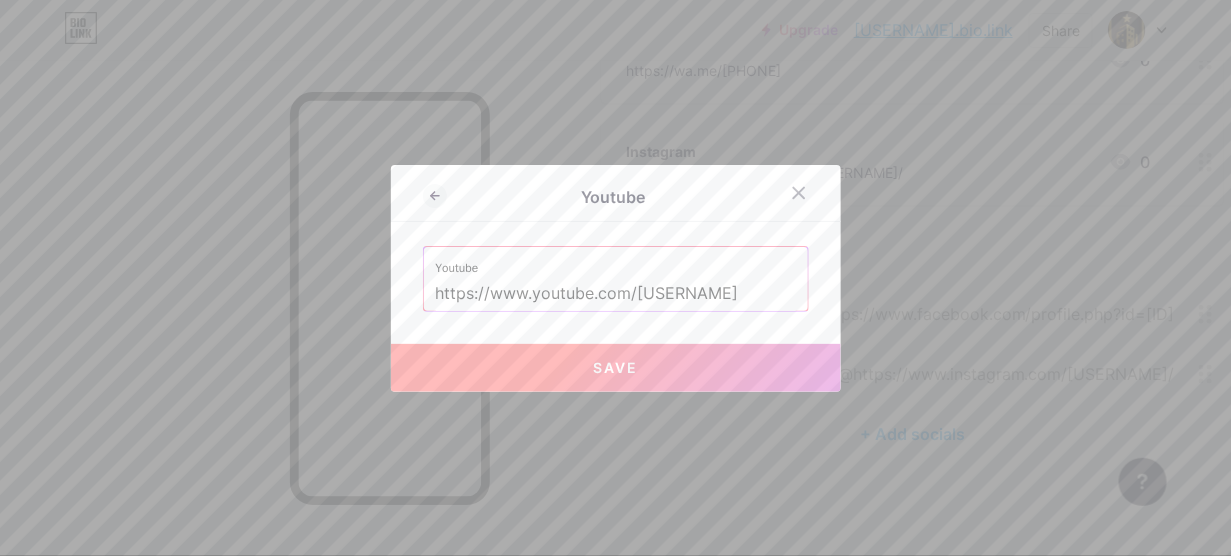 type on "https://www.youtube.com/[USERNAME]" 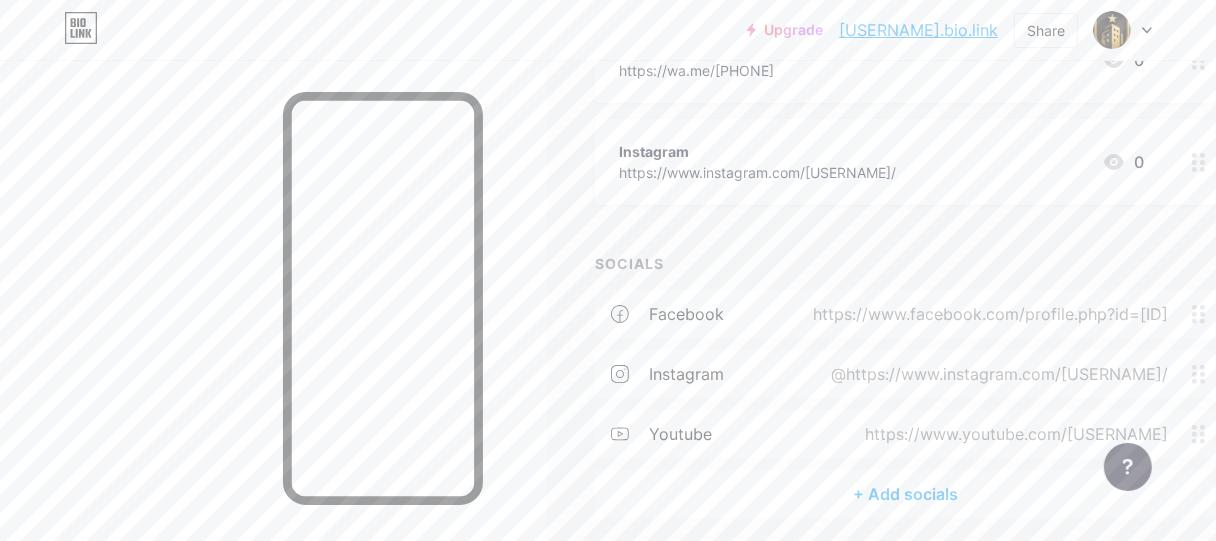 click on "+ Add socials" at bounding box center [905, 494] 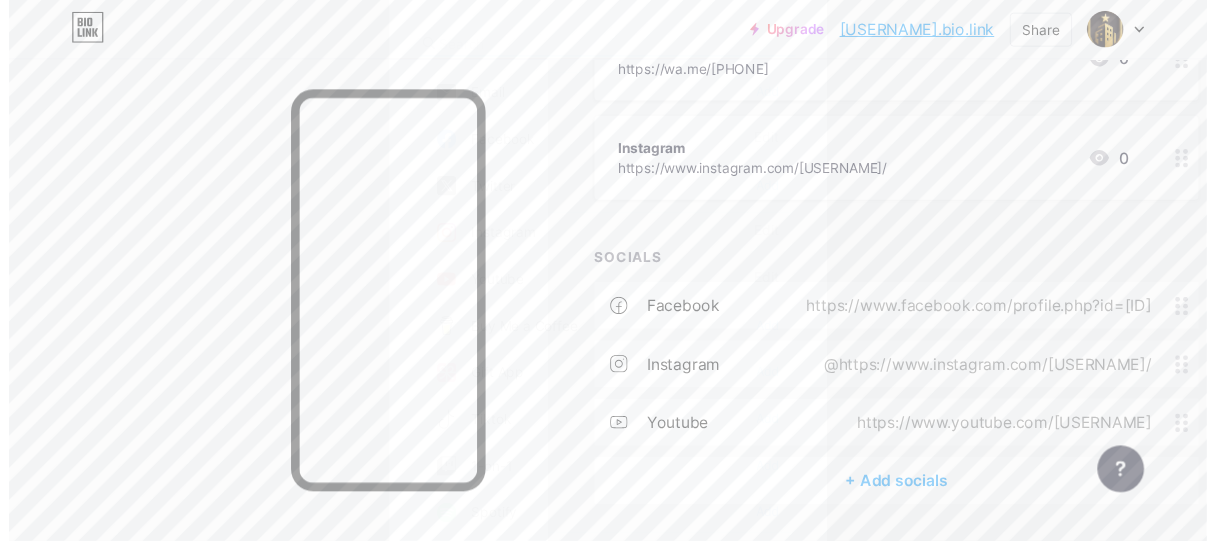 scroll, scrollTop: 100, scrollLeft: 0, axis: vertical 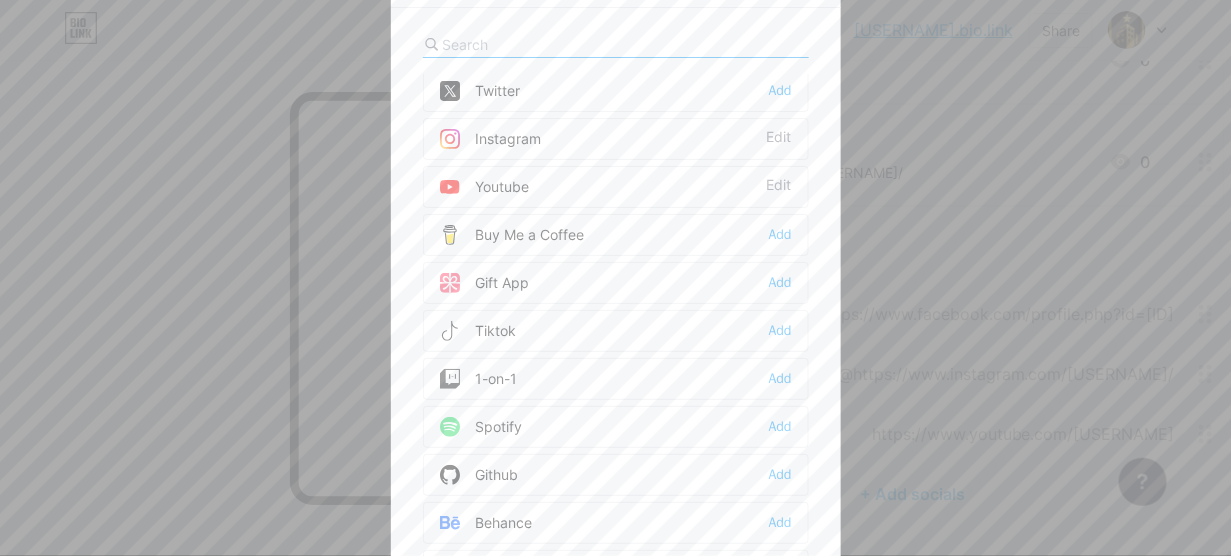 click on "Tiktok
Add" at bounding box center [616, 331] 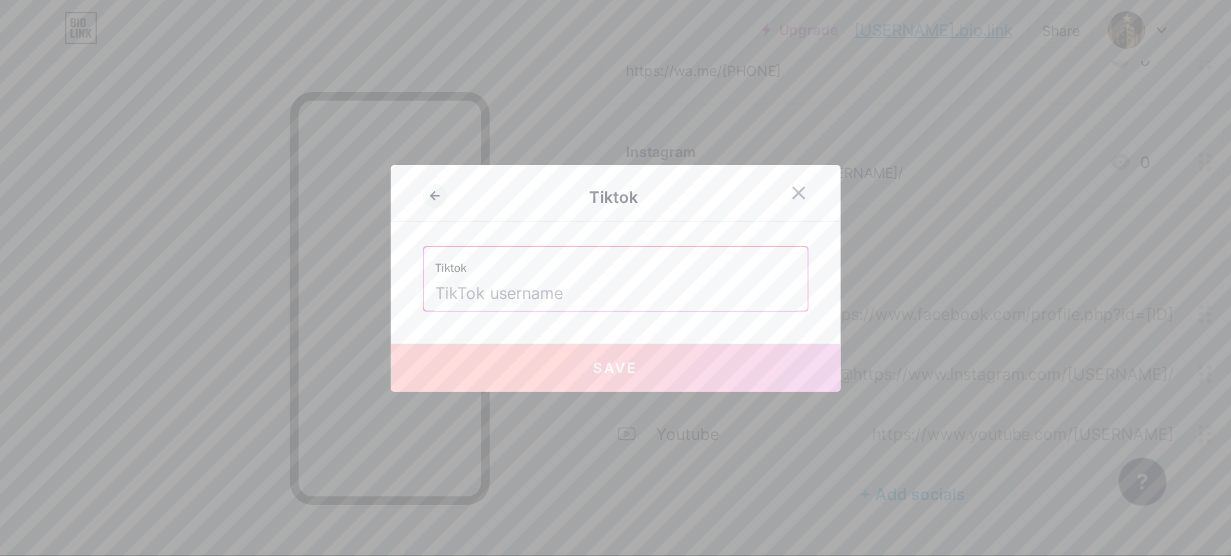 click at bounding box center [616, 294] 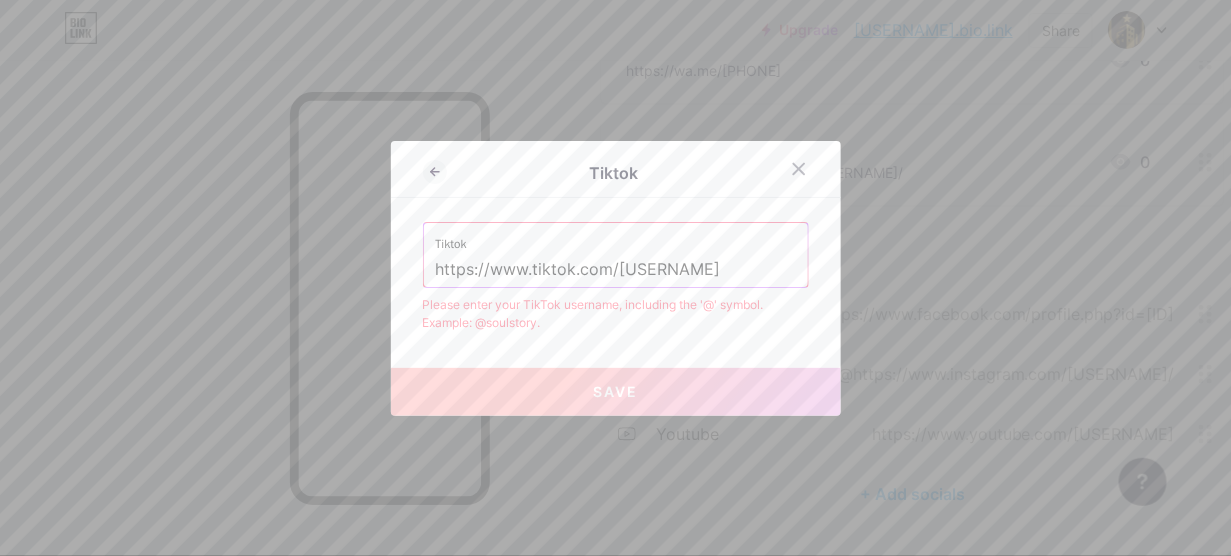 click on "https://www.tiktok.com/[USERNAME]" at bounding box center [616, 270] 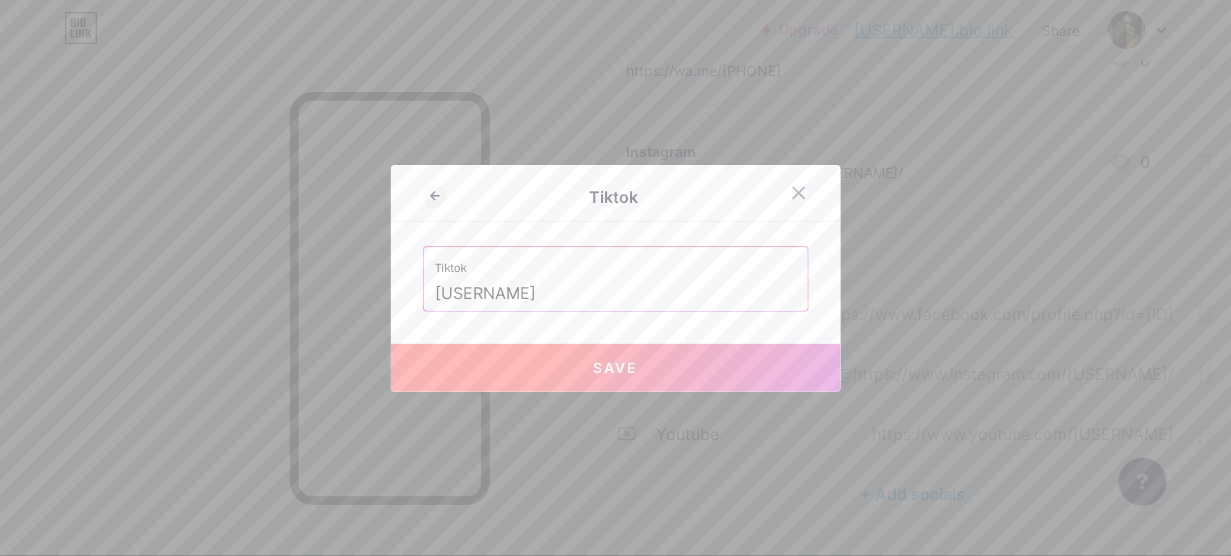 click on "Save" at bounding box center [616, 368] 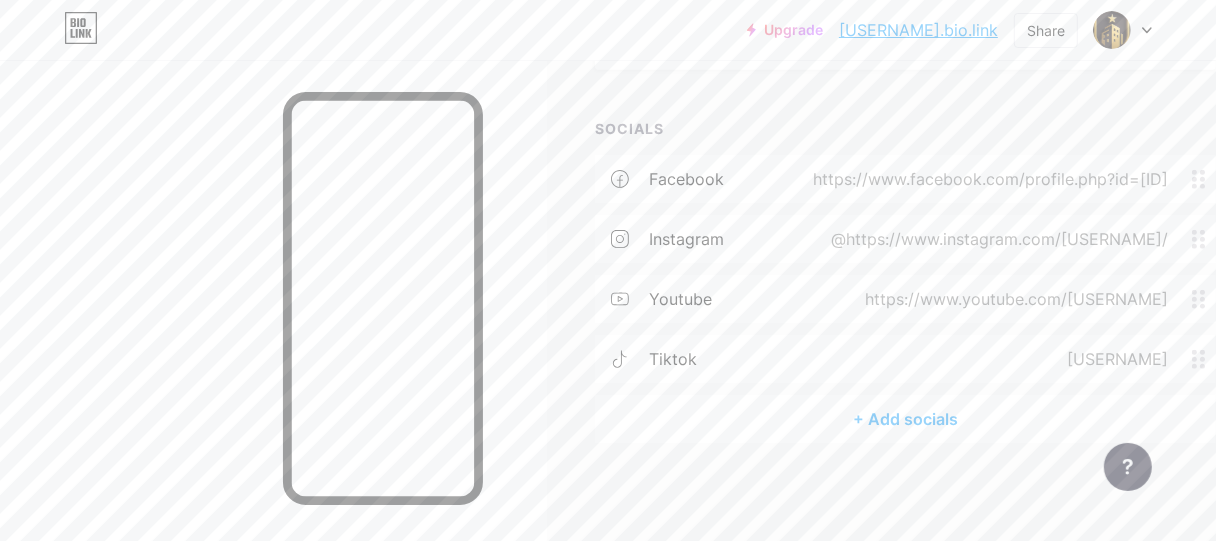 click on "+ Add socials" at bounding box center [905, 419] 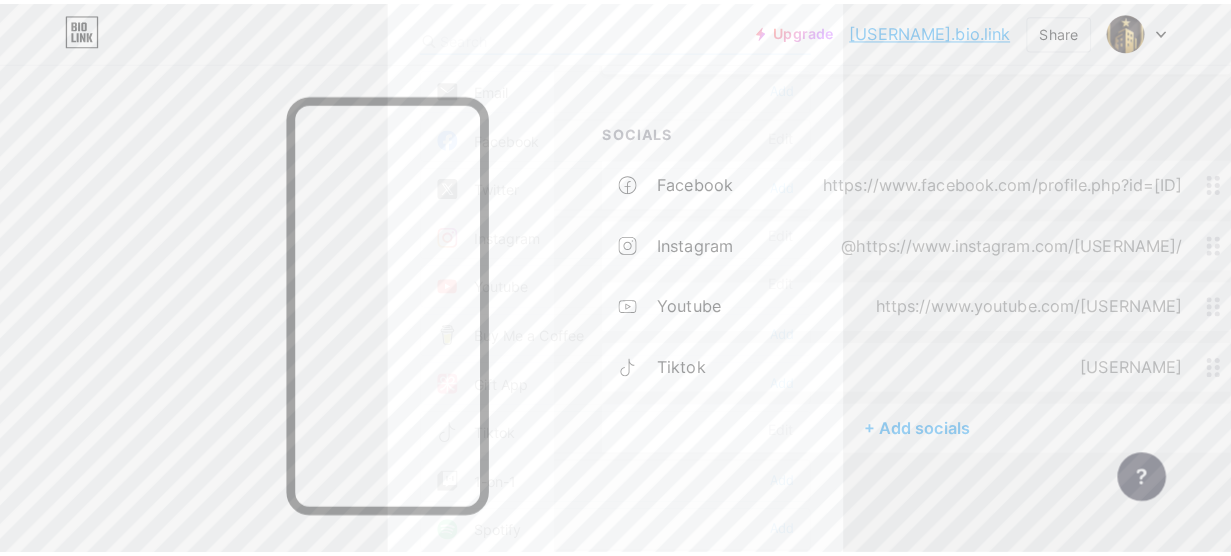 scroll, scrollTop: 622, scrollLeft: 0, axis: vertical 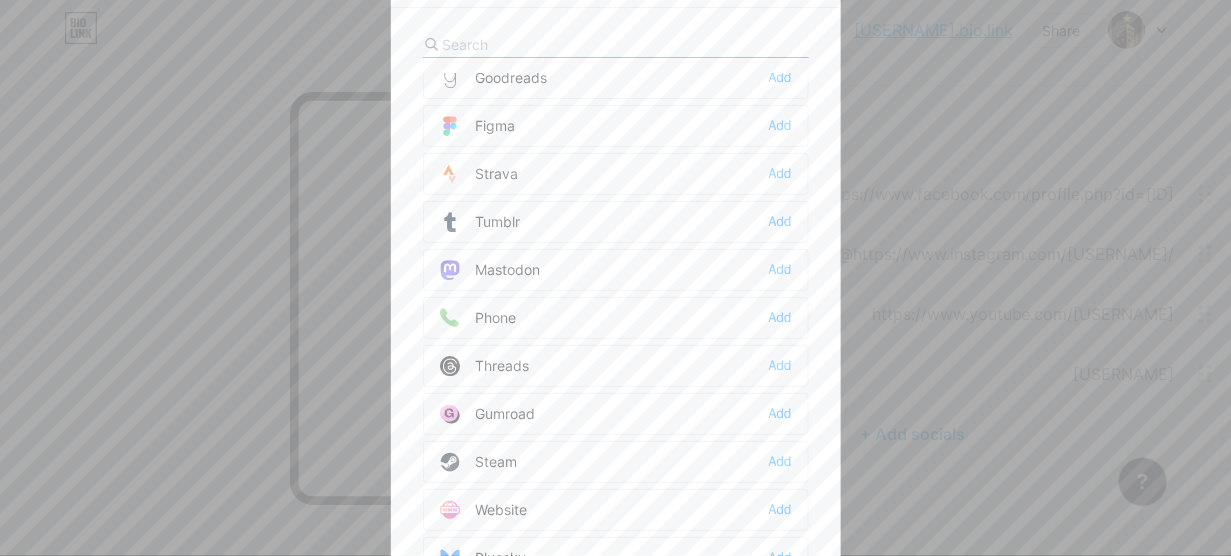 click at bounding box center [615, 278] 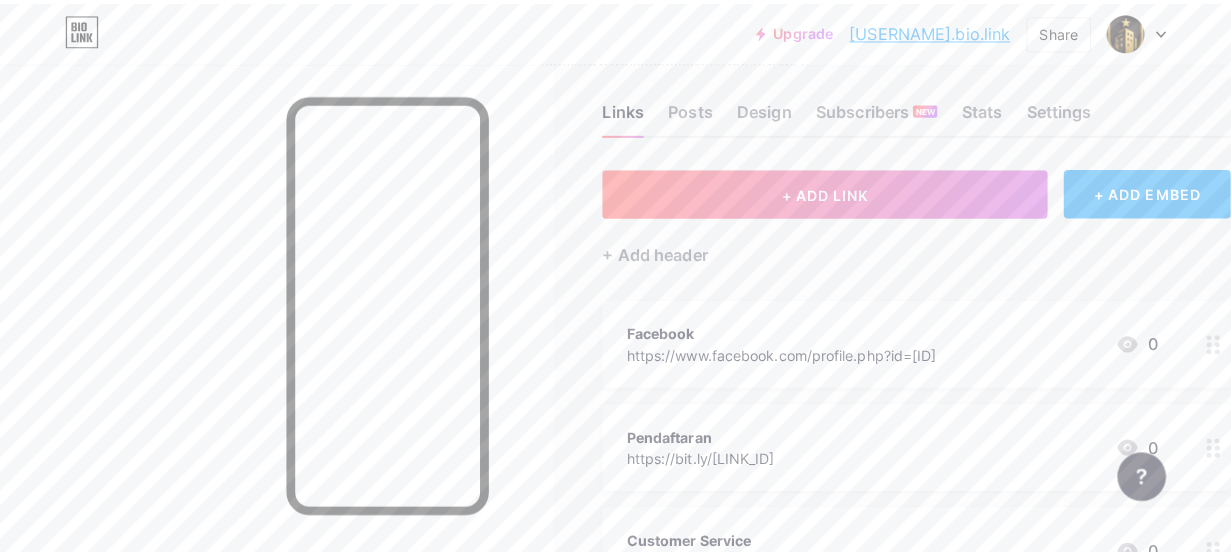 scroll, scrollTop: 0, scrollLeft: 0, axis: both 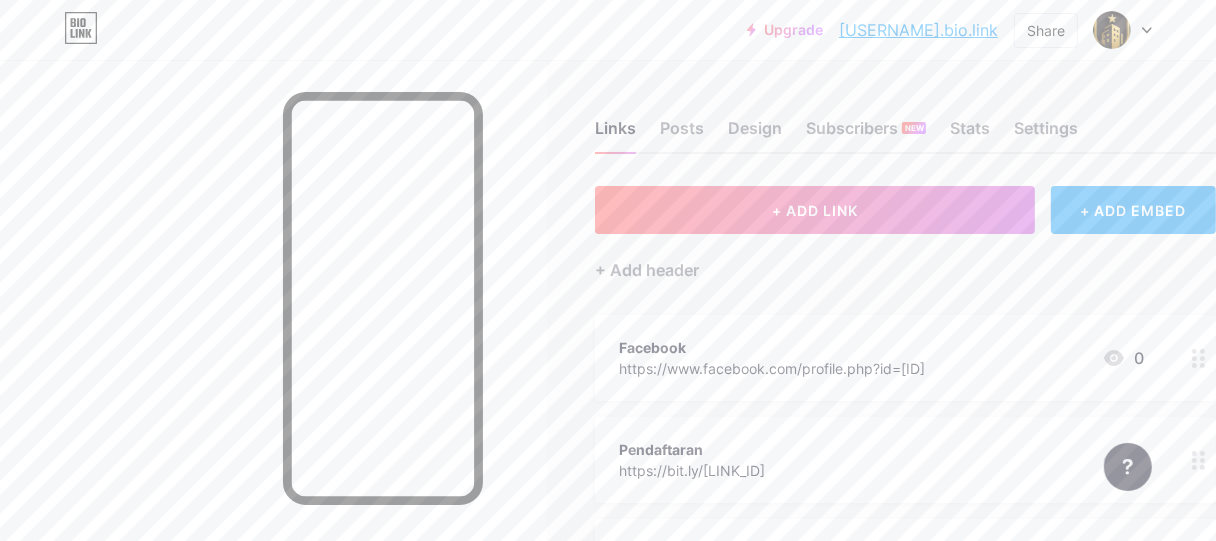 click on "+ ADD EMBED" at bounding box center (1133, 210) 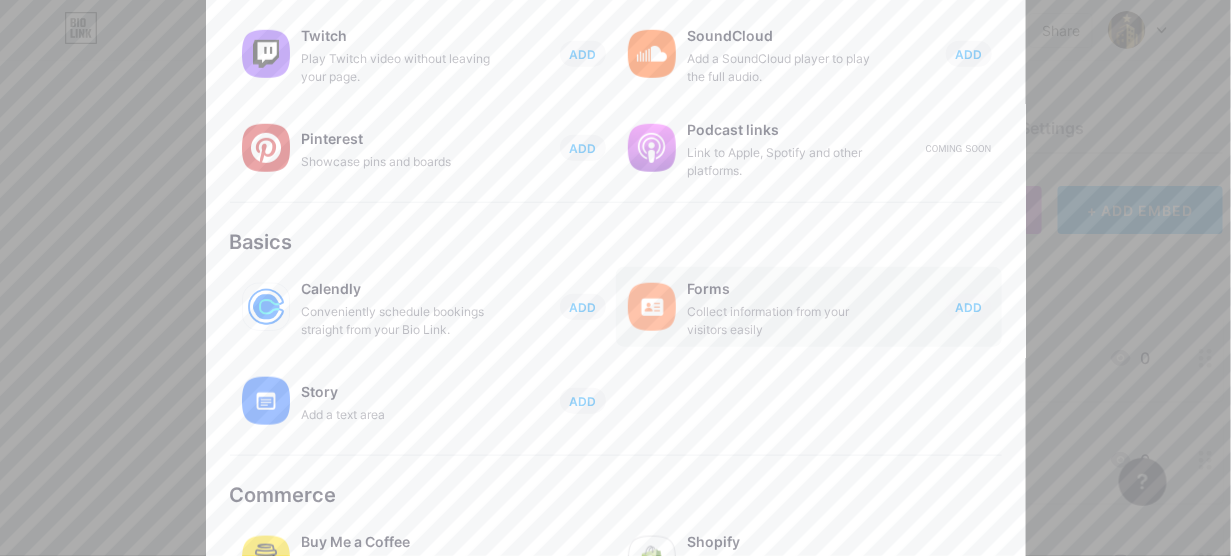 scroll, scrollTop: 453, scrollLeft: 0, axis: vertical 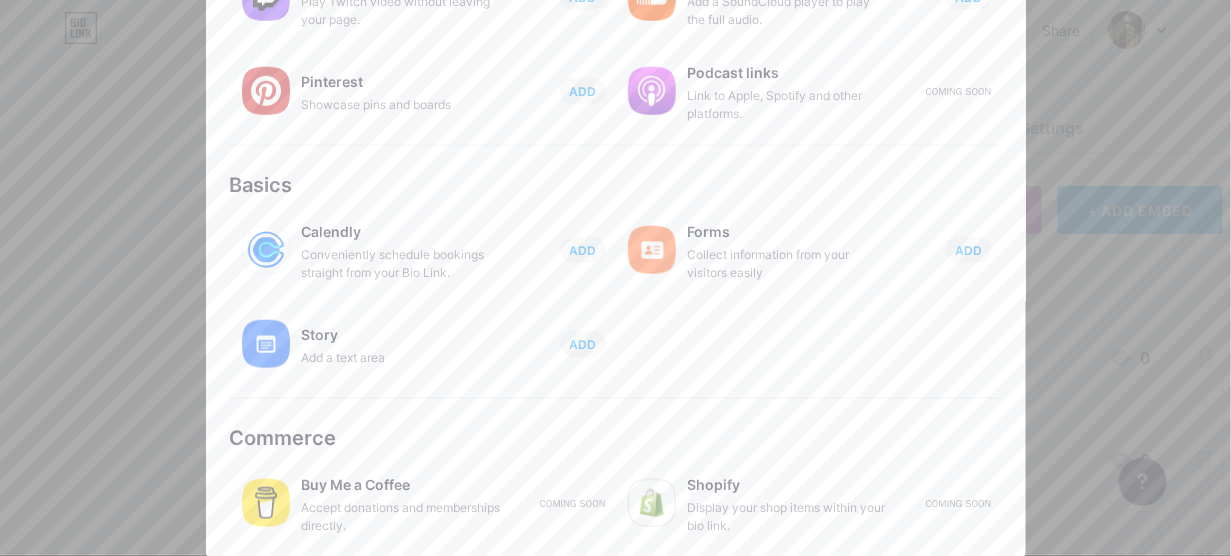 click at bounding box center [615, 274] 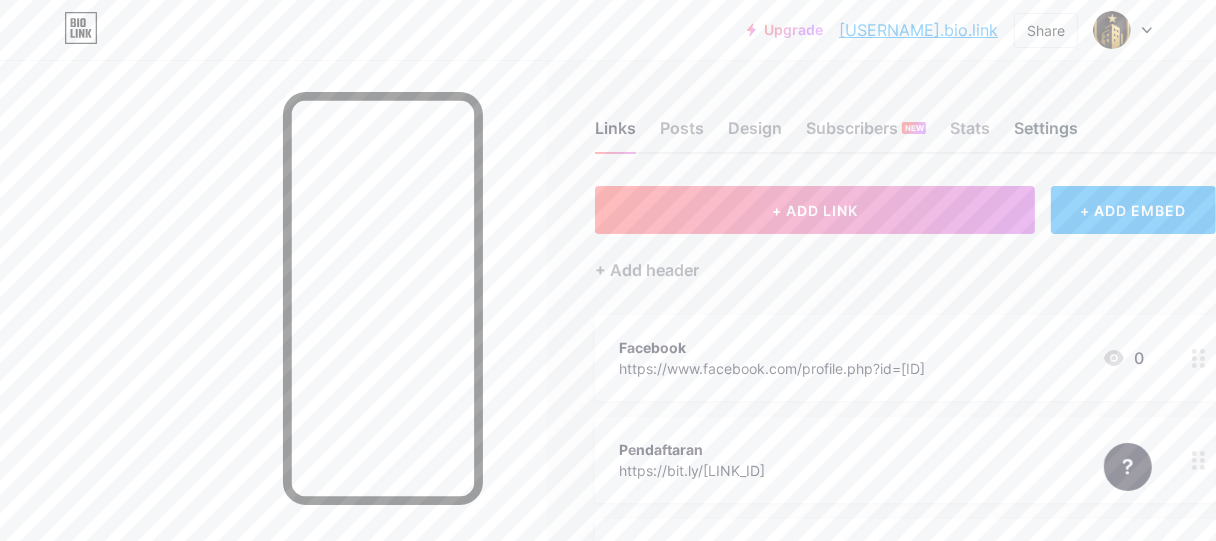 click on "Settings" at bounding box center [1046, 134] 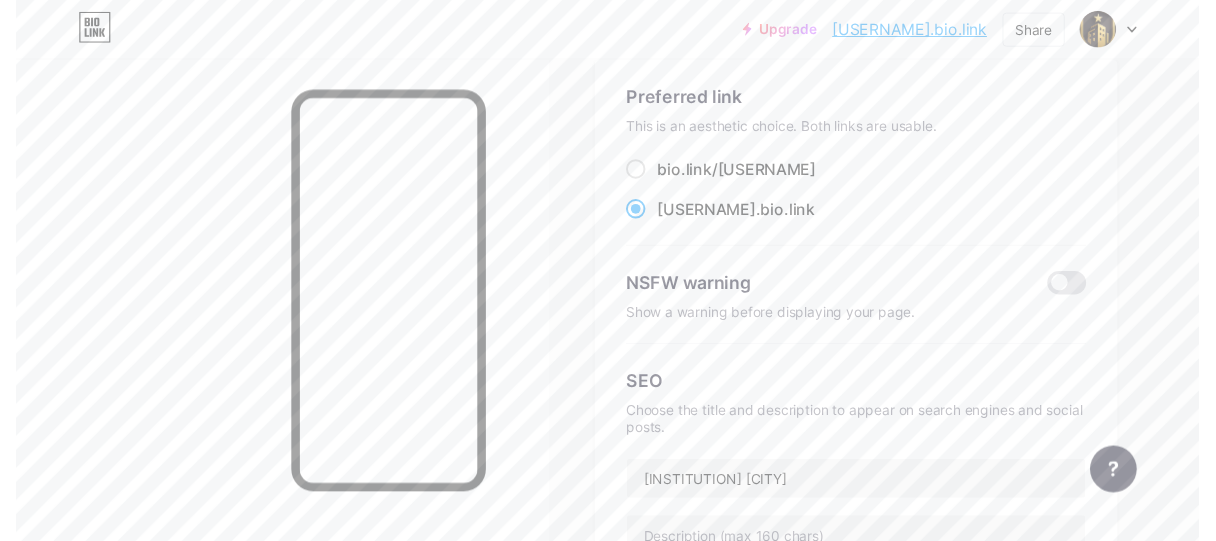 scroll, scrollTop: 0, scrollLeft: 0, axis: both 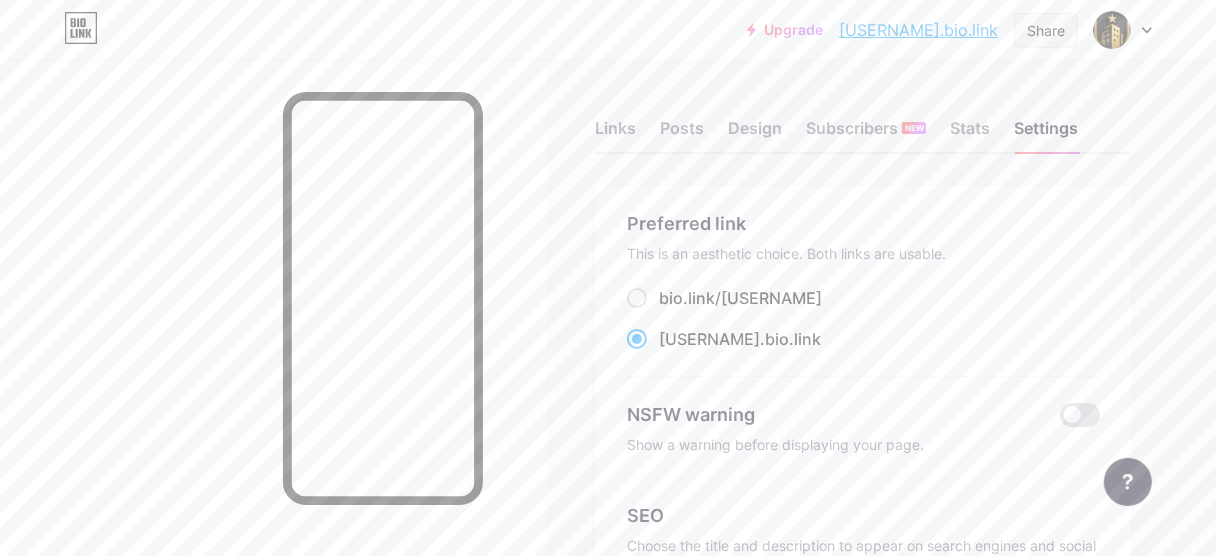 click on "Share" at bounding box center (1046, 30) 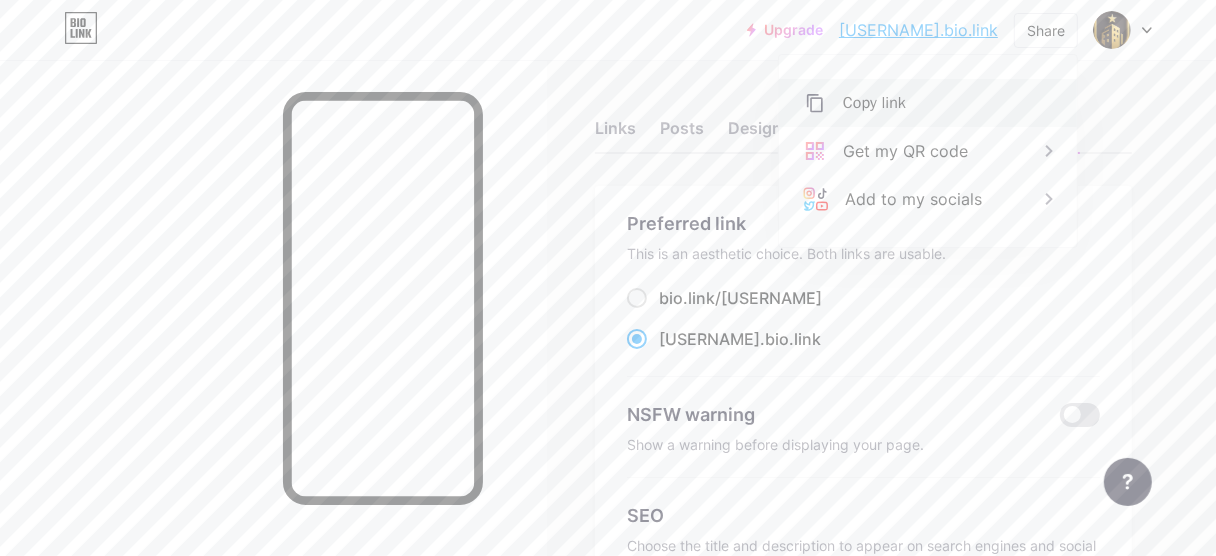 click on "Copy link" at bounding box center (874, 103) 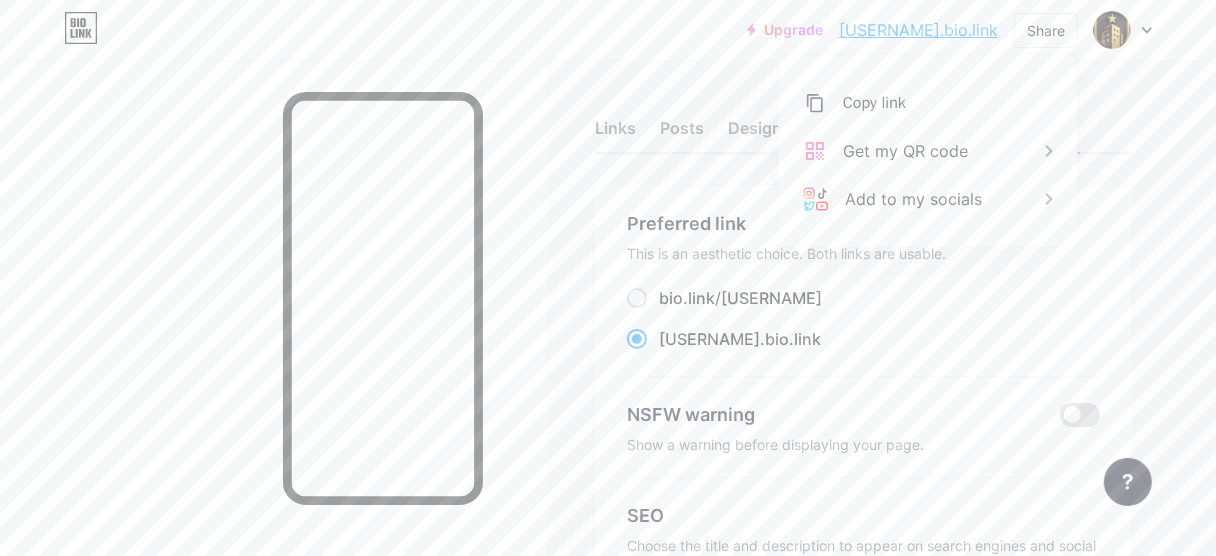 click on "Links Posts Design Subscribers NEW Stats Settings Preferred link This is an aesthetic choice. Both links are usable. bio.link/ [USERNAME] [USERNAME].bio.link NSFW warning Show a warning before displaying your page. SEO Choose the title and description to appear on search engines and social posts. [INSTITUTION] [CITY] Google Analytics My username bio.link/ [USERNAME] Pro Links PRO Custom Domain Try your own custom domain eg: jaseem.com Set up domain Emoji link Add emojis to your link eg: bio.link/😄😭🥵 Create Help Center Contact support Changes saved Feature requests Help center Contact support" at bounding box center [608, 821] 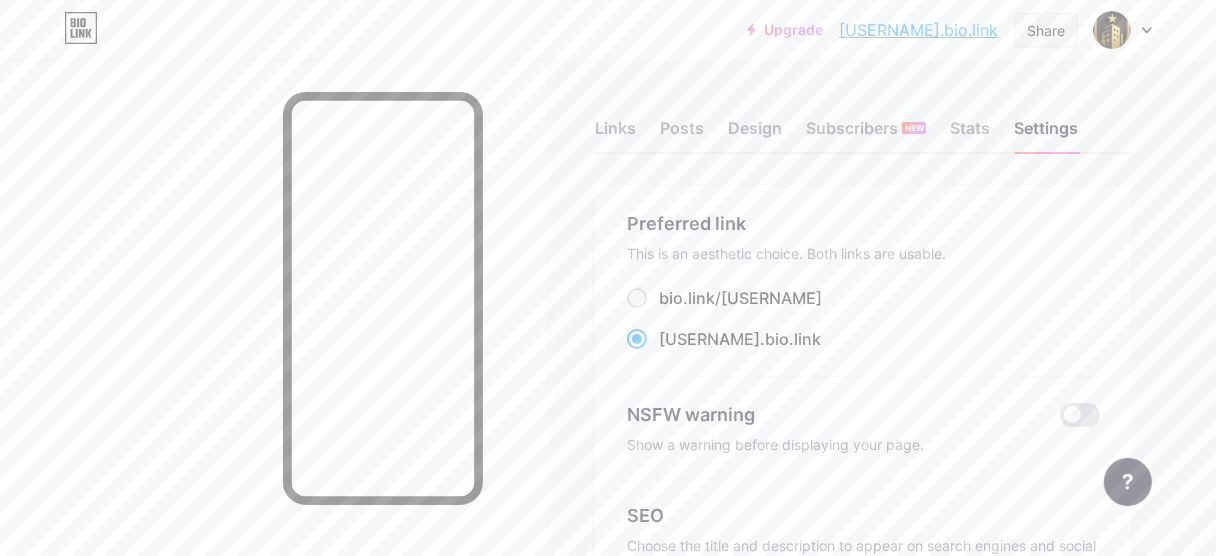 click on "Share" at bounding box center (1046, 30) 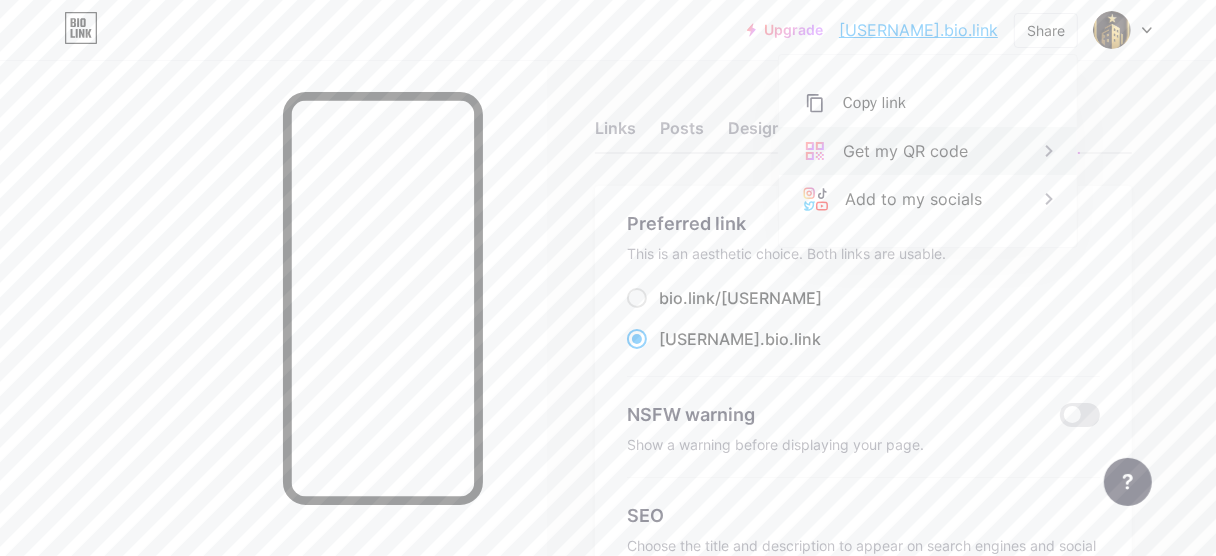 click 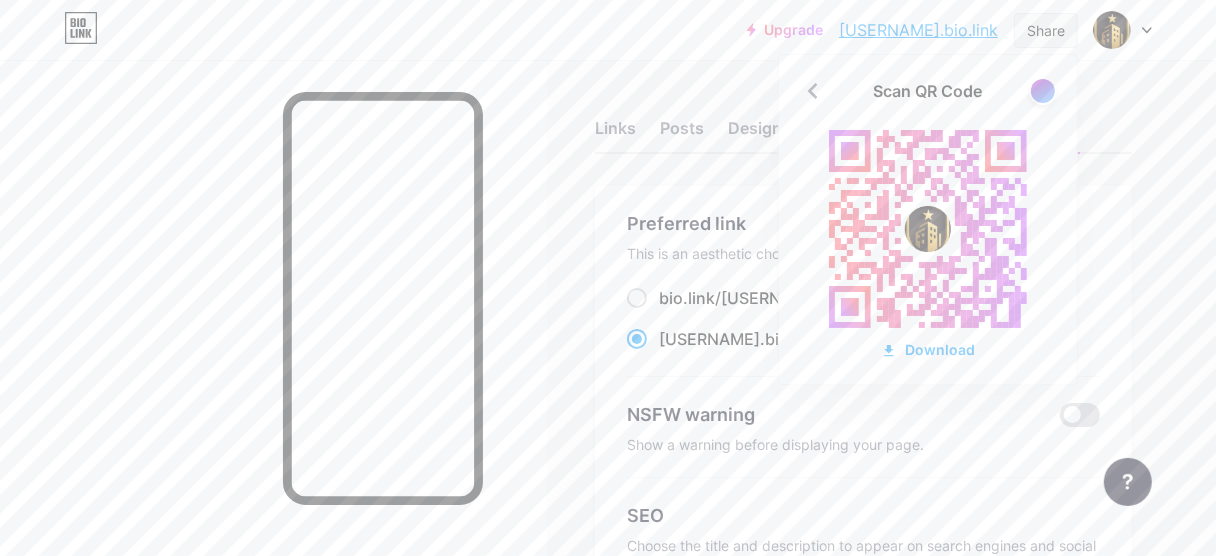 click on "Share" at bounding box center (1046, 30) 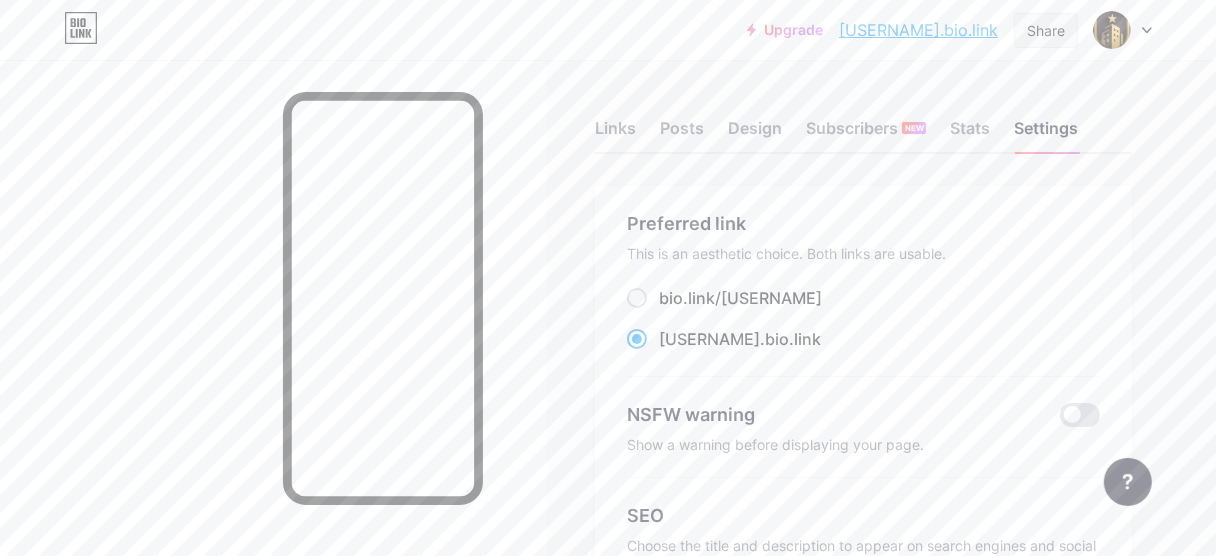 click on "Share" at bounding box center [1046, 30] 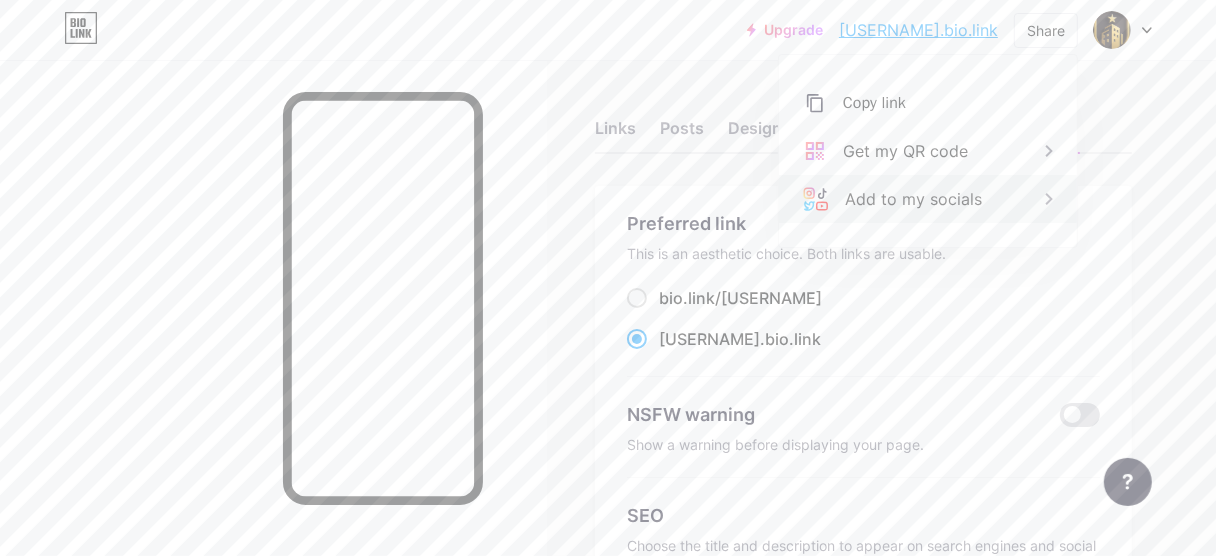 click 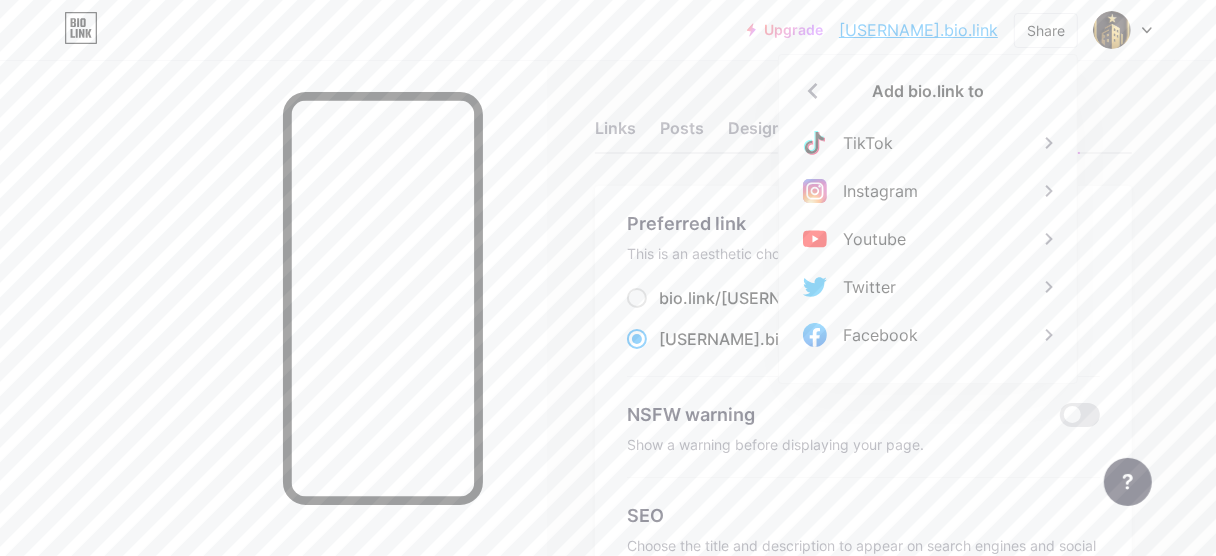 click on "Upgrade [USERNAME] [USERNAME].bio.link Share Add bio.link to TikTok Instagram Youtube Twitter Facebook Switch accounts [INSTITUTION] [USERNAME] bio.link/[USERNAME] Account settings Logout" at bounding box center (608, 30) 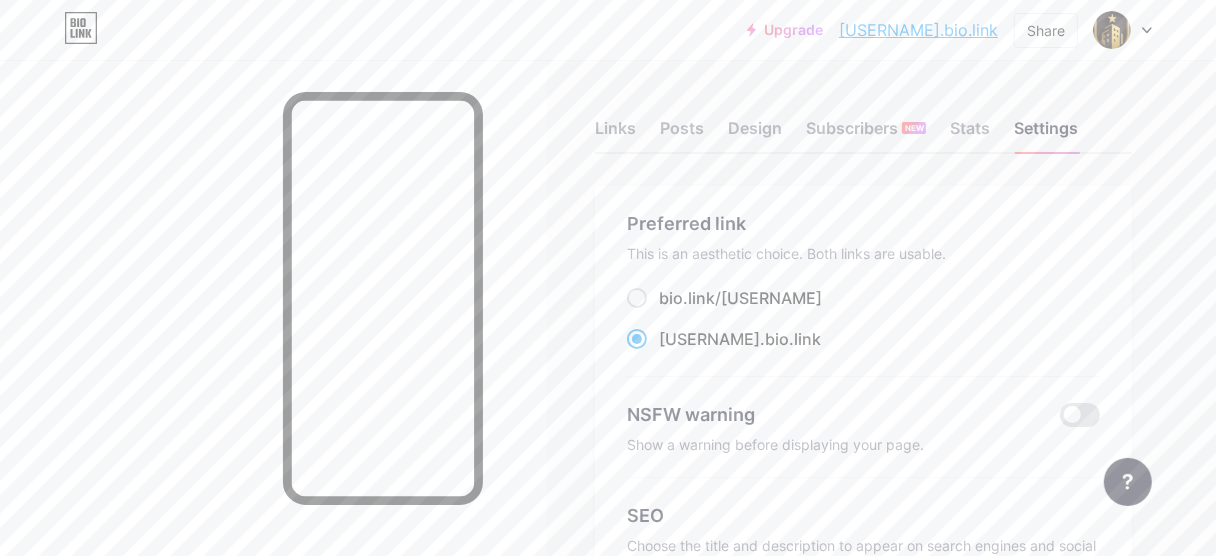 click on "[USERNAME].bio.link" at bounding box center [918, 30] 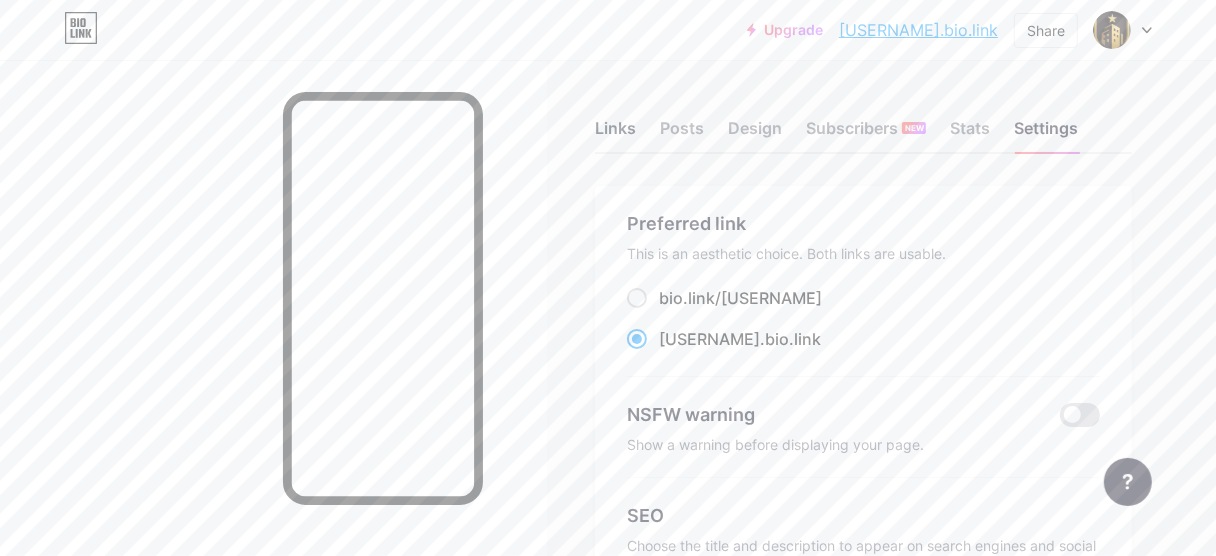 click on "Links" at bounding box center [615, 134] 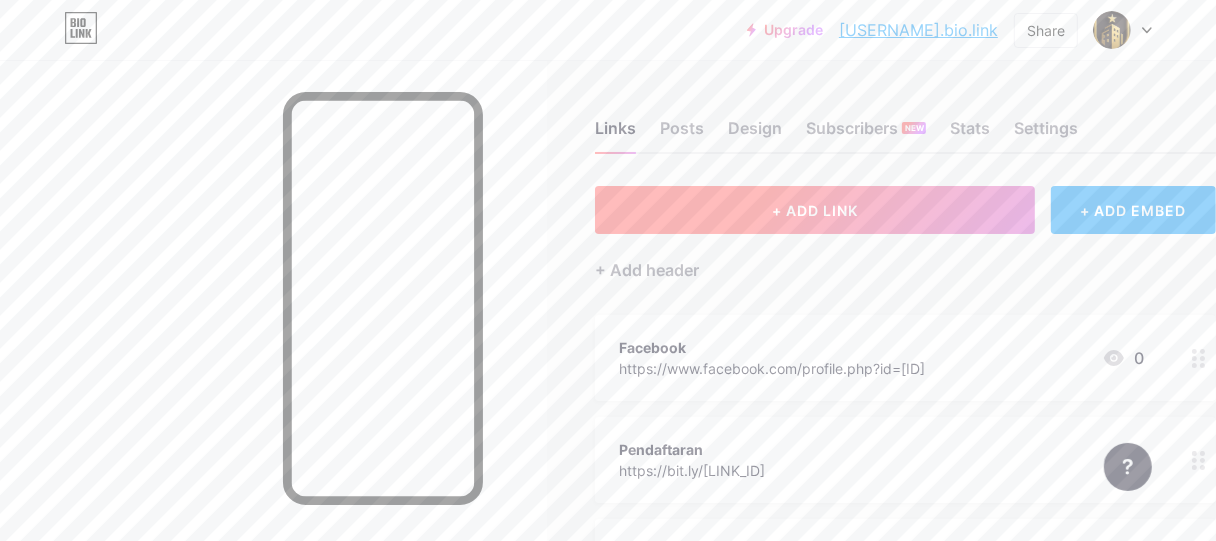 click on "+ ADD LINK" at bounding box center [815, 210] 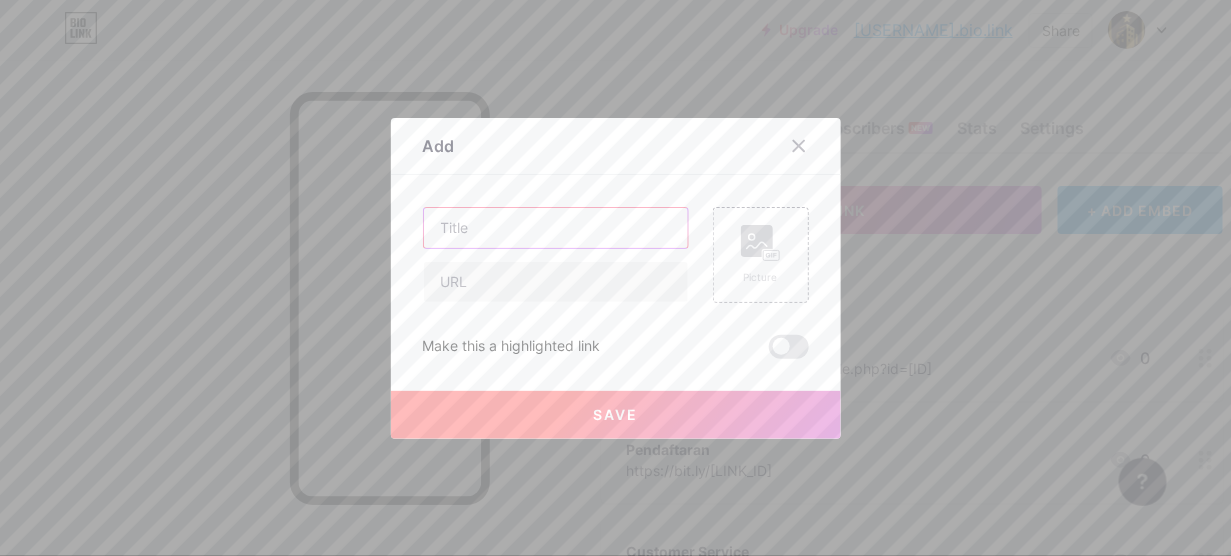 click at bounding box center (556, 228) 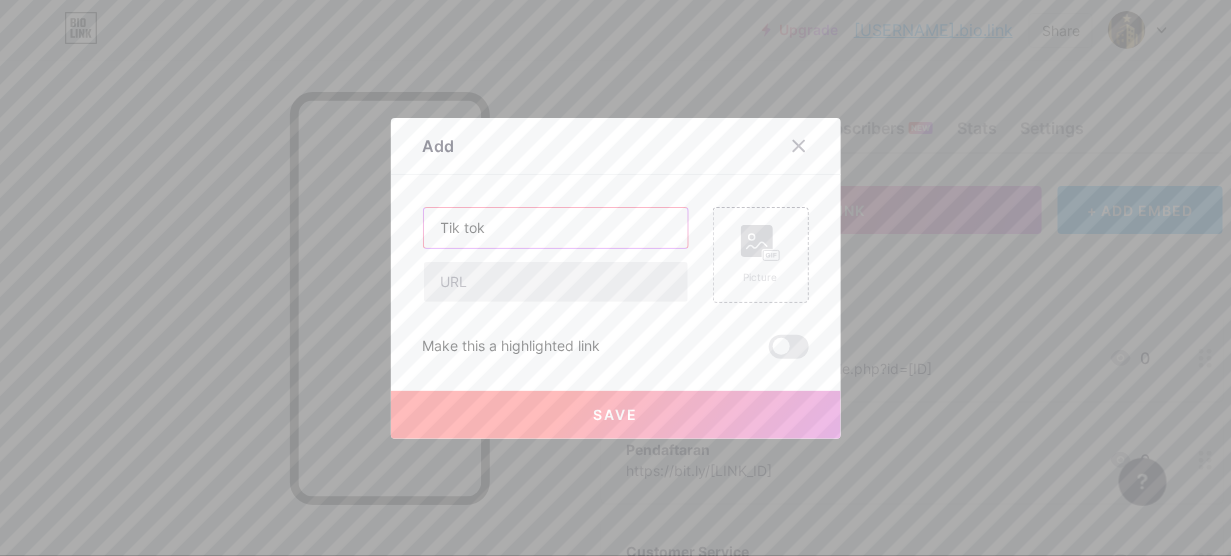 type on "Tik tok" 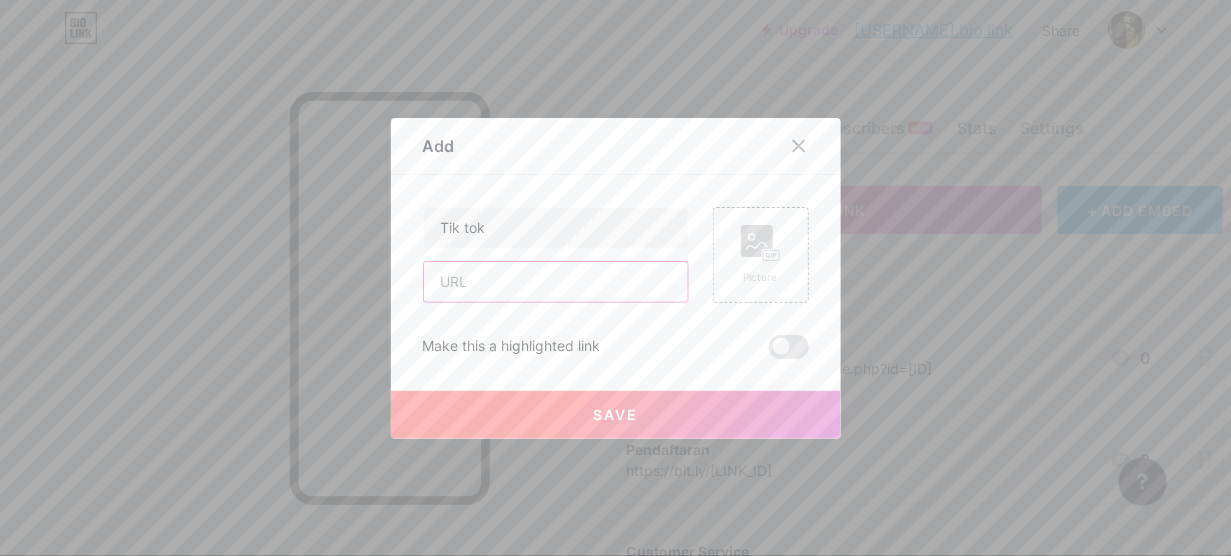 click at bounding box center [556, 282] 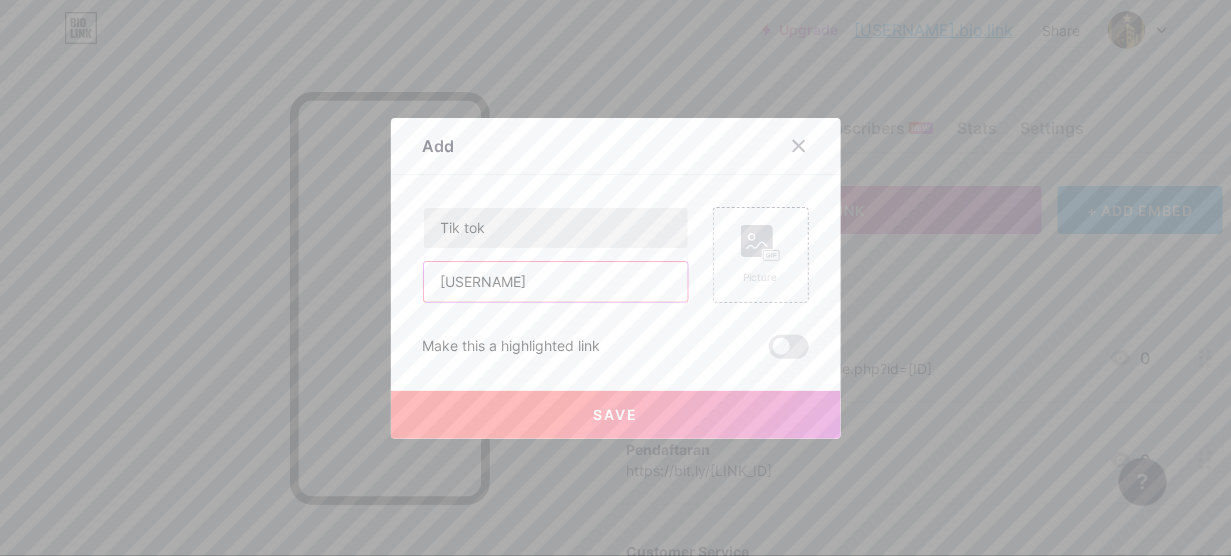 type on "[USERNAME]" 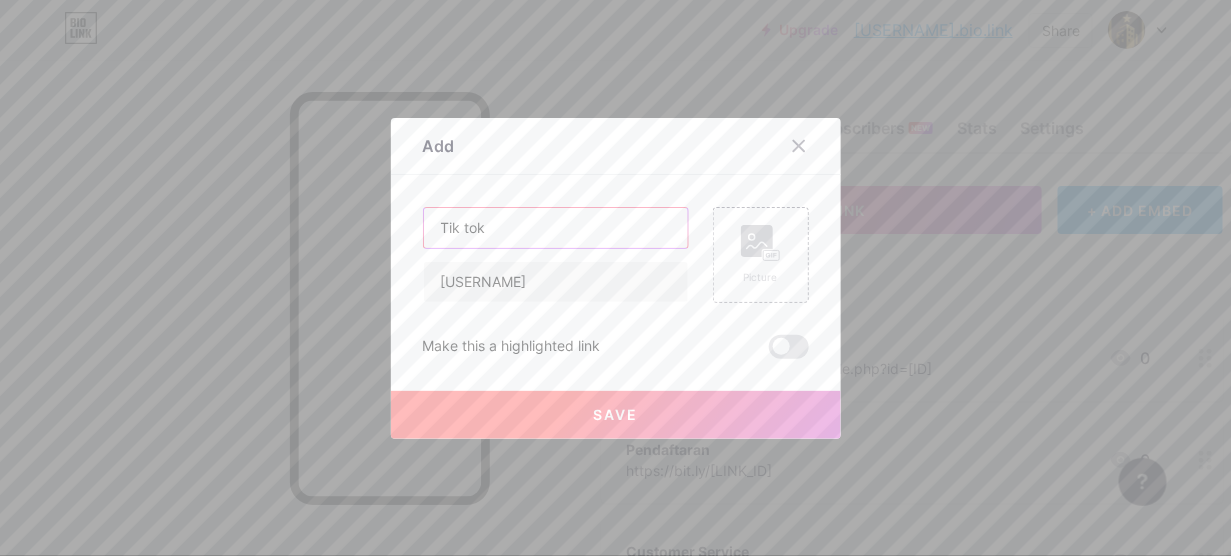 click on "Tik tok" at bounding box center [556, 228] 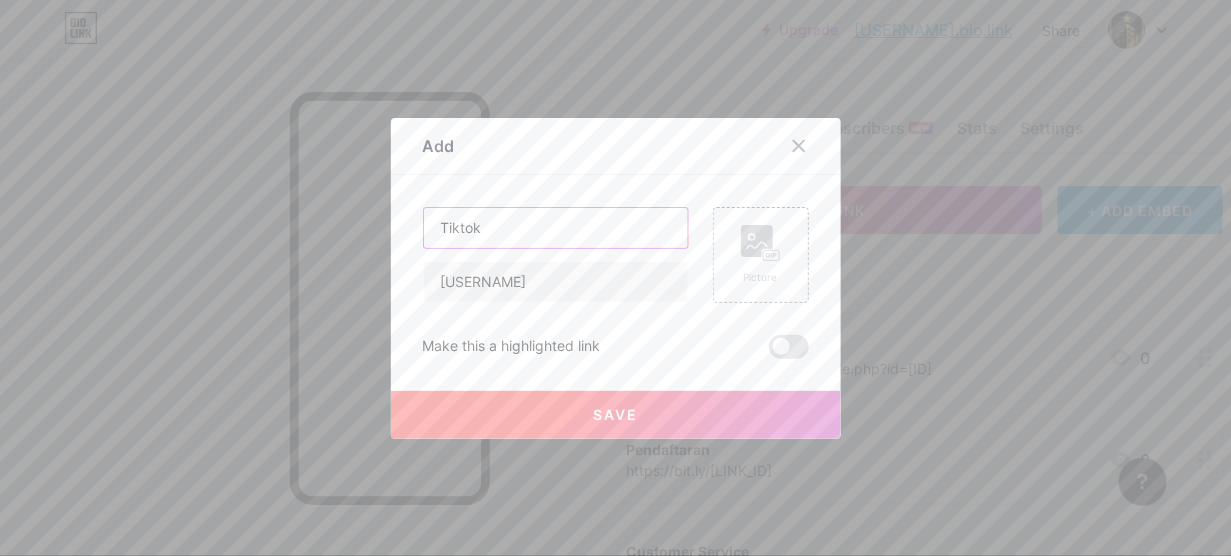 type on "Tiktok" 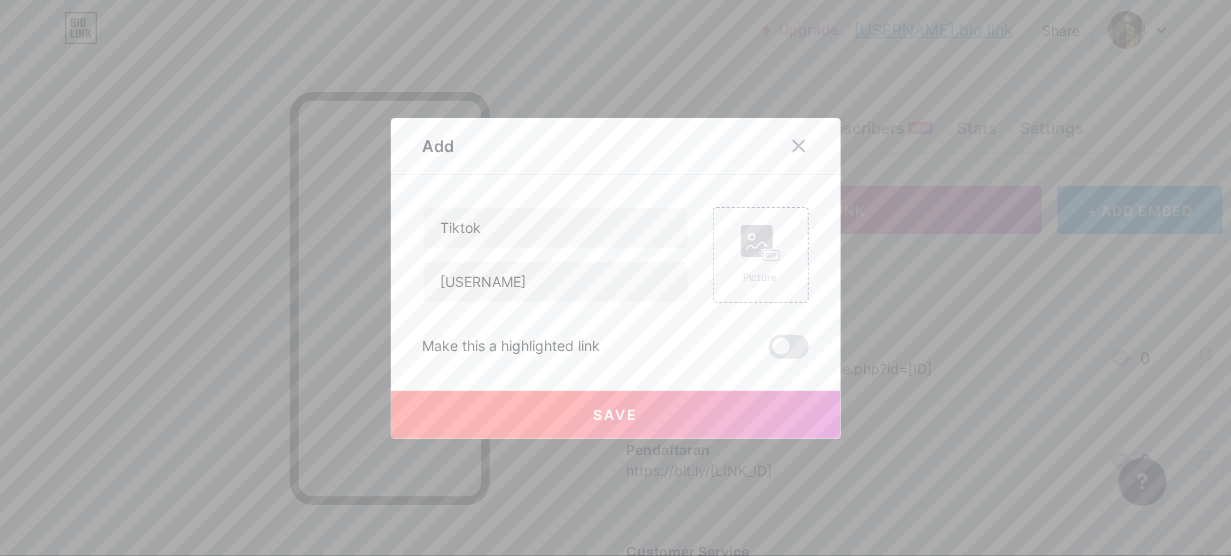 click on "Save" at bounding box center [616, 415] 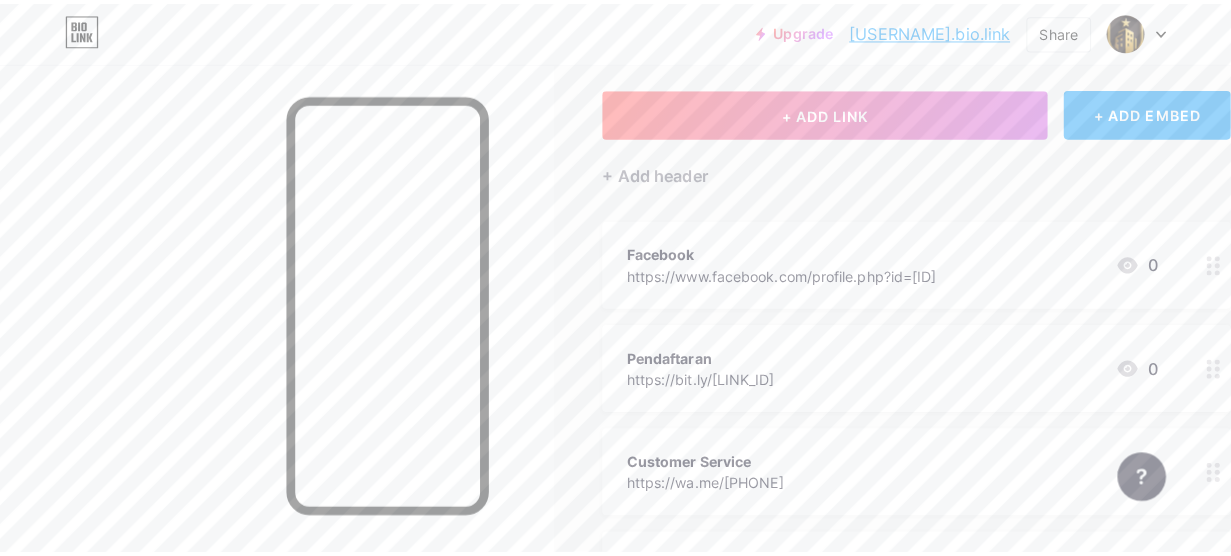 scroll, scrollTop: 400, scrollLeft: 0, axis: vertical 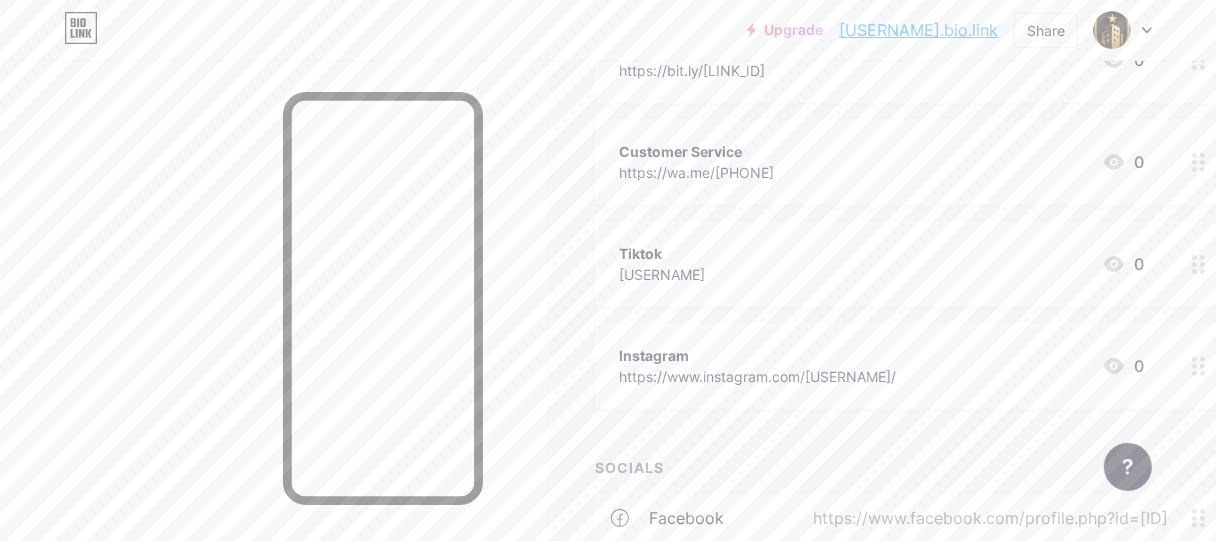 click 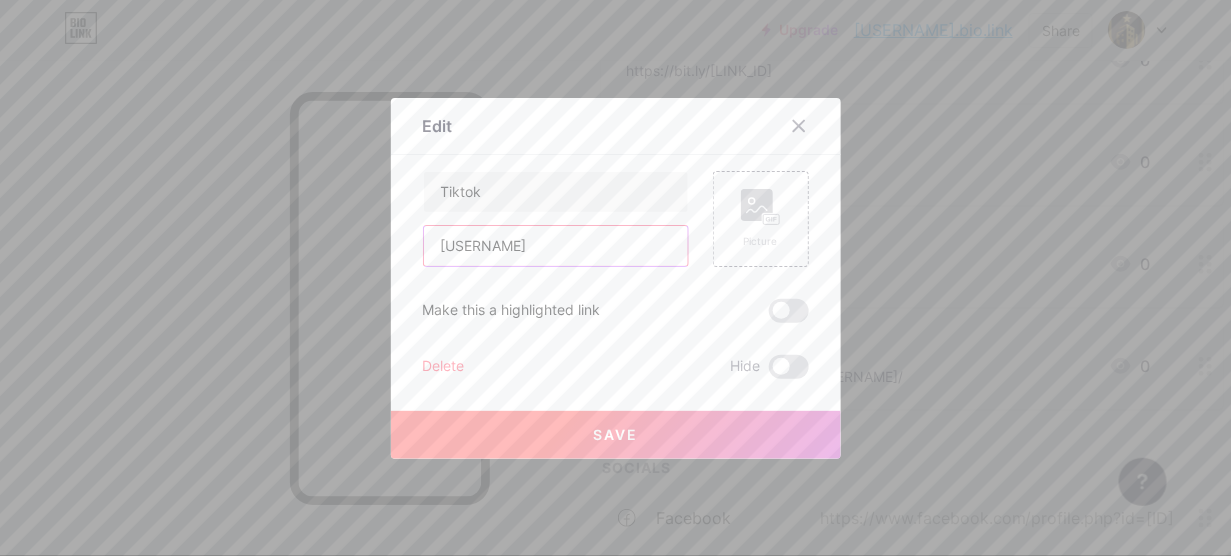click on "[USERNAME]" at bounding box center (556, 246) 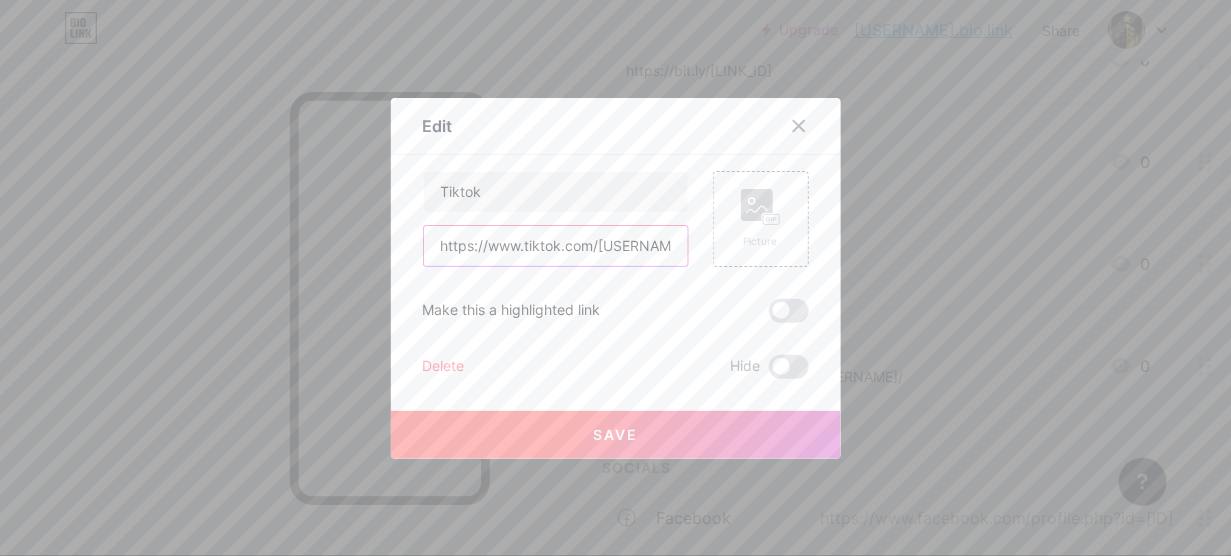 scroll, scrollTop: 0, scrollLeft: 234, axis: horizontal 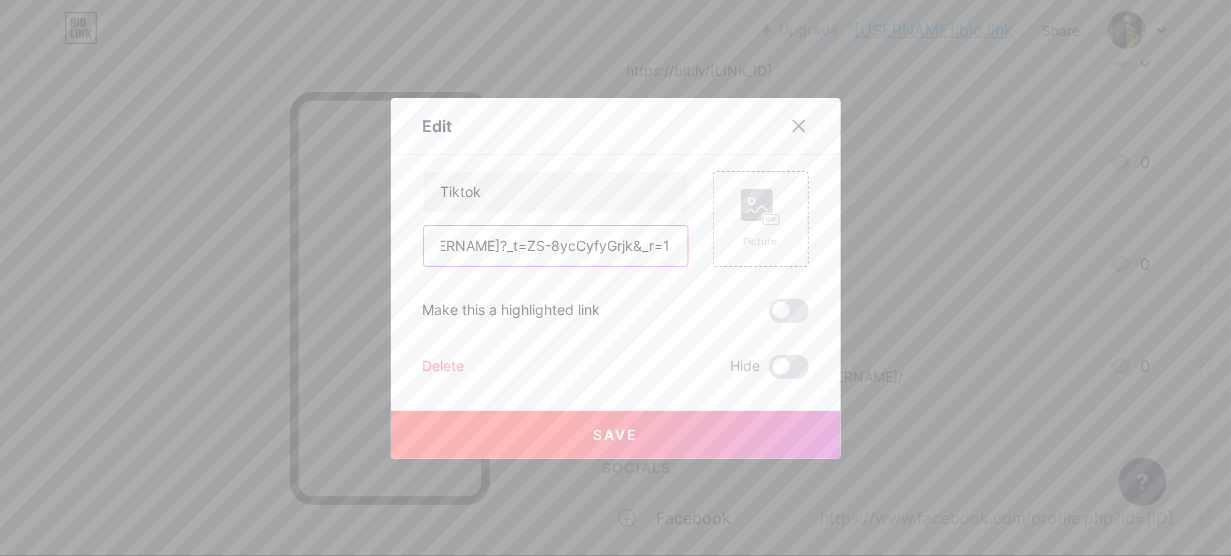 type on "https://www.tiktok.com/[USERNAME]?_t=ZS-8ycCyfyGrjk&_r=1" 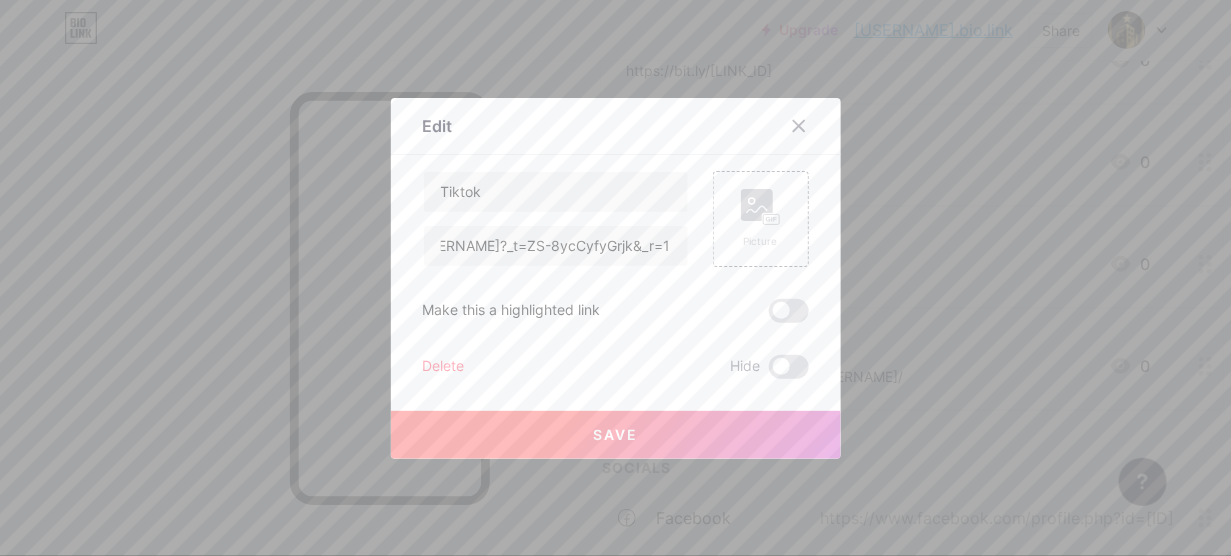 click on "Save" at bounding box center (616, 435) 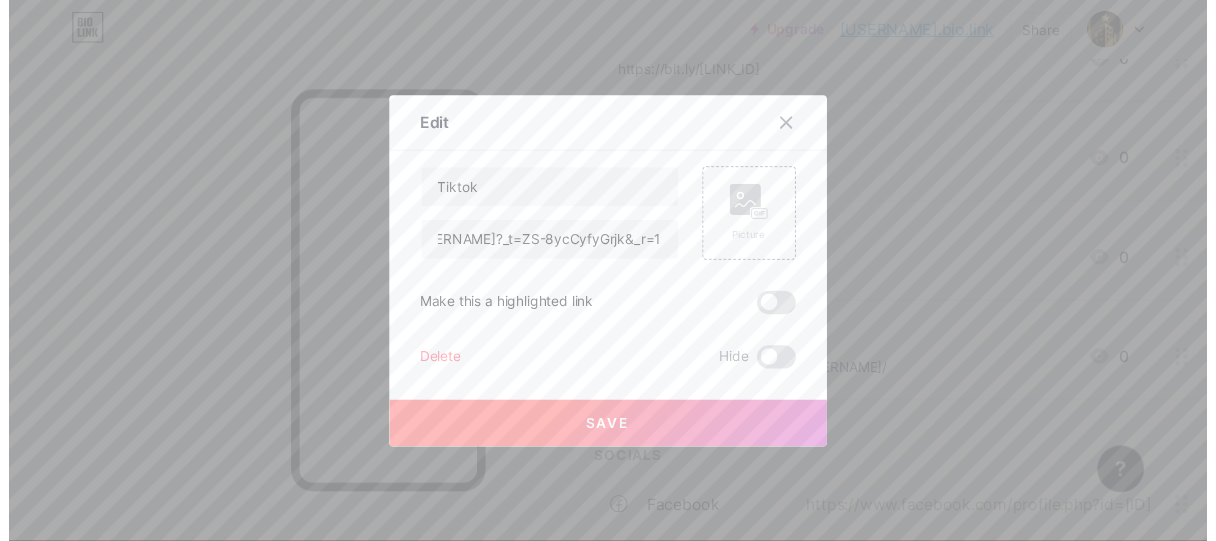 scroll, scrollTop: 0, scrollLeft: 0, axis: both 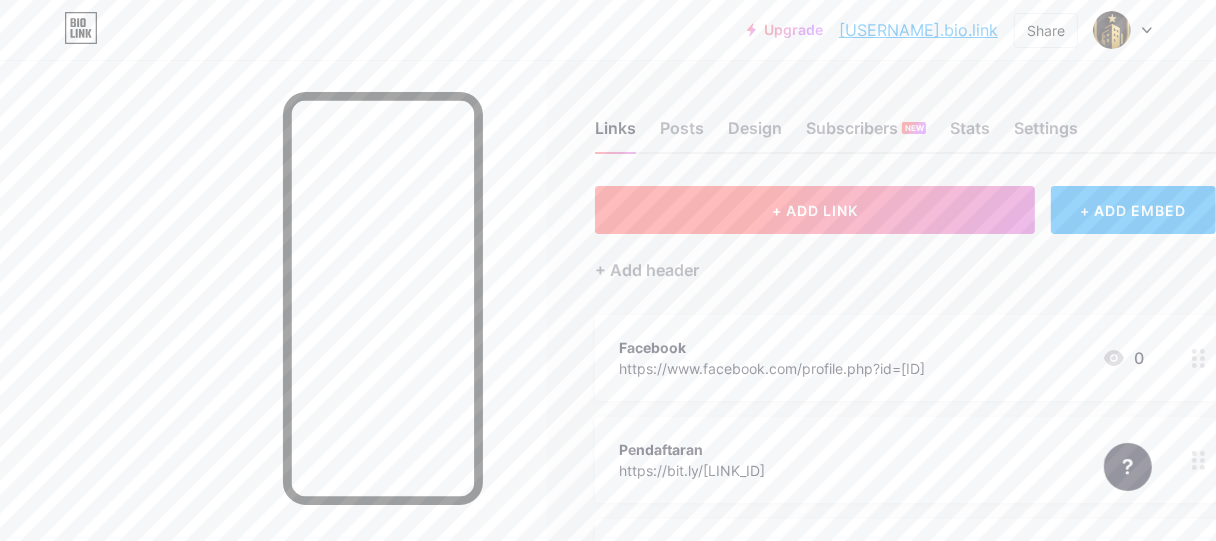 click on "+ ADD LINK" at bounding box center [815, 210] 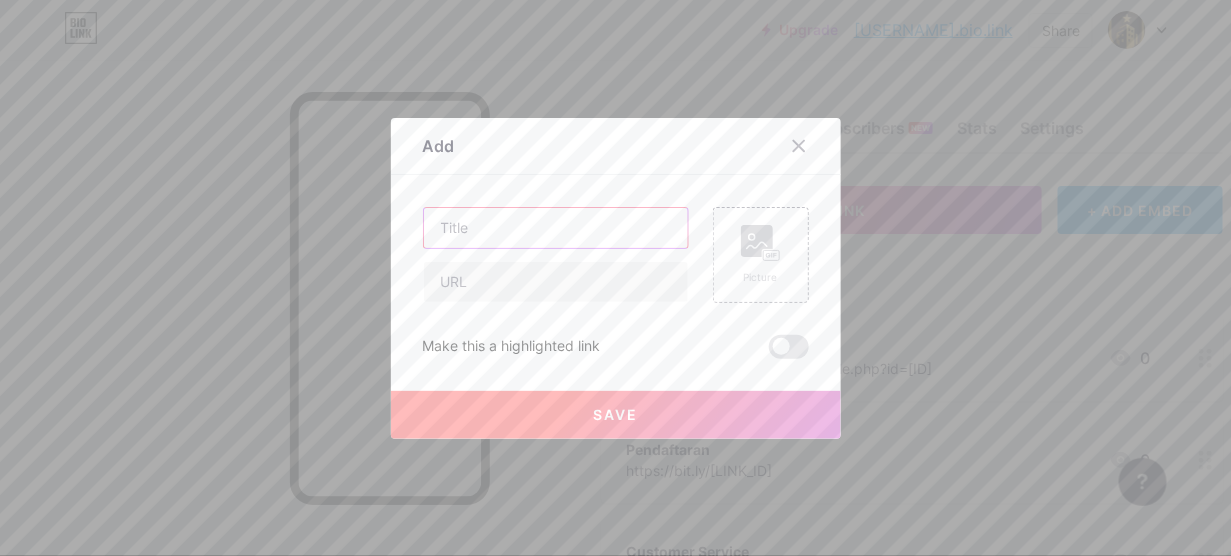 click at bounding box center (556, 228) 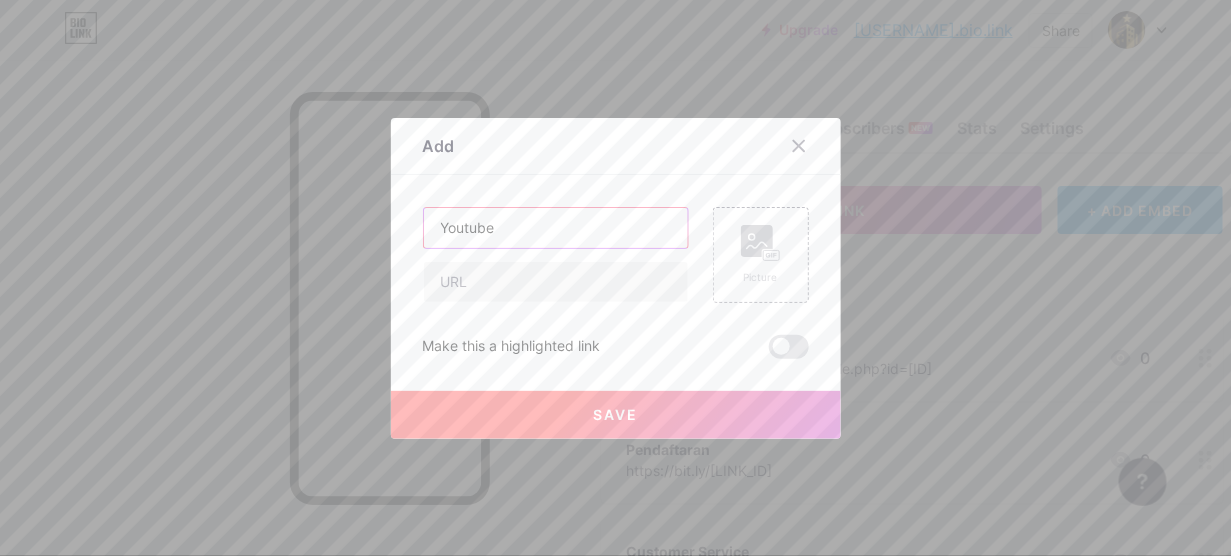 type on "Youtube" 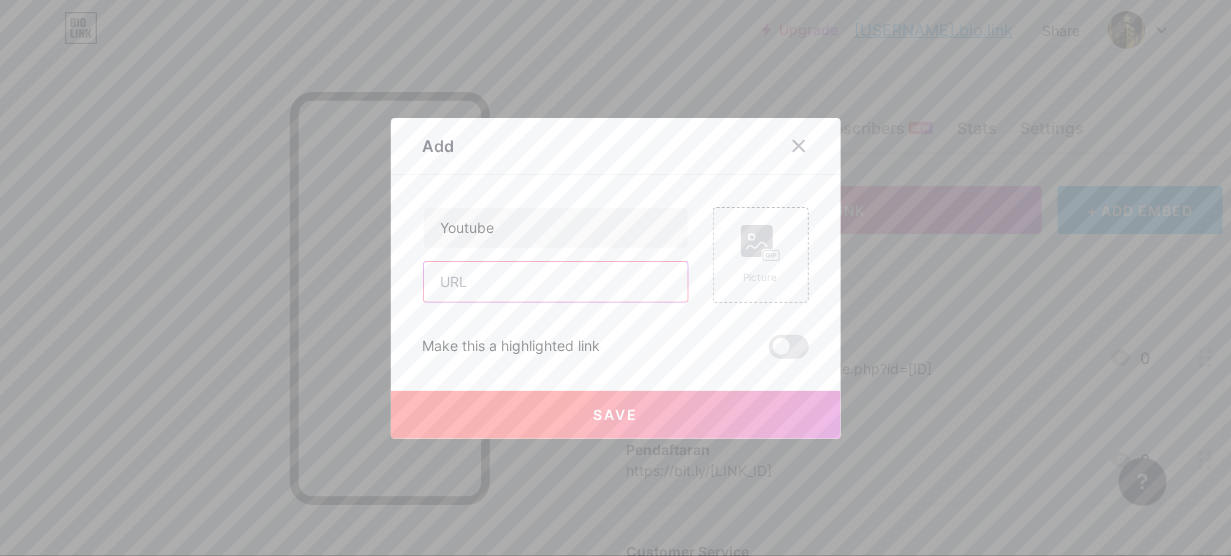 click at bounding box center [556, 282] 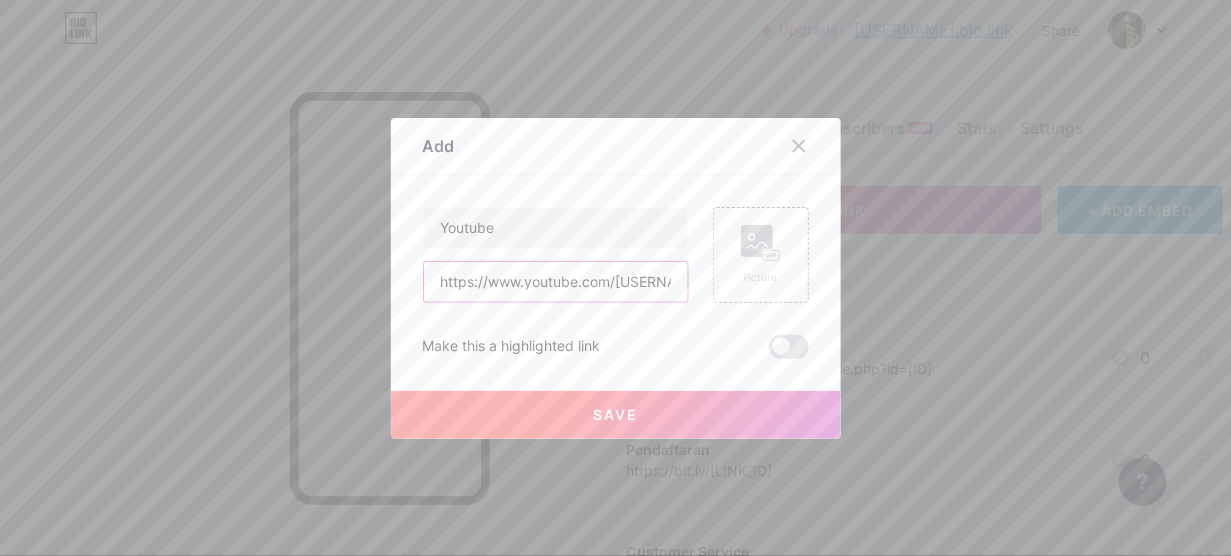 scroll, scrollTop: 0, scrollLeft: 87, axis: horizontal 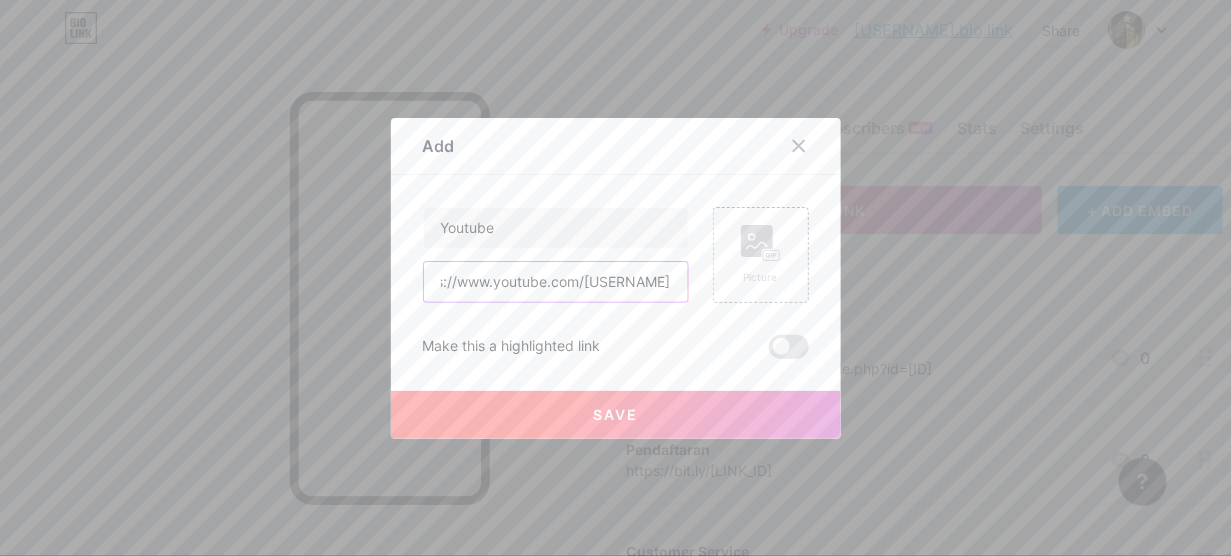type on "https://www.youtube.com/[USERNAME]" 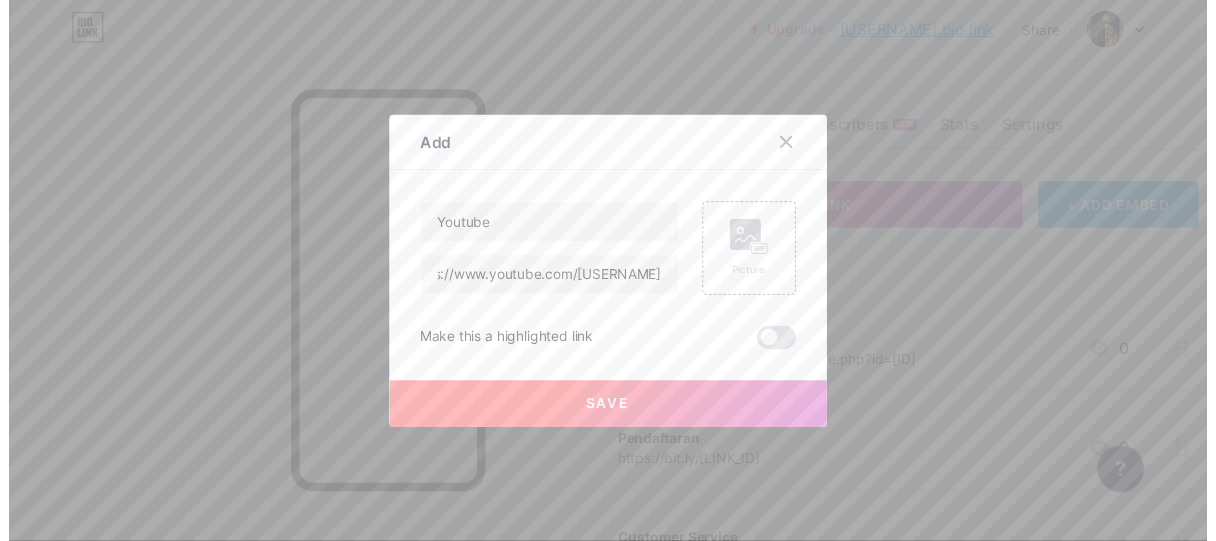 scroll, scrollTop: 0, scrollLeft: 0, axis: both 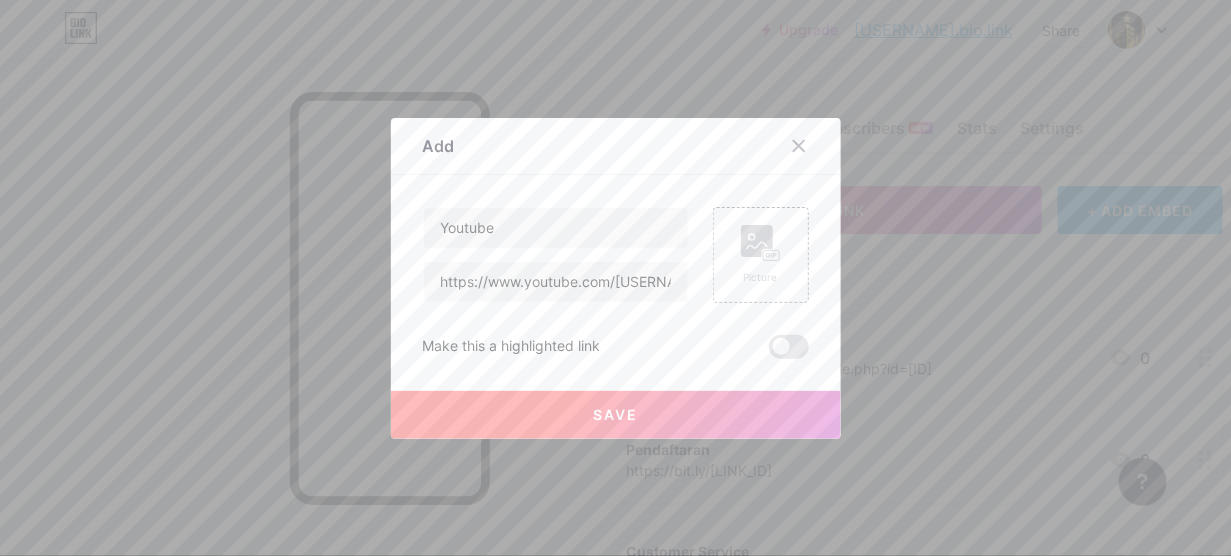 click on "Save" at bounding box center [616, 415] 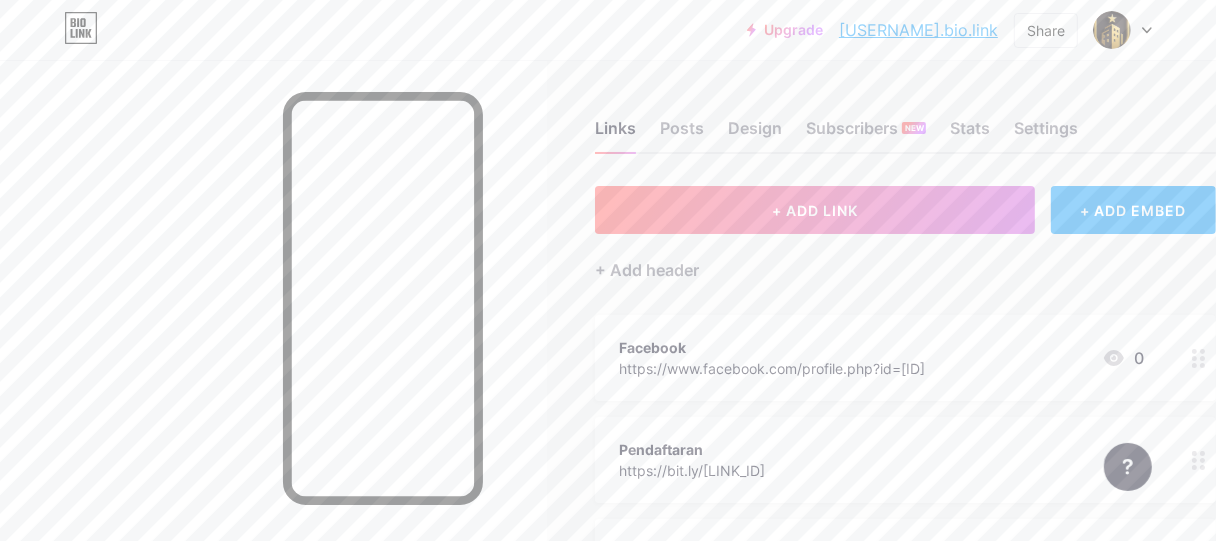 scroll, scrollTop: 400, scrollLeft: 0, axis: vertical 